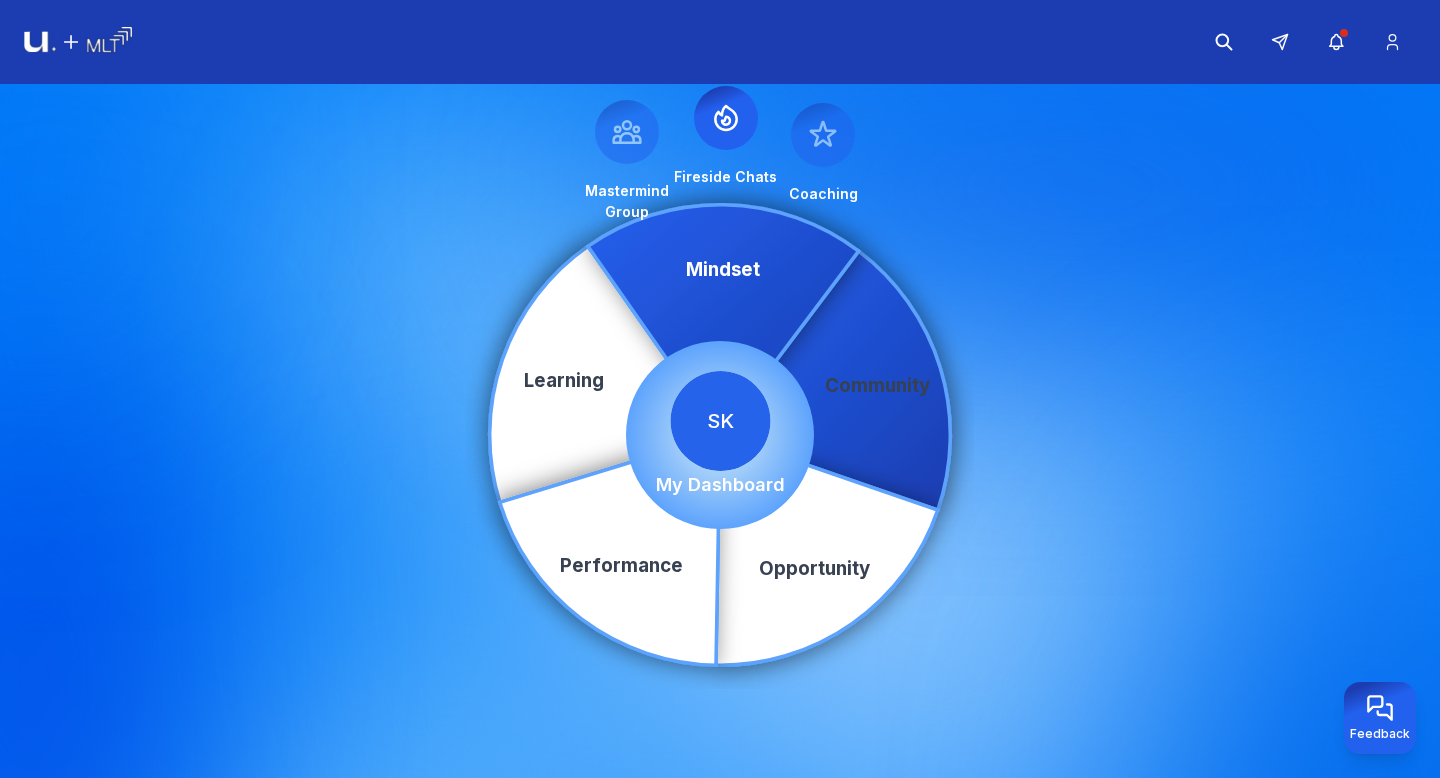 scroll, scrollTop: 0, scrollLeft: 0, axis: both 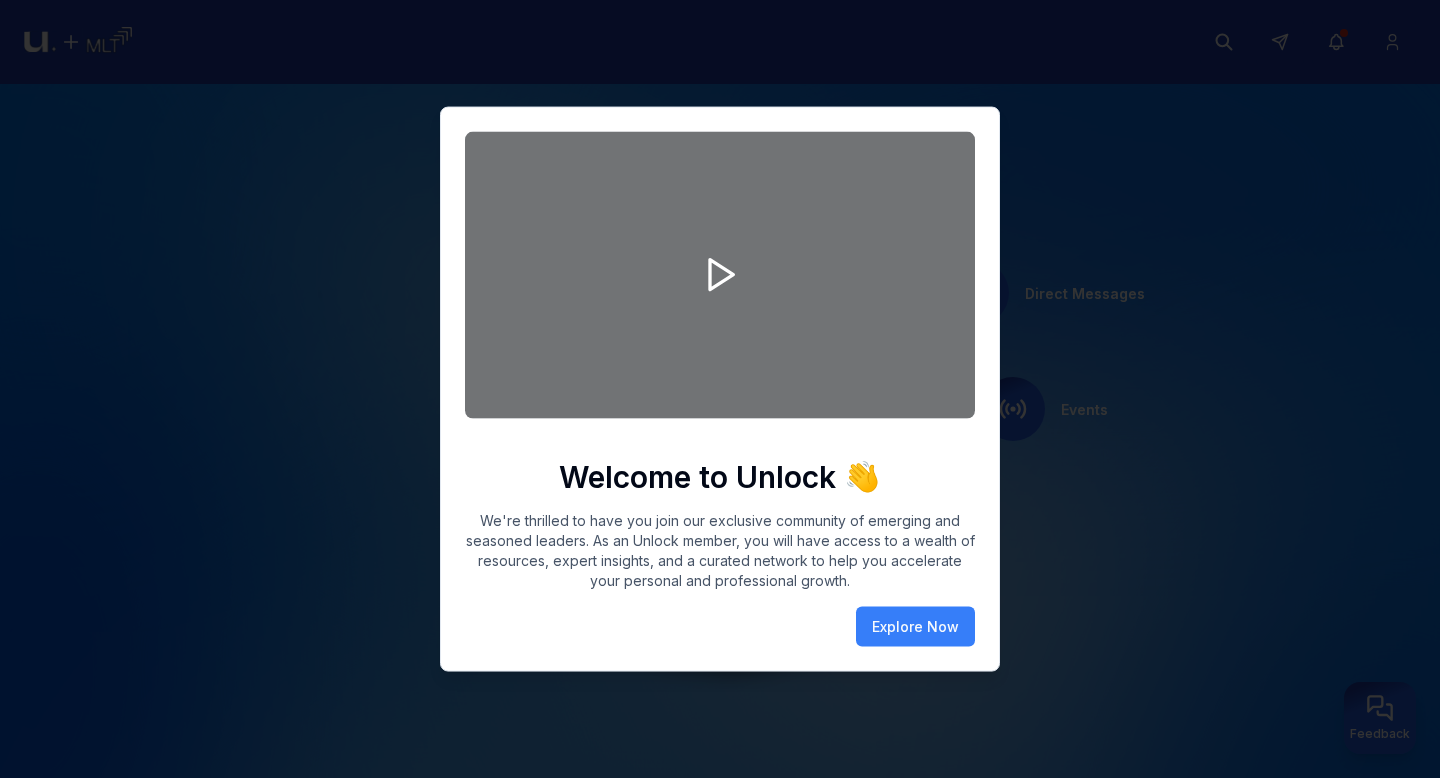 click at bounding box center (720, 389) 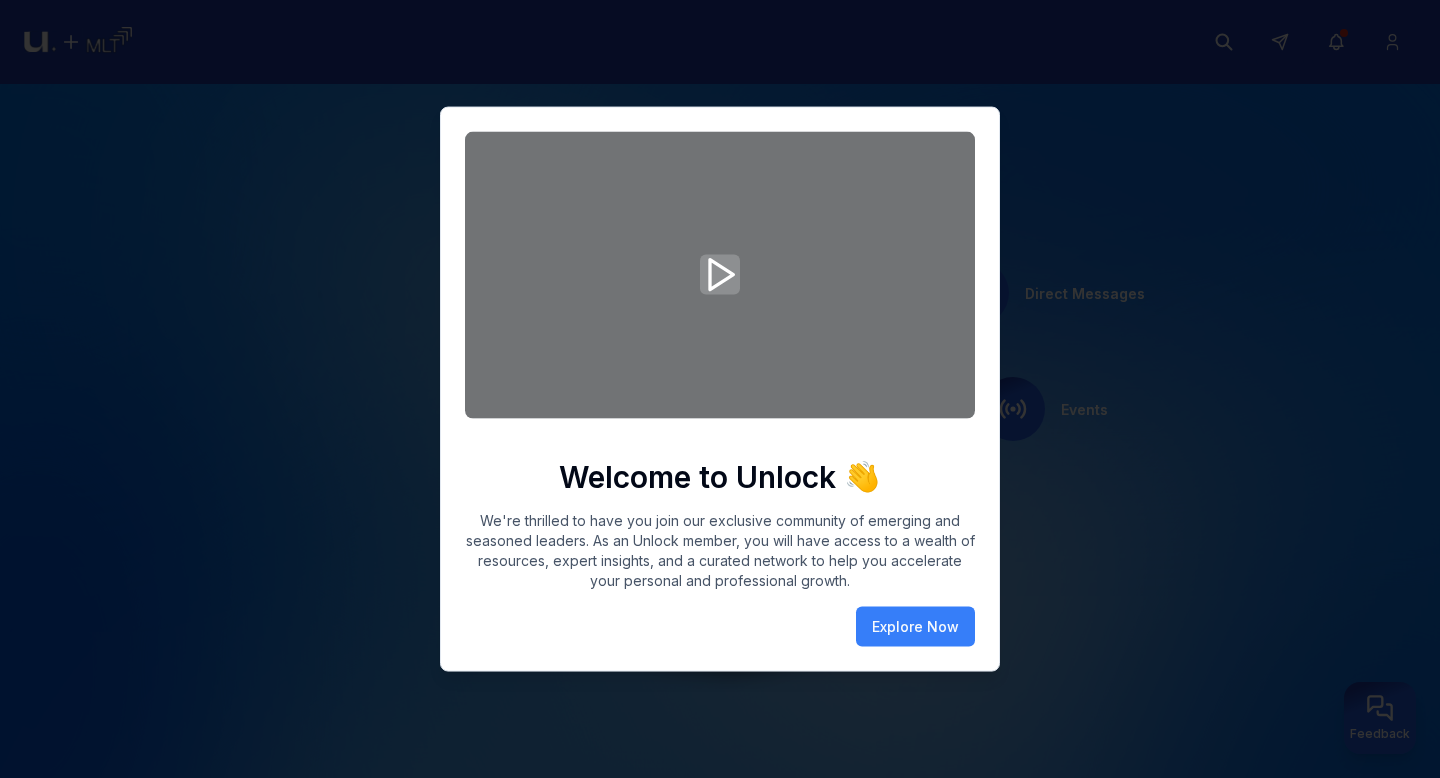 click 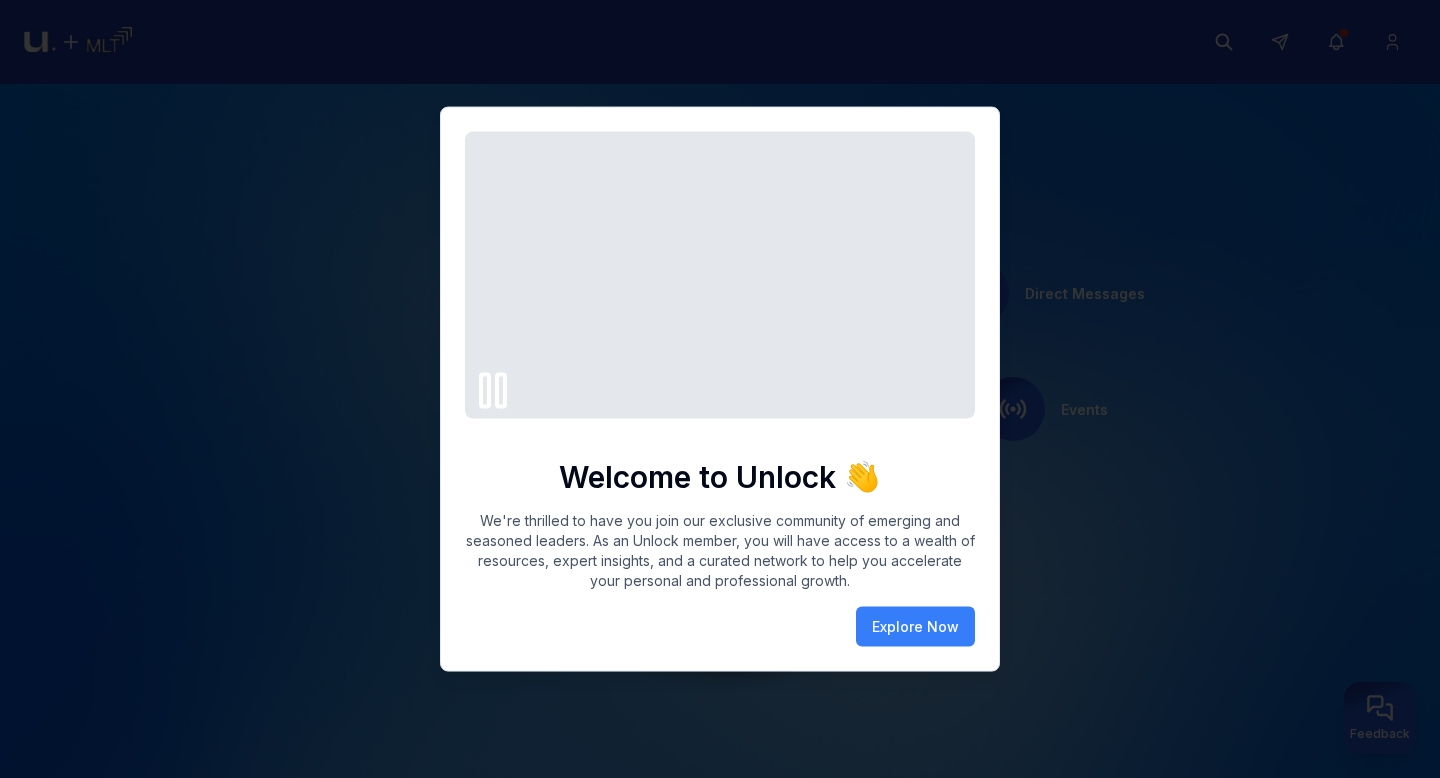 click at bounding box center [720, 389] 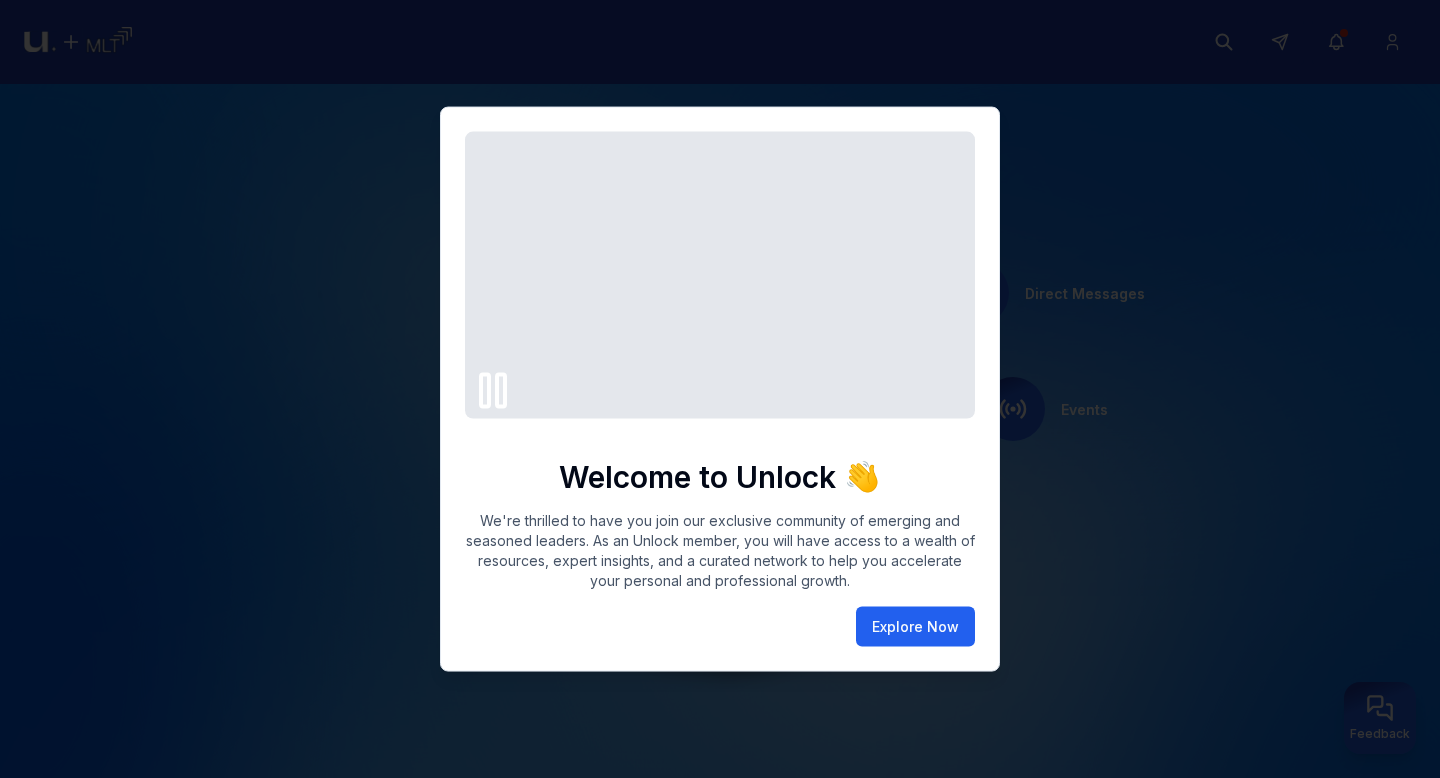 click on "Explore Now" at bounding box center (915, 626) 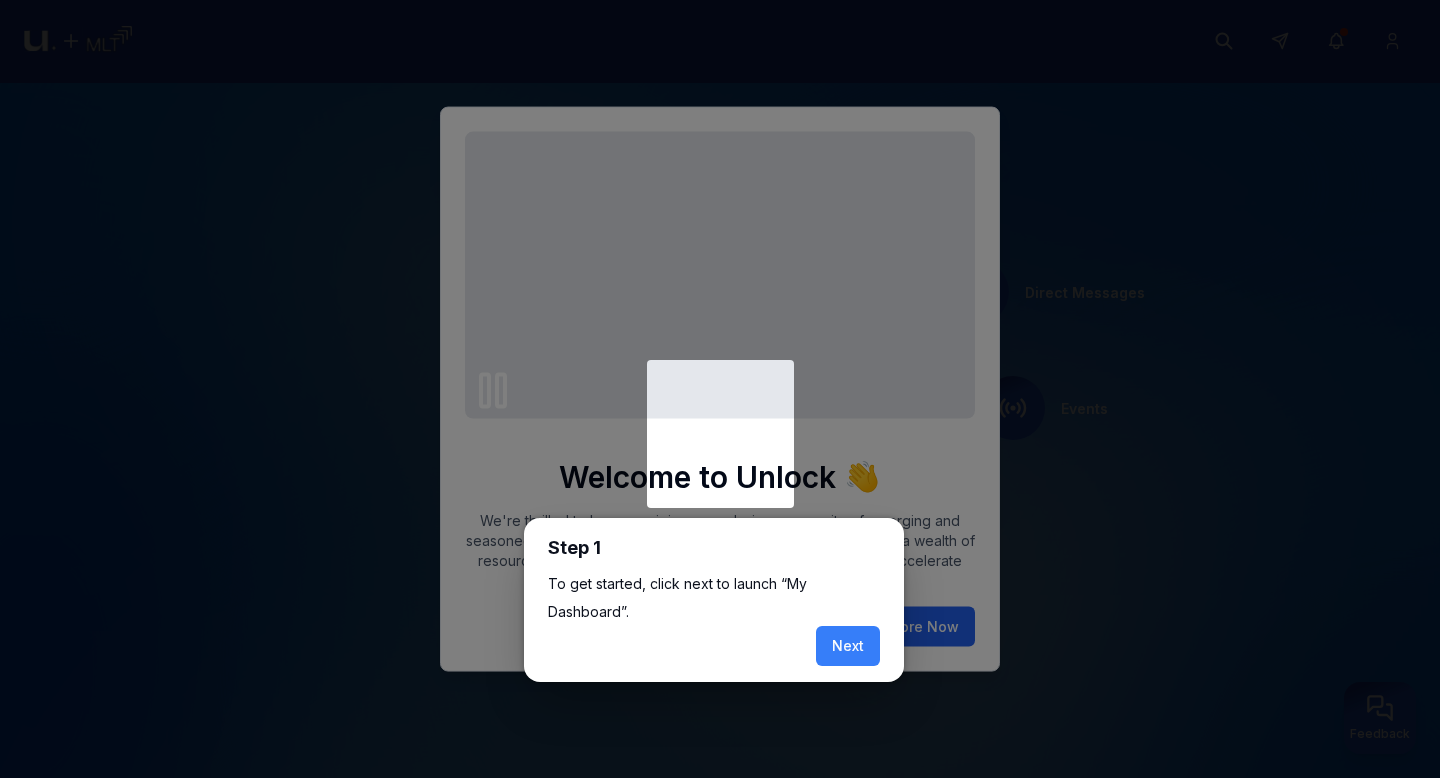 scroll, scrollTop: 8, scrollLeft: 0, axis: vertical 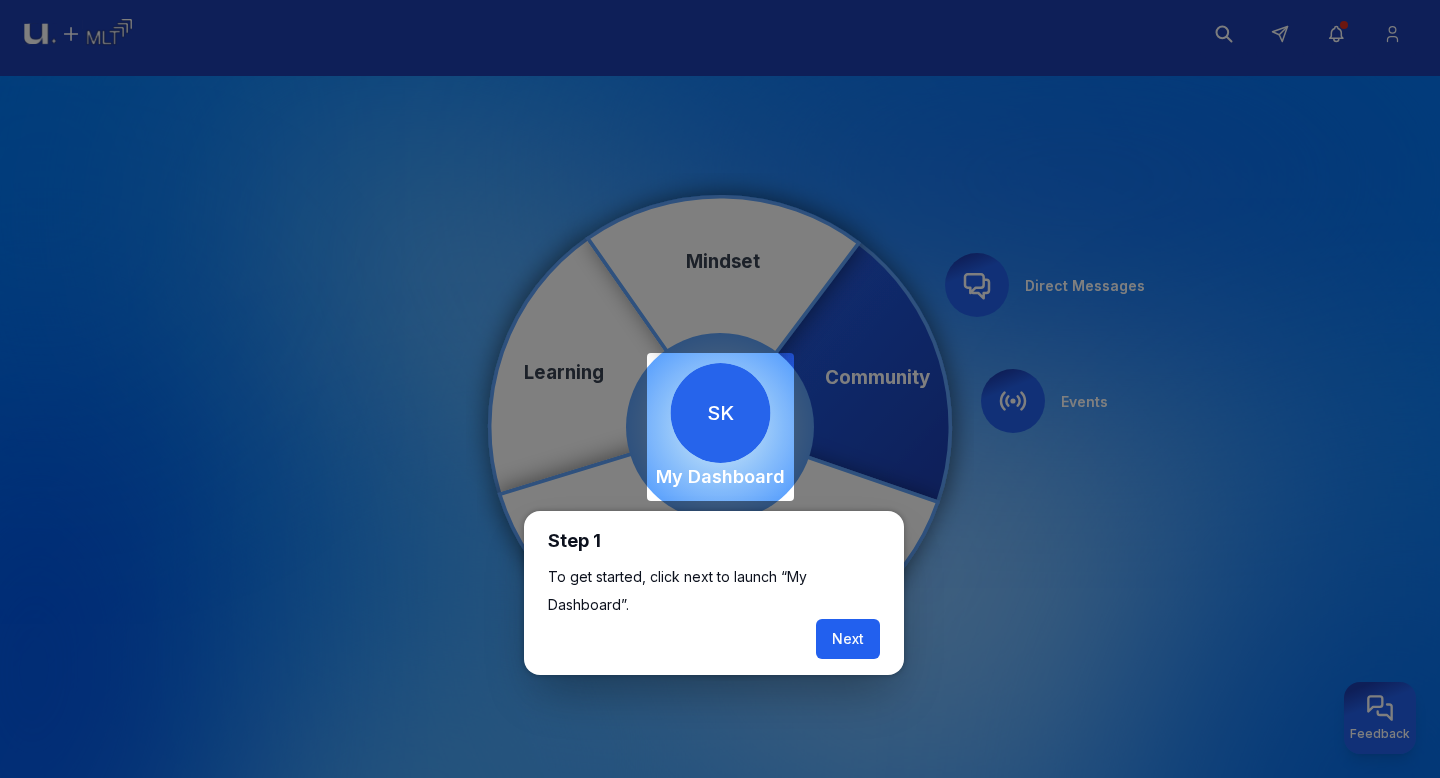 click on "Next" at bounding box center (848, 639) 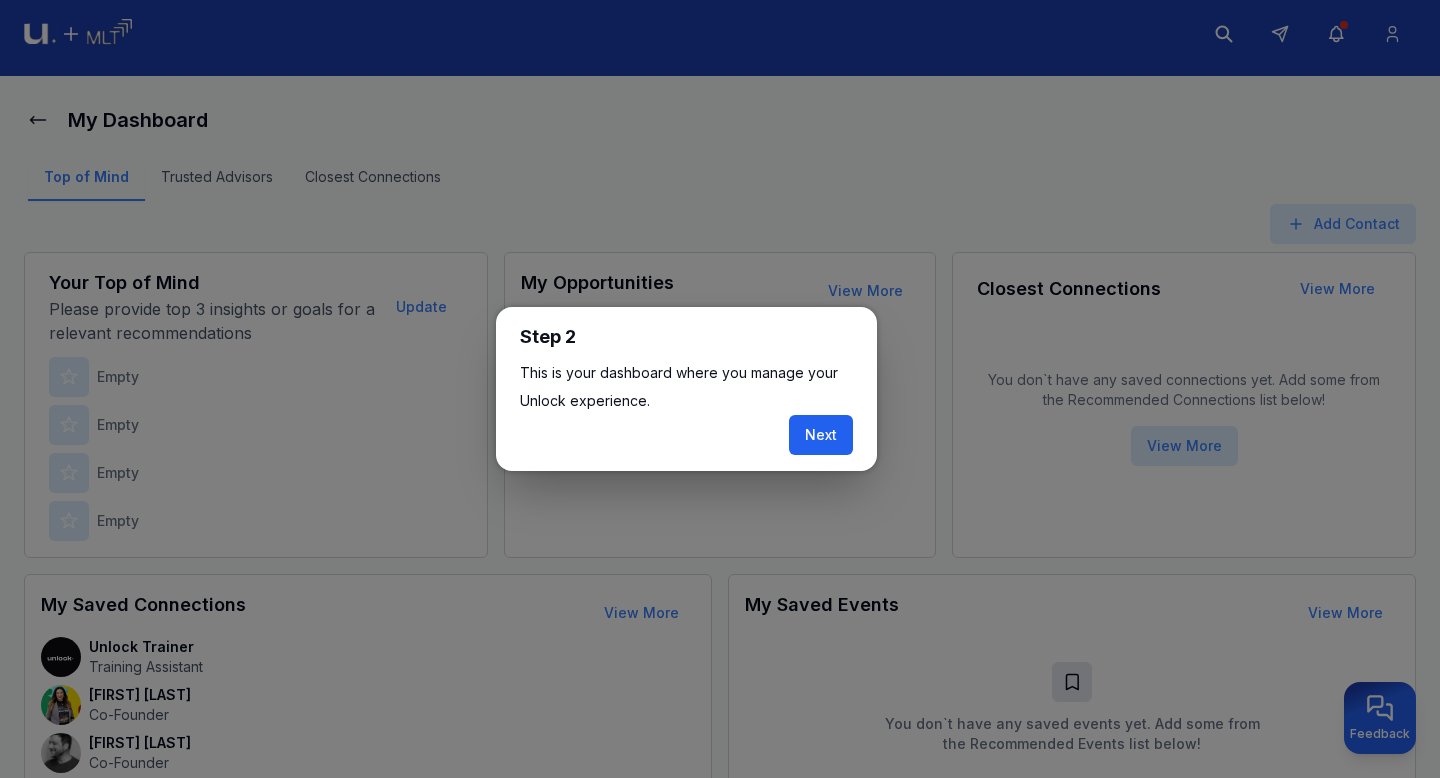 click on "Next" at bounding box center (821, 435) 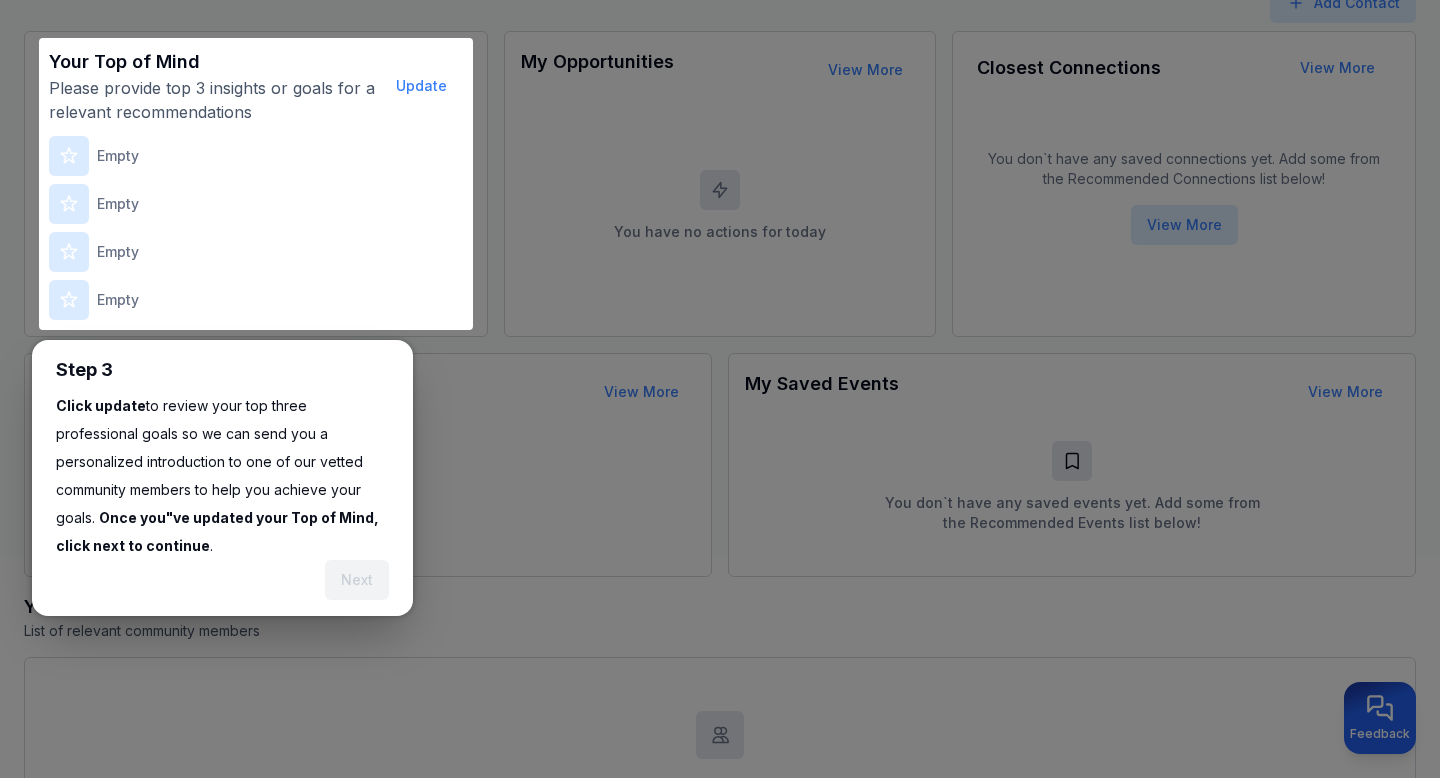 scroll, scrollTop: 247, scrollLeft: 0, axis: vertical 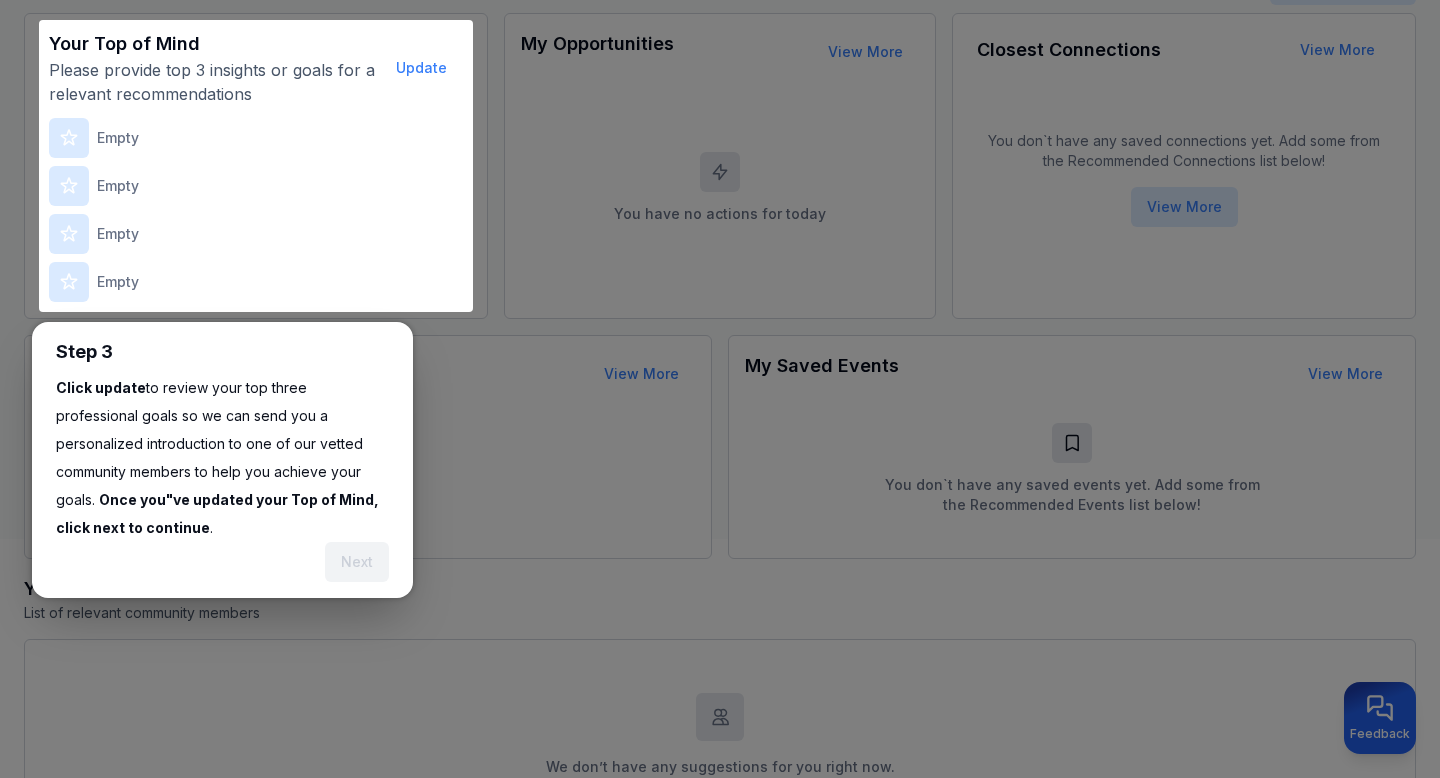 click on "Step 3 Click update  to review your top three professional goals so we can send you a personalized introduction to one of our vetted community members to help you achieve your goals.   Once you"ve updated your Top of Mind, click next to continue . Next" at bounding box center [256, 460] 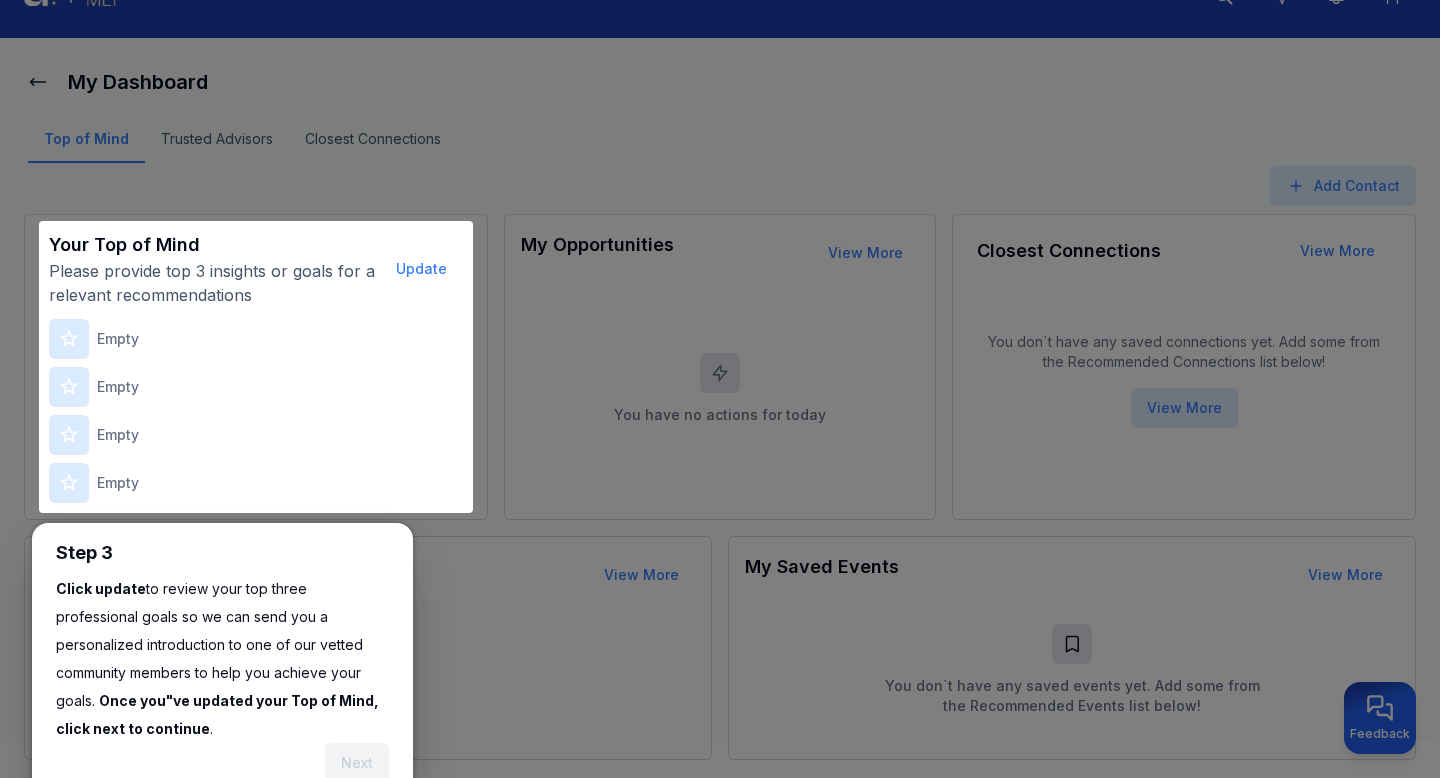 scroll, scrollTop: 0, scrollLeft: 0, axis: both 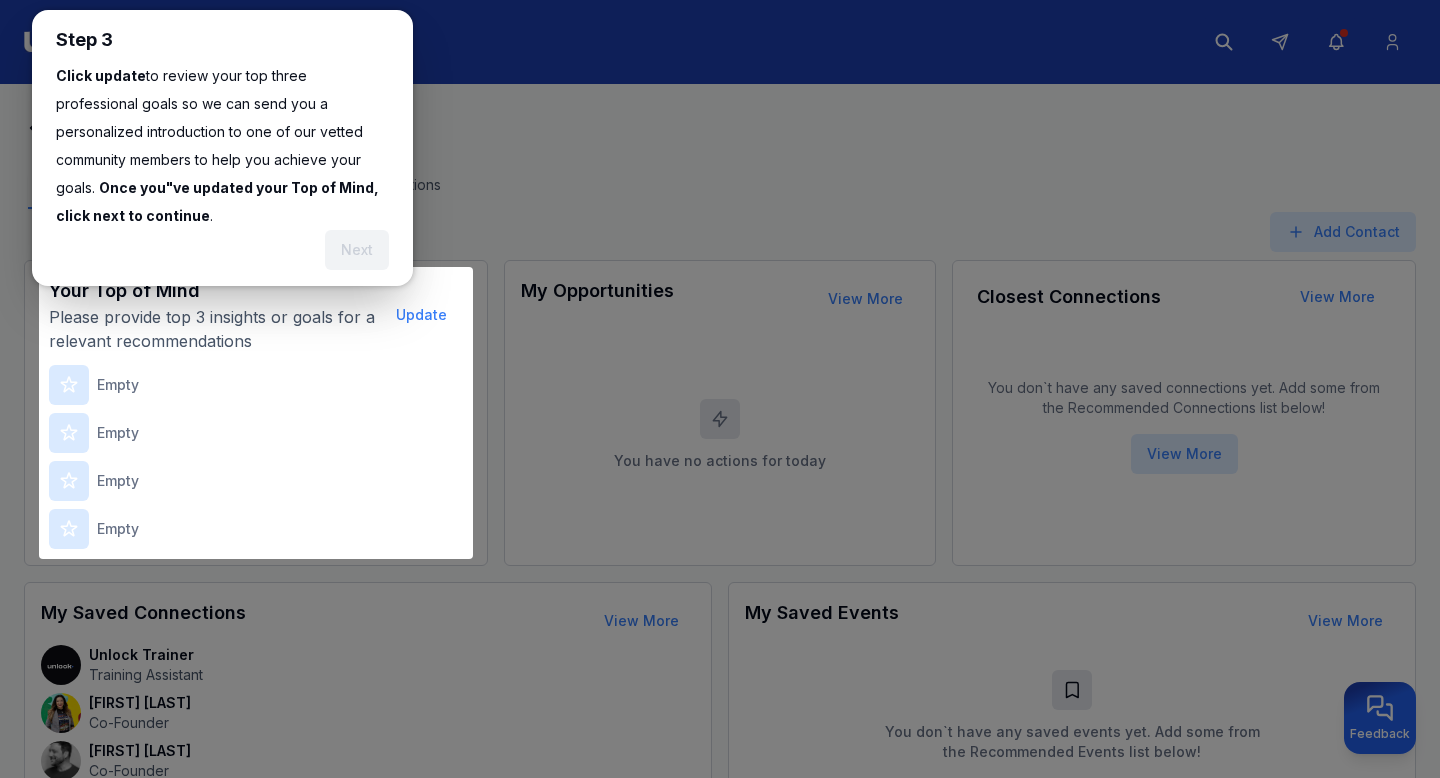 click at bounding box center (720, 781) 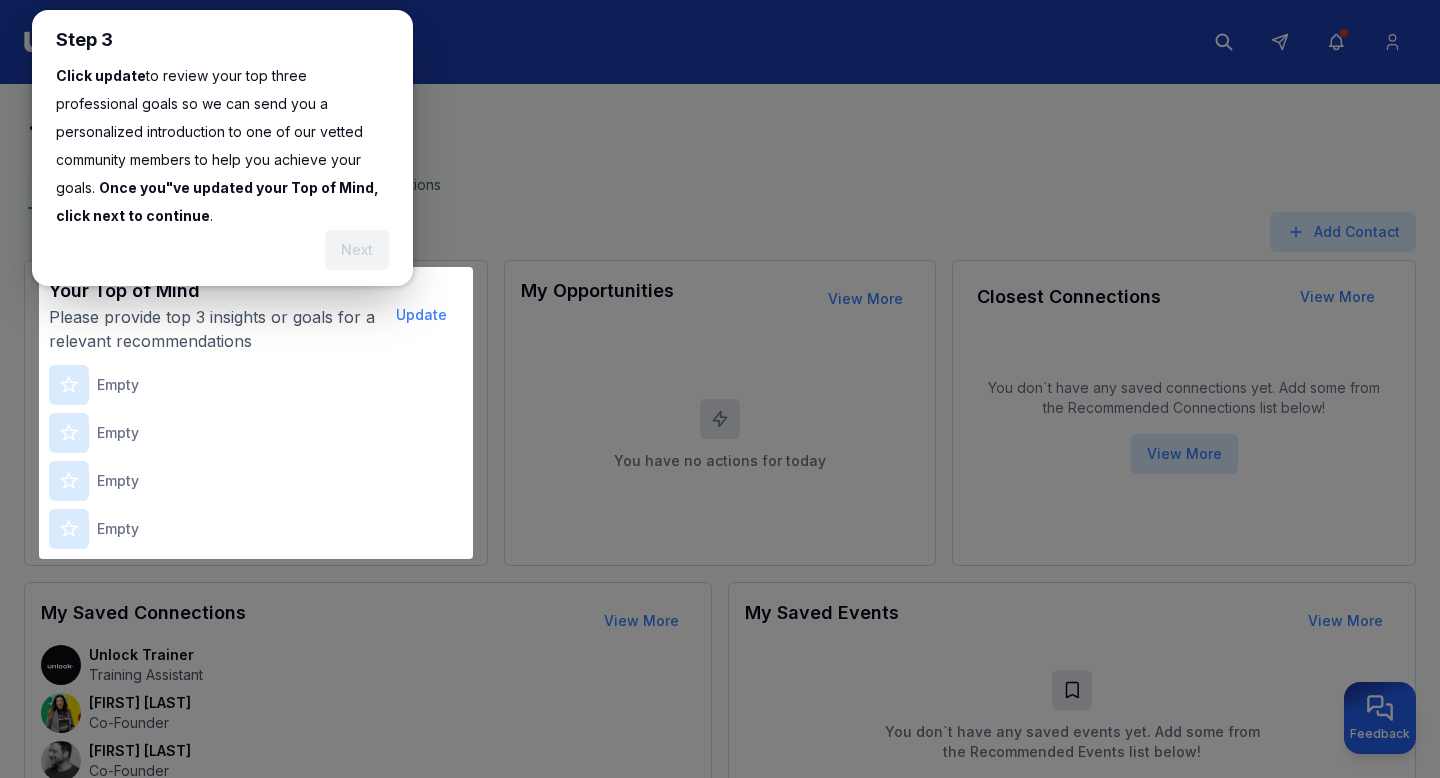 click on "Click update" at bounding box center [101, 75] 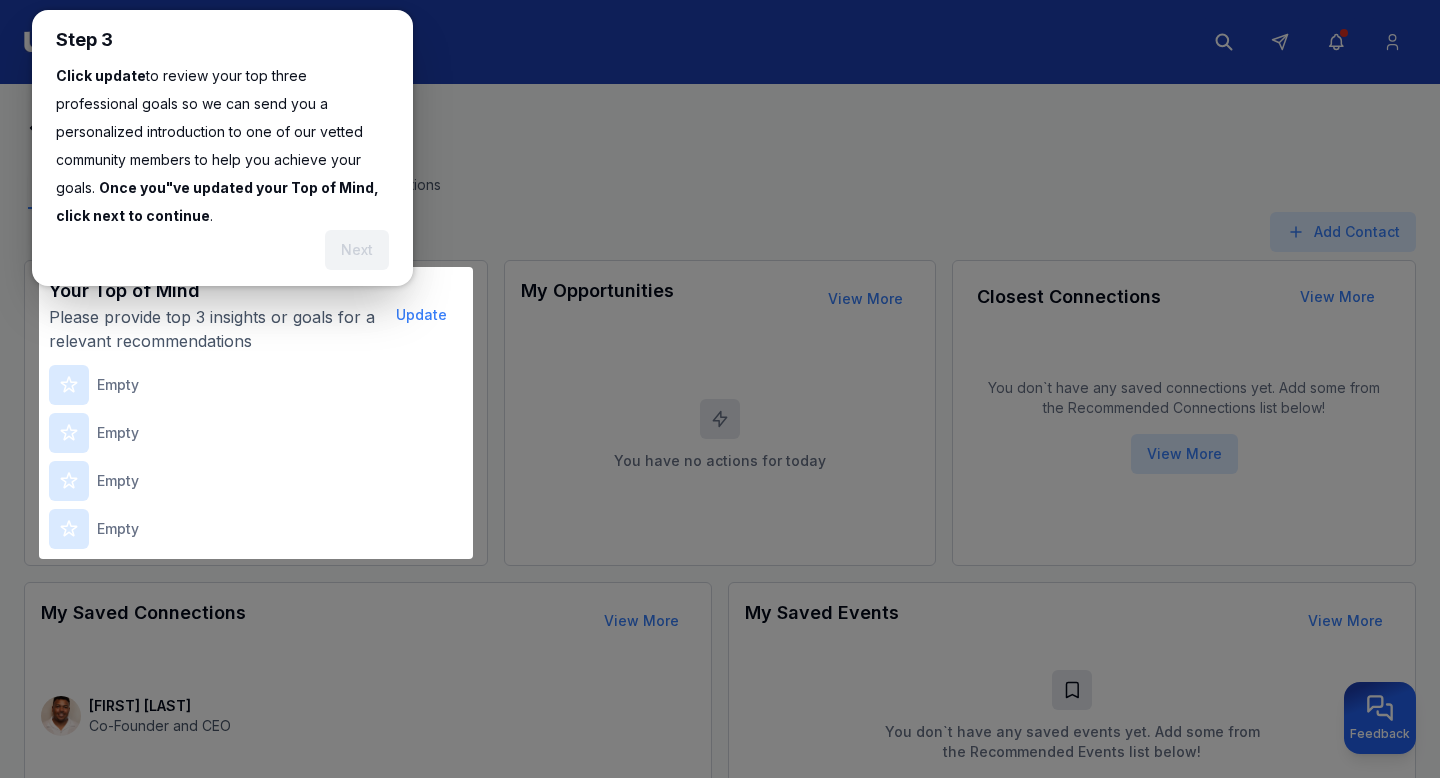 click on "Click update  to review your top three professional goals so we can send you a personalized introduction to one of our vetted community members to help you achieve your goals.   Once you"ve updated your Top of Mind, click next to continue ." at bounding box center (222, 146) 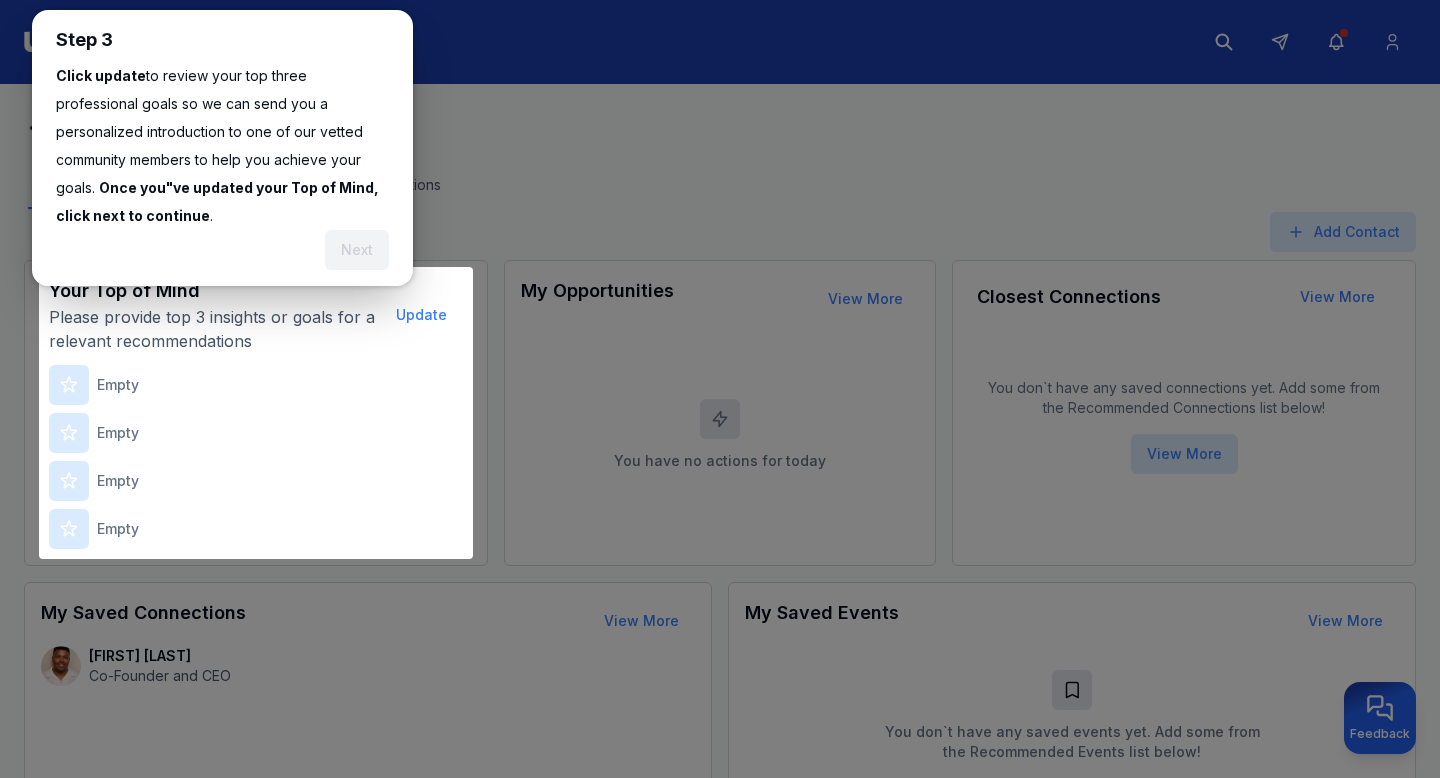 click on "Once you"ve updated your Top of Mind, click next to continue" at bounding box center [217, 201] 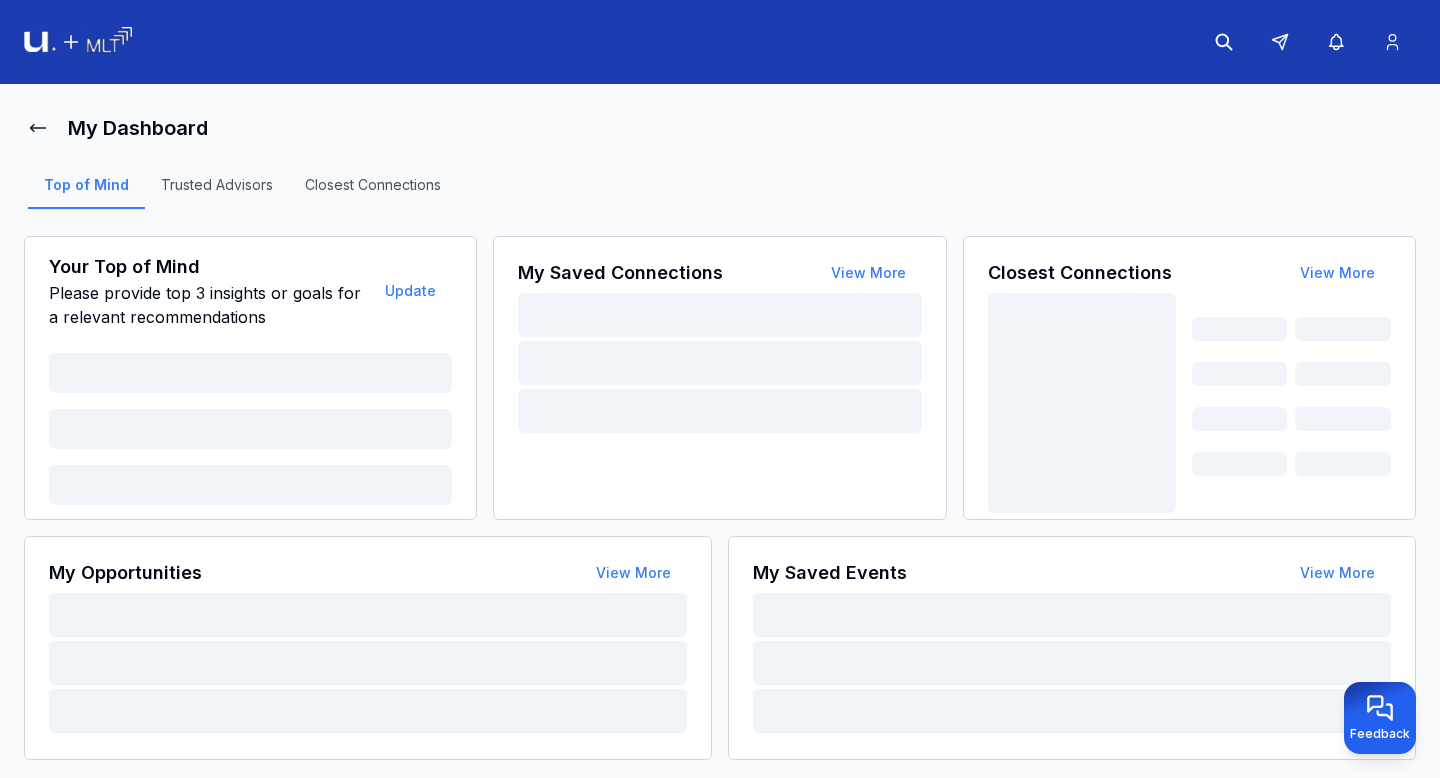 scroll, scrollTop: 0, scrollLeft: 0, axis: both 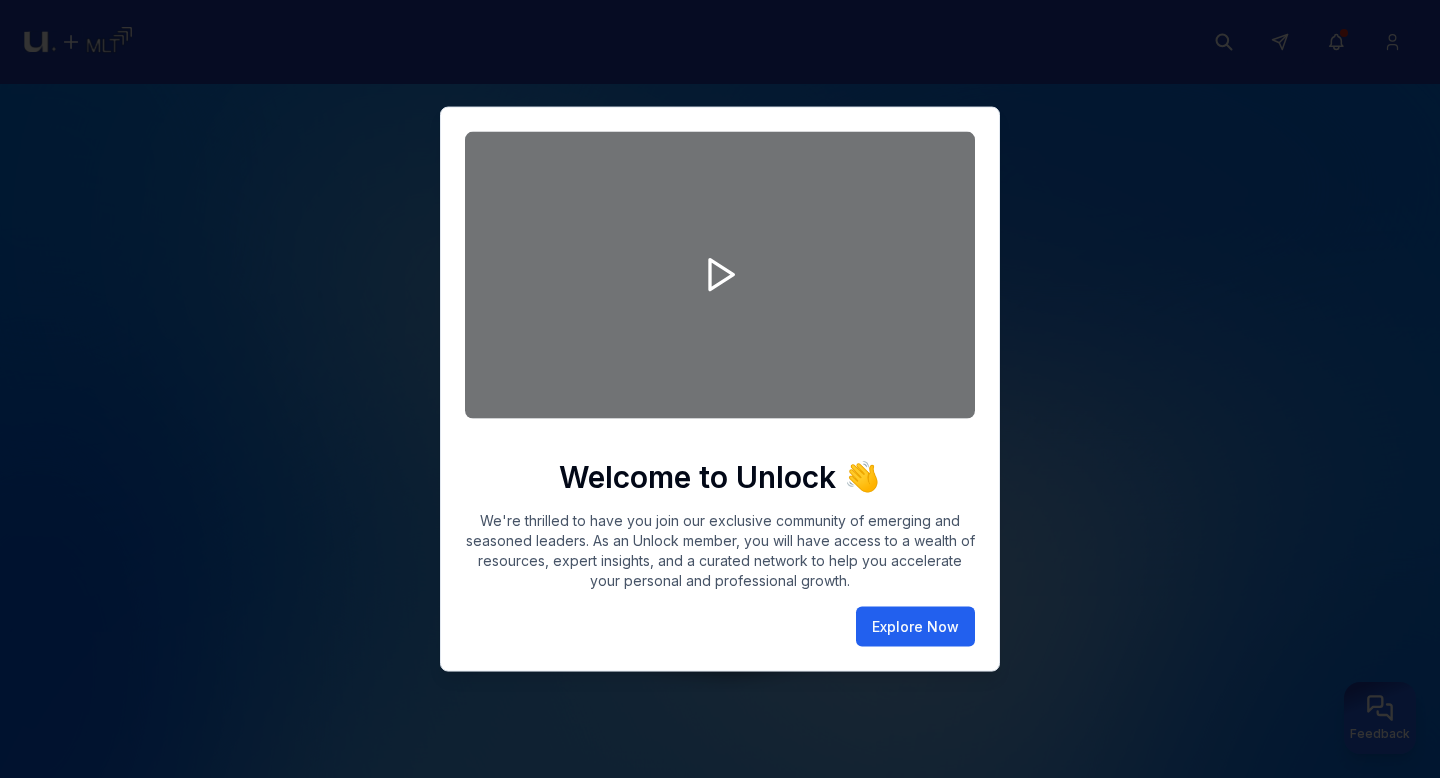 click on "Explore Now" at bounding box center [915, 626] 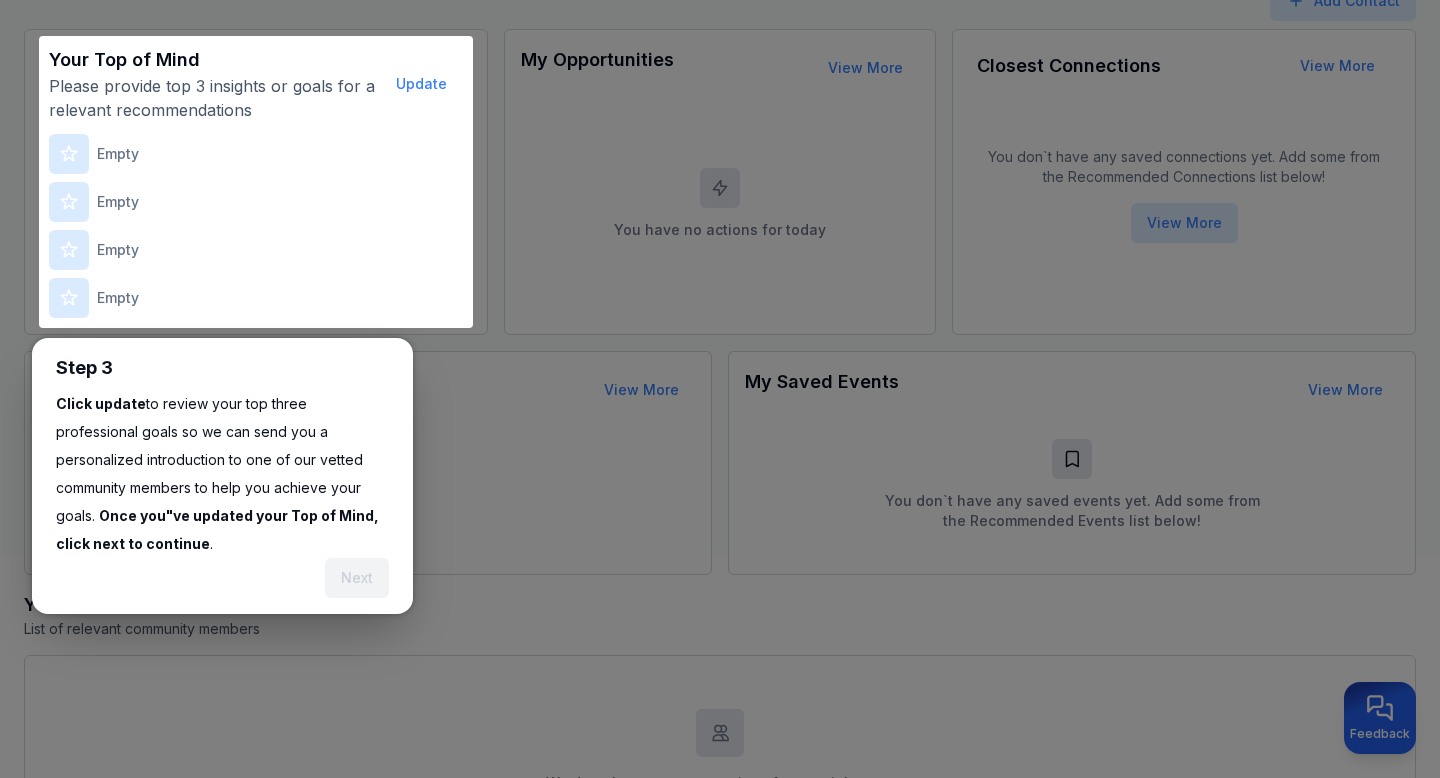 scroll, scrollTop: 247, scrollLeft: 0, axis: vertical 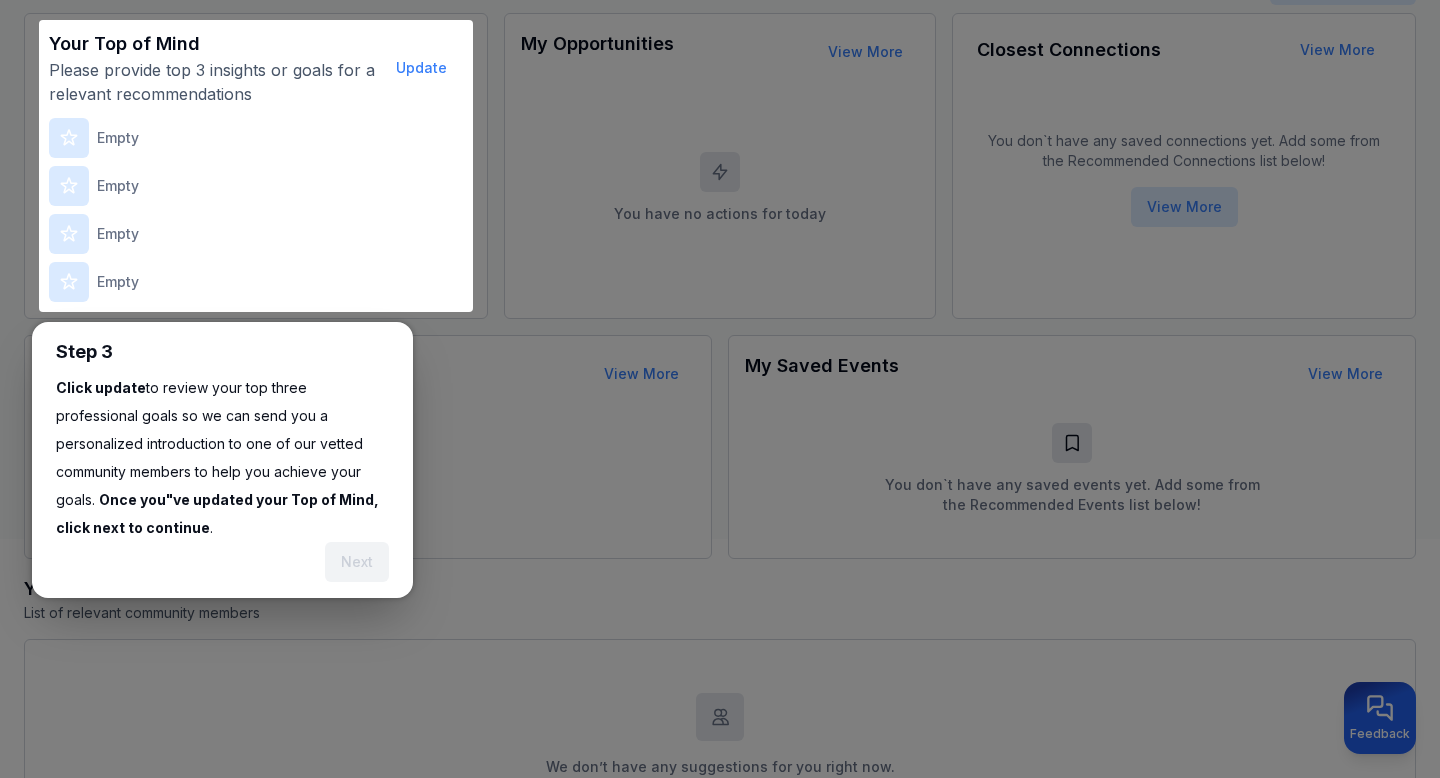 click on "Empty" at bounding box center (118, 138) 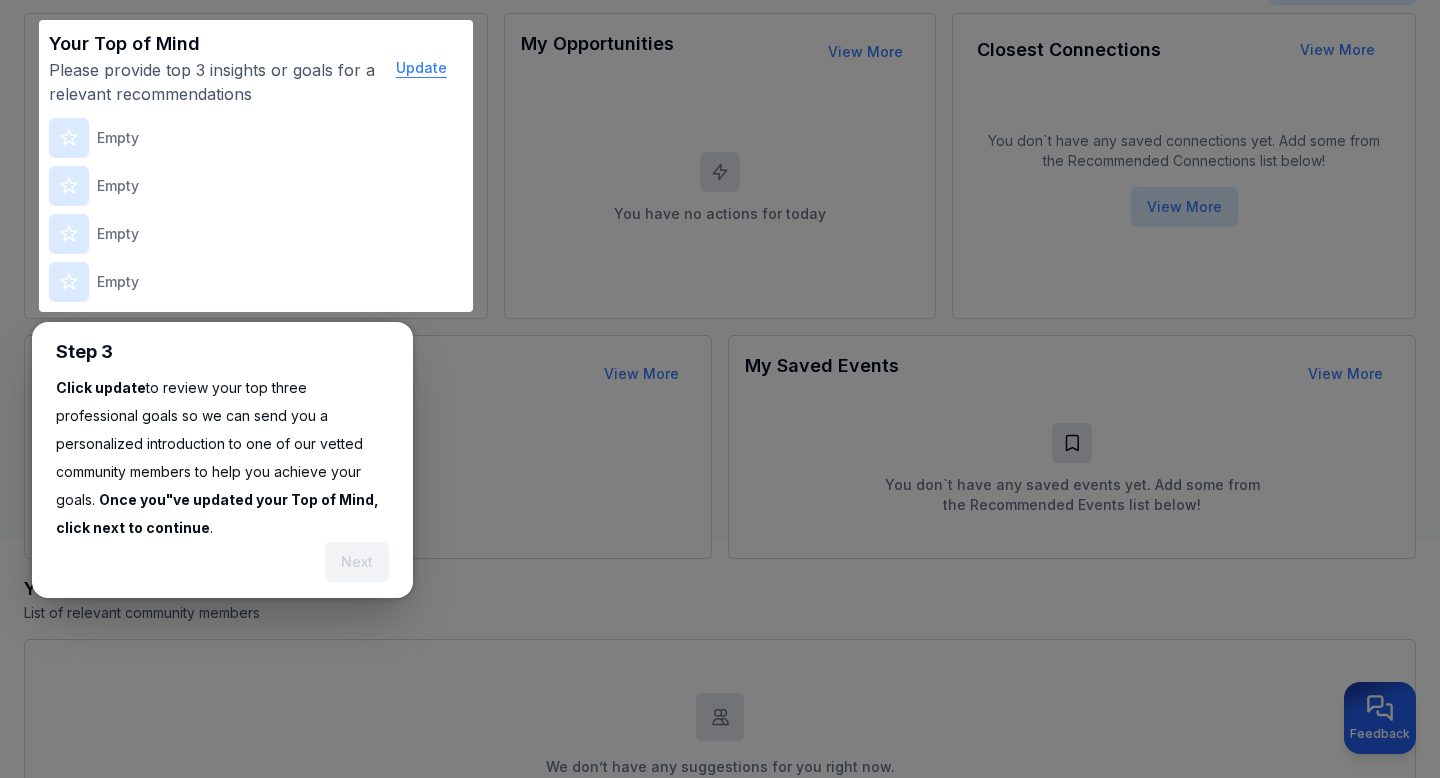 click on "Update" at bounding box center (421, 68) 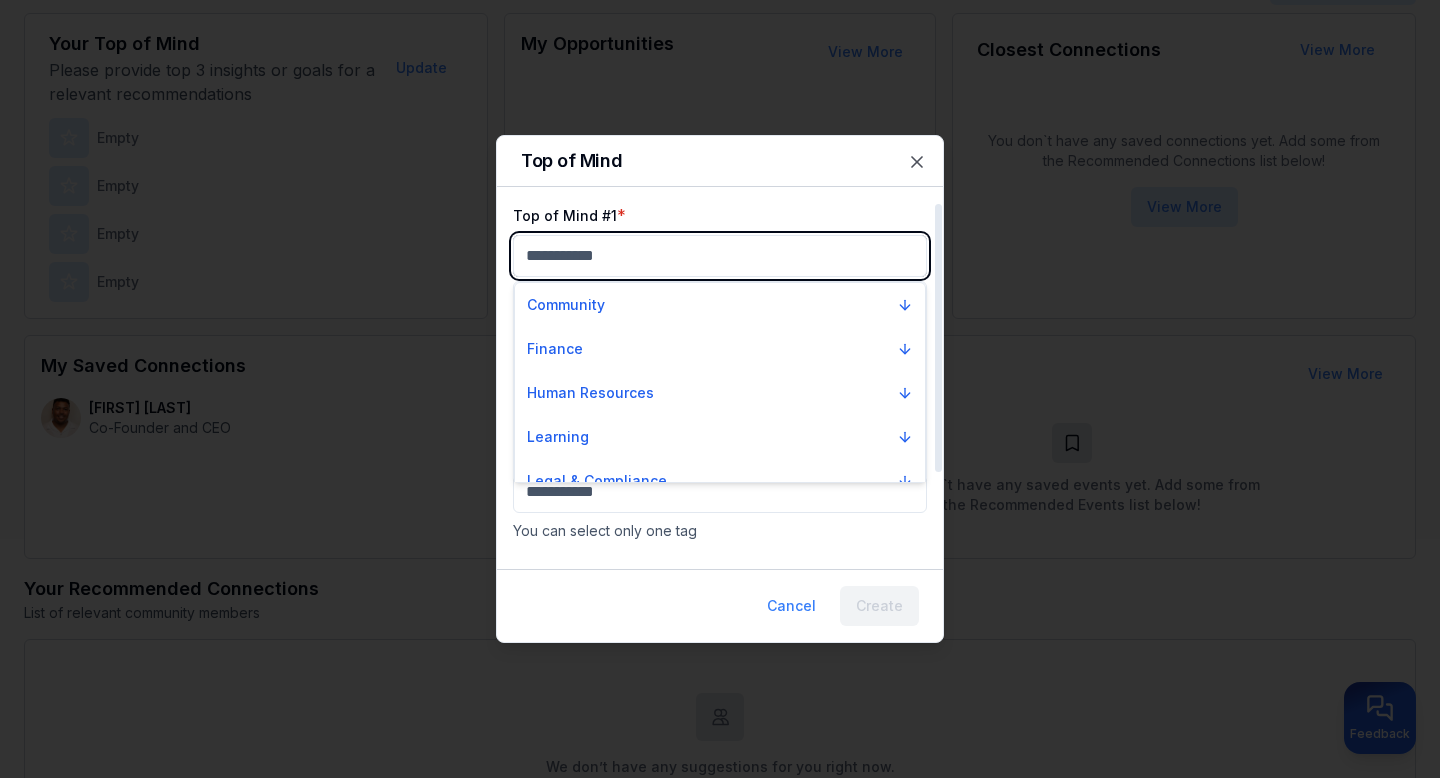 click on "My Dashboard Top of Mind Trusted Advisors Closest Connections Add Contact Your Top of Mind Please provide top 3 insights or goals for a relevant recommendations Update Update Empty Empty Empty Empty My Opportunities View More You have no actions for today View More Closest Connections View More You don`t have any saved connections yet. Add some from the Recommended Connections list below! View More View More My Saved Connections View More Unlock Trainer Training Assistant Le Anne Harper Co-Founder Demetrios Chirgott Co-Founder Jared Cozart Co-Founder and CEO View More My Saved Events View More You don`t have any saved events yet. Add some from the Recommended Events list below! View More Your Recommended Connections List of relevant community members We don’t have any suggestions for you right now.  Update your Top of Mind above or check back later! Add Top of Mind Your Recommended Events List of relevant community workshops, conferences and corporates  Update your Top of Mind above or check back later! * *" at bounding box center (720, 142) 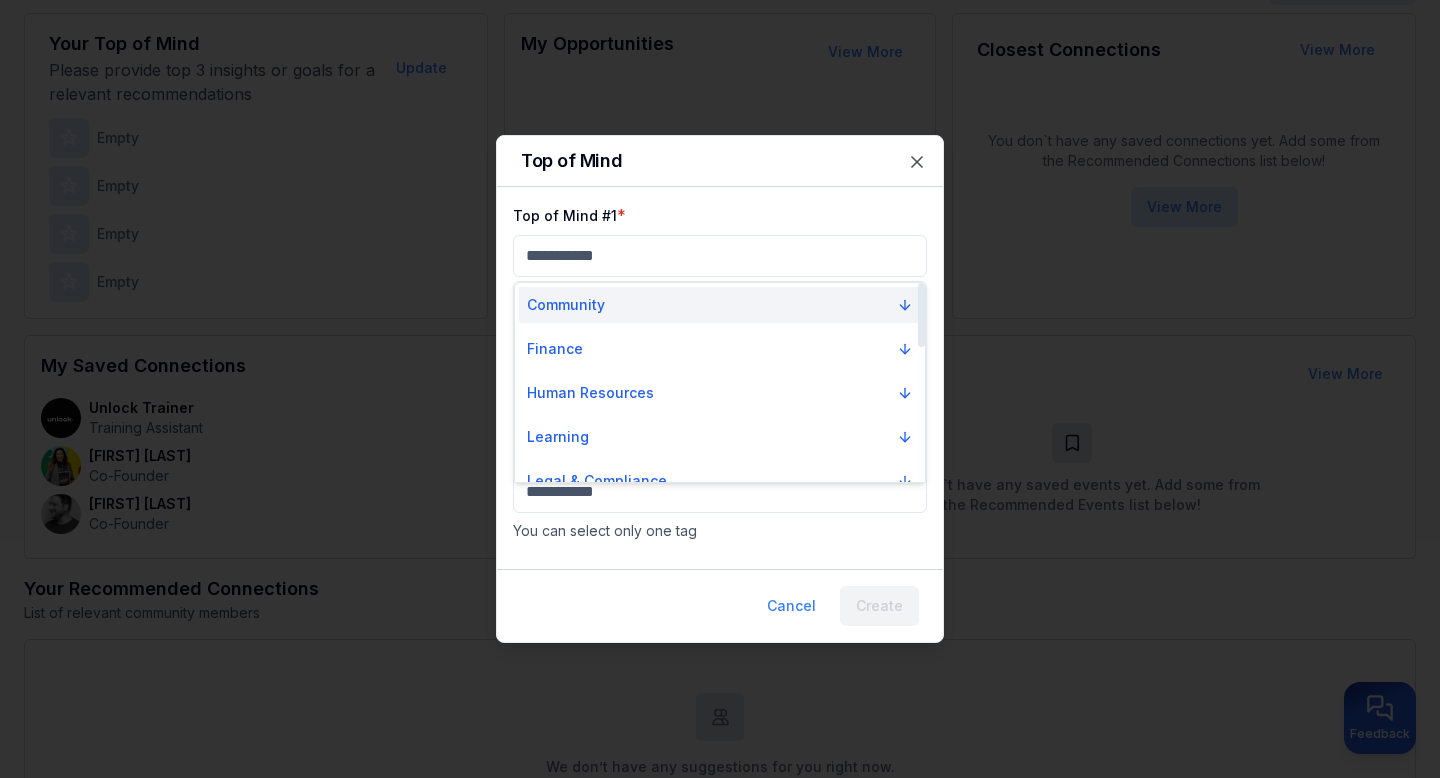 click on "Community" at bounding box center [720, 305] 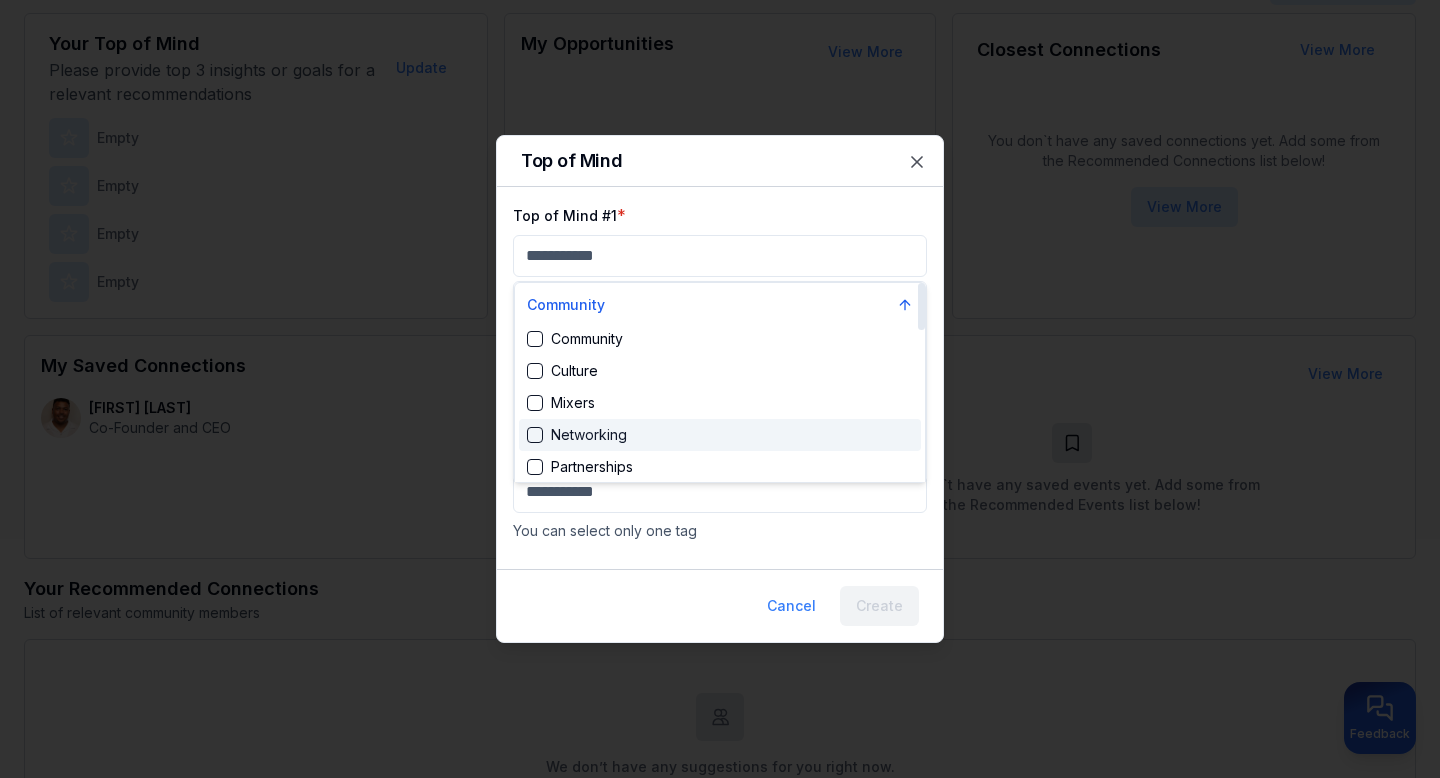 click on "Networking" at bounding box center (577, 435) 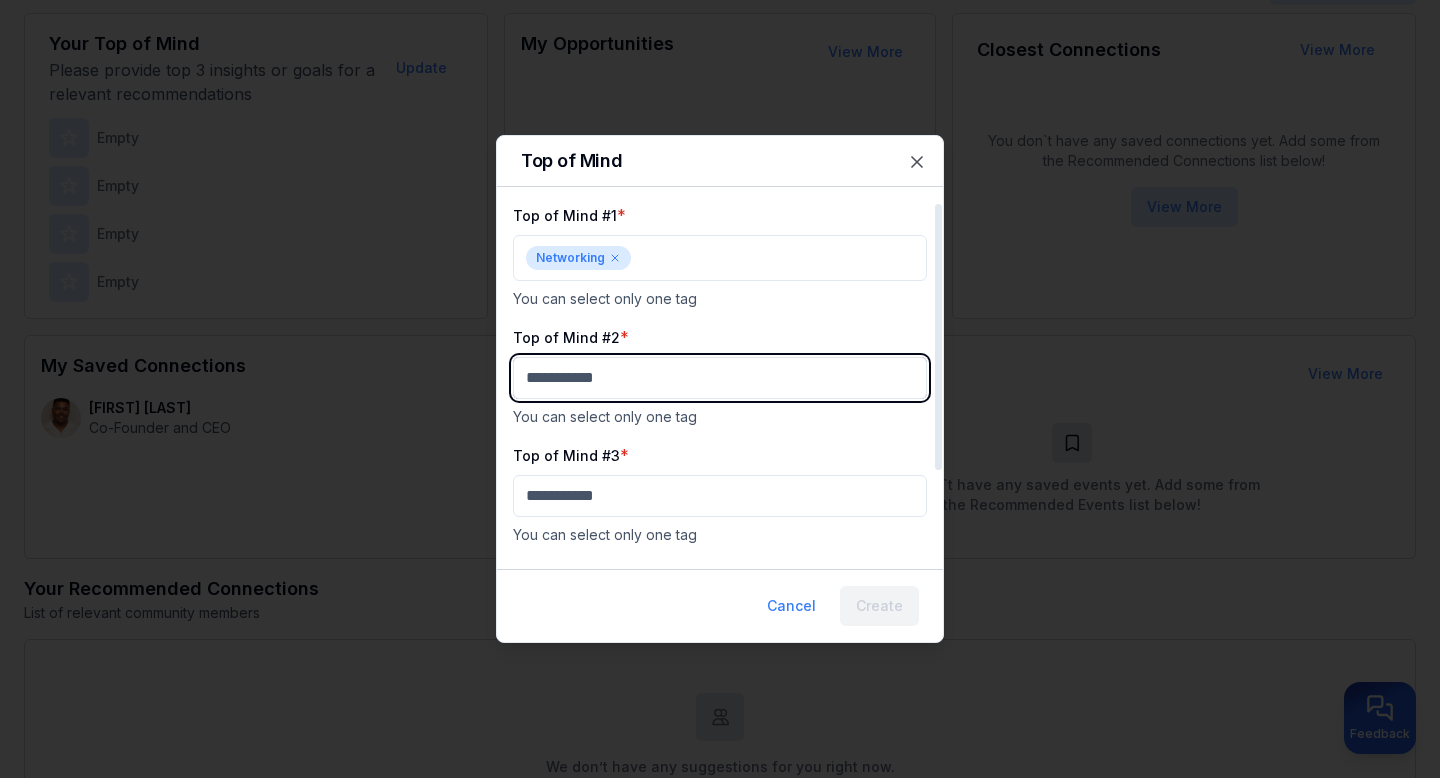 click on "My Dashboard Top of Mind Trusted Advisors Closest Connections Add Contact Your Top of Mind Please provide top 3 insights or goals for a relevant recommendations Update Update Empty Empty Empty Empty My Opportunities View More You have no actions for today View More Closest Connections View More You don`t have any saved connections yet. Add some from the Recommended Connections list below! View More View More My Saved Connections View More Unlock Trainer Training Assistant Le Anne Harper Co-Founder Demetrios Chirgott Co-Founder Jared Cozart Co-Founder and CEO View More My Saved Events View More You don`t have any saved events yet. Add some from the Recommended Events list below! View More Your Recommended Connections List of relevant community members We don’t have any suggestions for you right now.  Update your Top of Mind above or check back later! Add Top of Mind Your Recommended Events List of relevant community workshops, conferences and corporates  Update your Top of Mind above or check back later! * *" at bounding box center [720, 142] 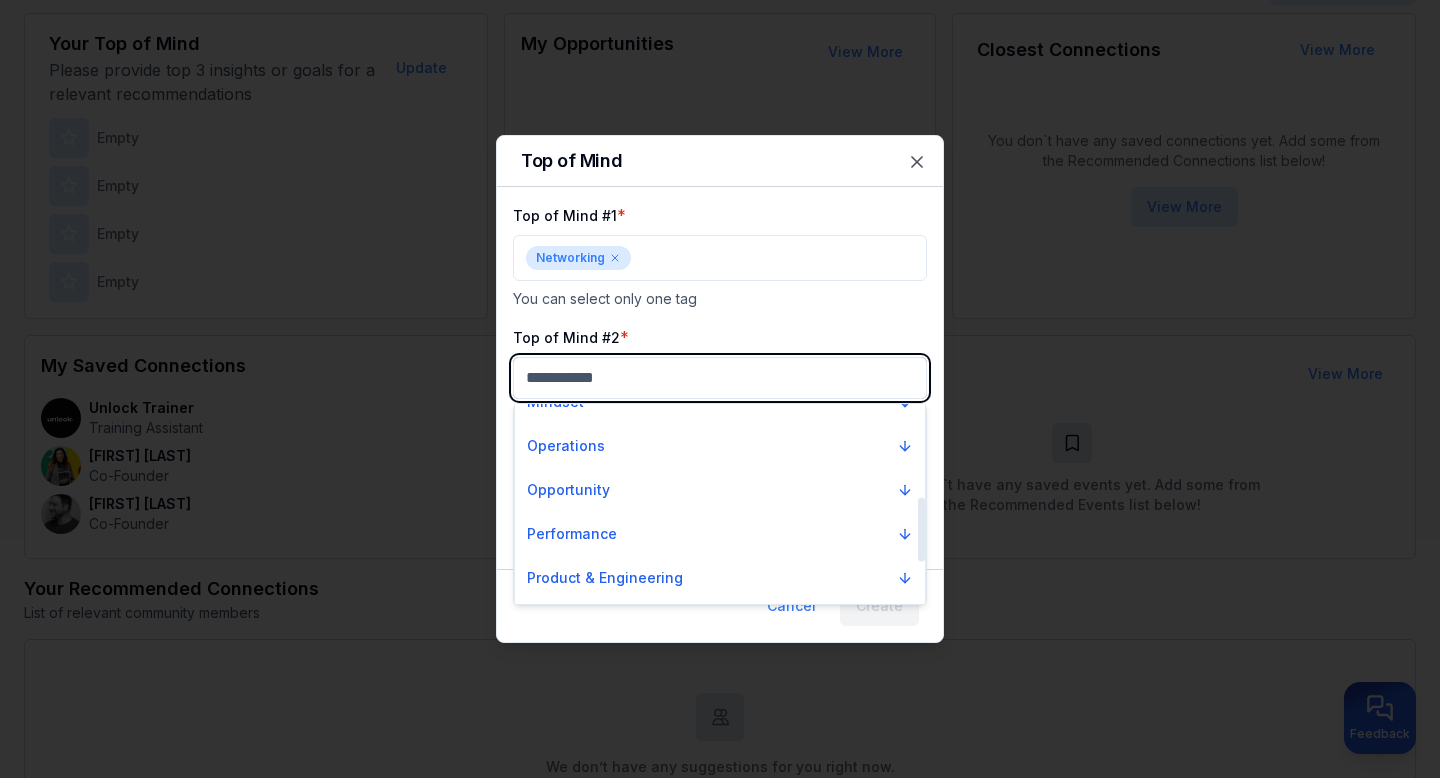 scroll, scrollTop: 302, scrollLeft: 0, axis: vertical 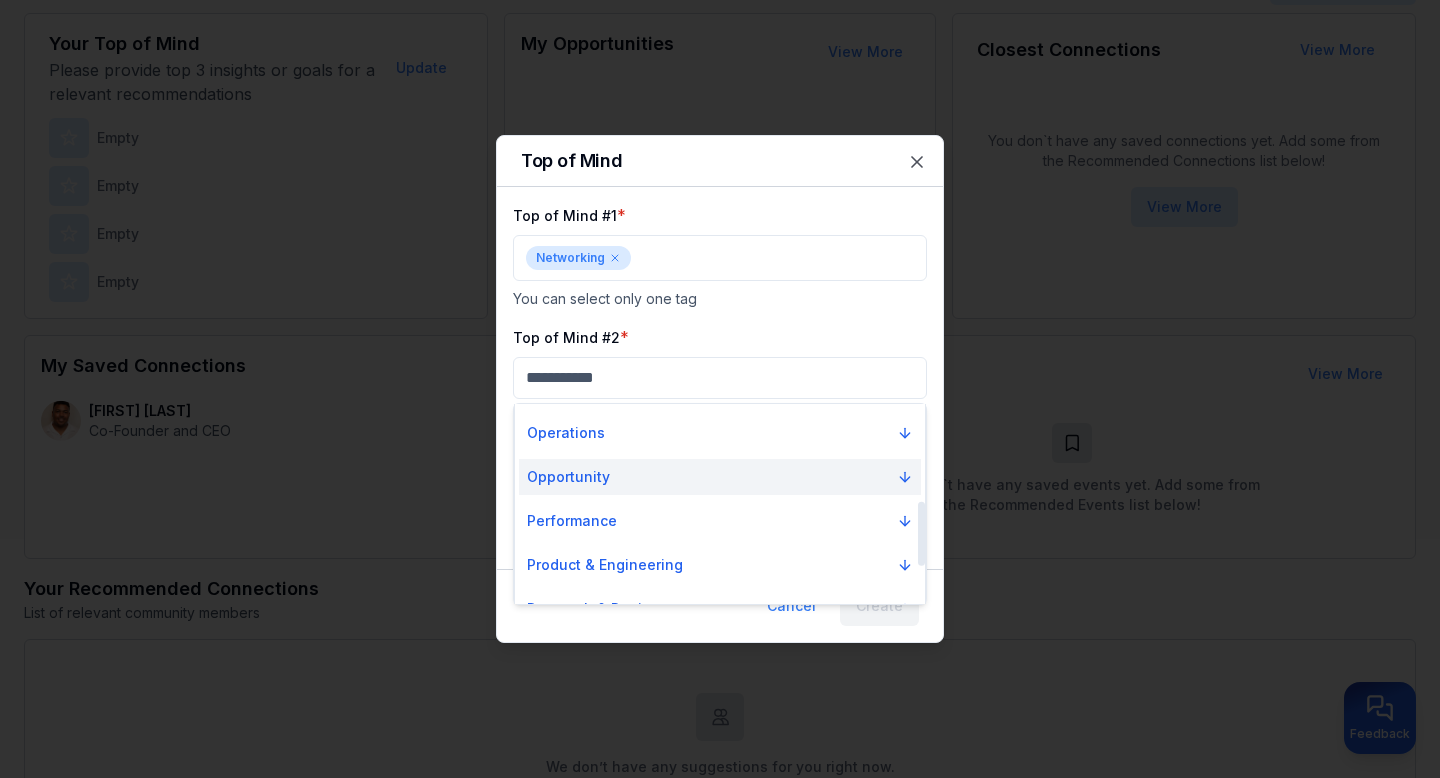 click on "Opportunity" at bounding box center (568, 477) 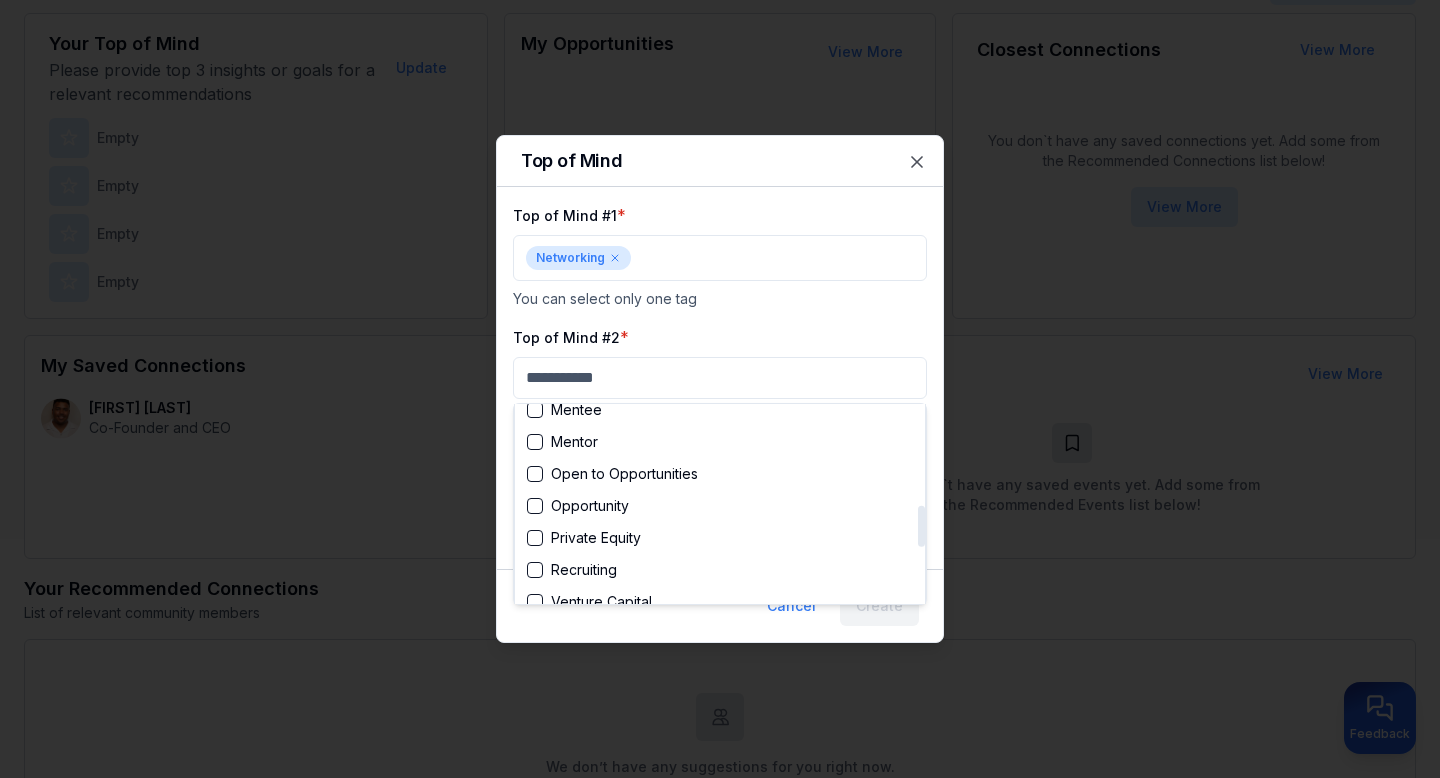 scroll, scrollTop: 494, scrollLeft: 0, axis: vertical 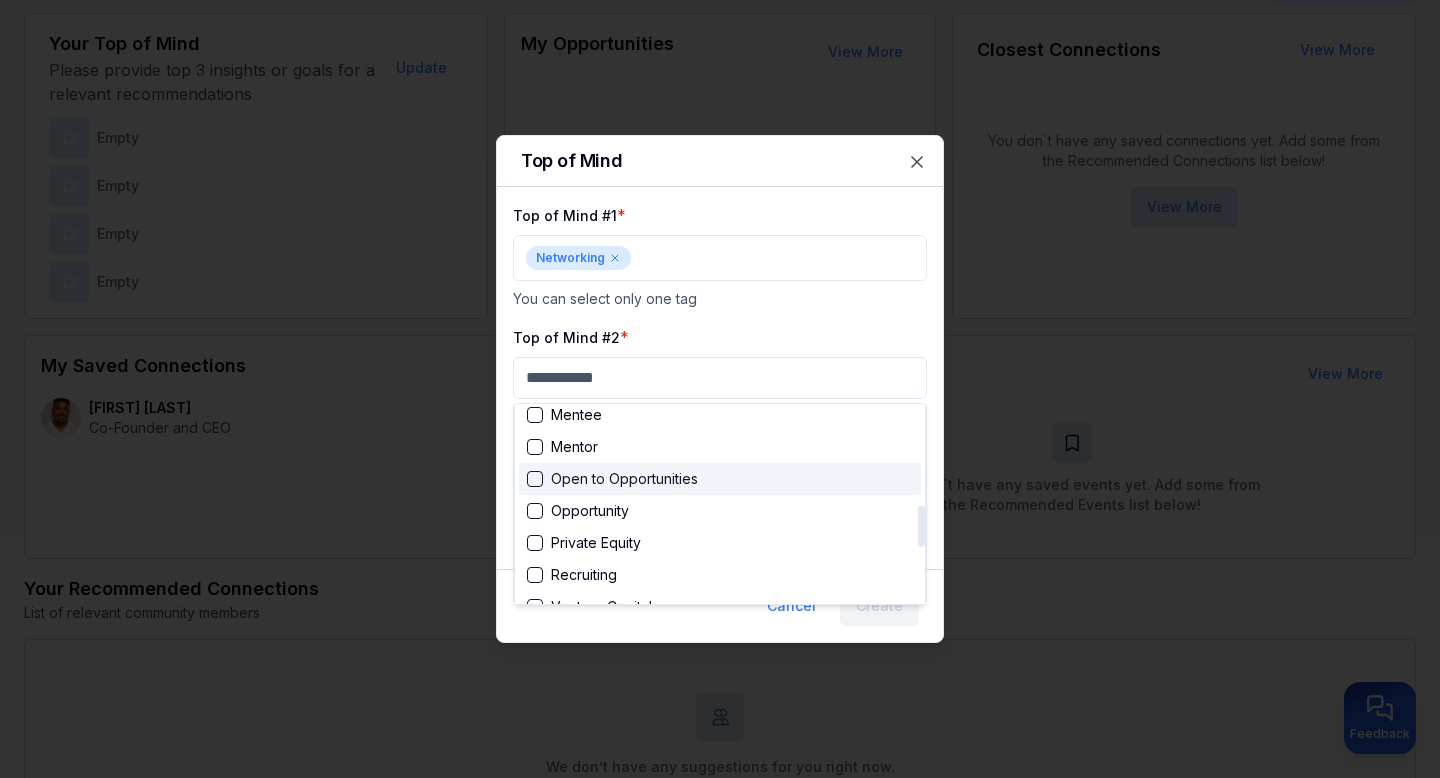 click on "Open to Opportunities" at bounding box center [612, 479] 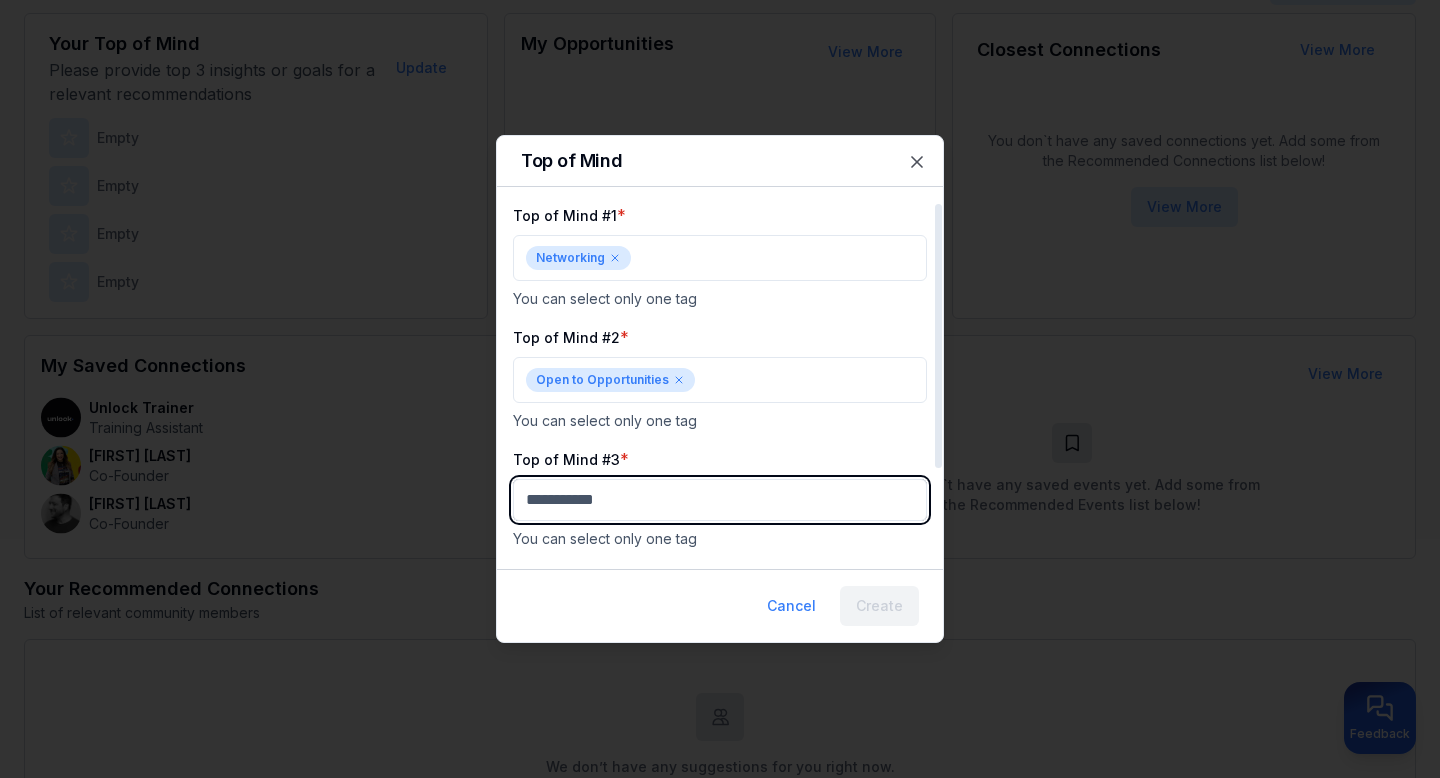 click on "My Dashboard Top of Mind Trusted Advisors Closest Connections Add Contact Your Top of Mind Please provide top 3 insights or goals for a relevant recommendations Update Update Empty Empty Empty Empty My Opportunities View More You have no actions for today View More Closest Connections View More You don`t have any saved connections yet. Add some from the Recommended Connections list below! View More View More My Saved Connections View More Unlock Trainer Training Assistant Le Anne Harper Co-Founder Demetrios Chirgott Co-Founder Jared Cozart Co-Founder and CEO View More My Saved Events View More You don`t have any saved events yet. Add some from the Recommended Events list below! View More Your Recommended Connections List of relevant community members We don’t have any suggestions for you right now.  Update your Top of Mind above or check back later! Add Top of Mind Your Recommended Events List of relevant community workshops, conferences and corporates  Update your Top of Mind above or check back later! * *" at bounding box center [720, 142] 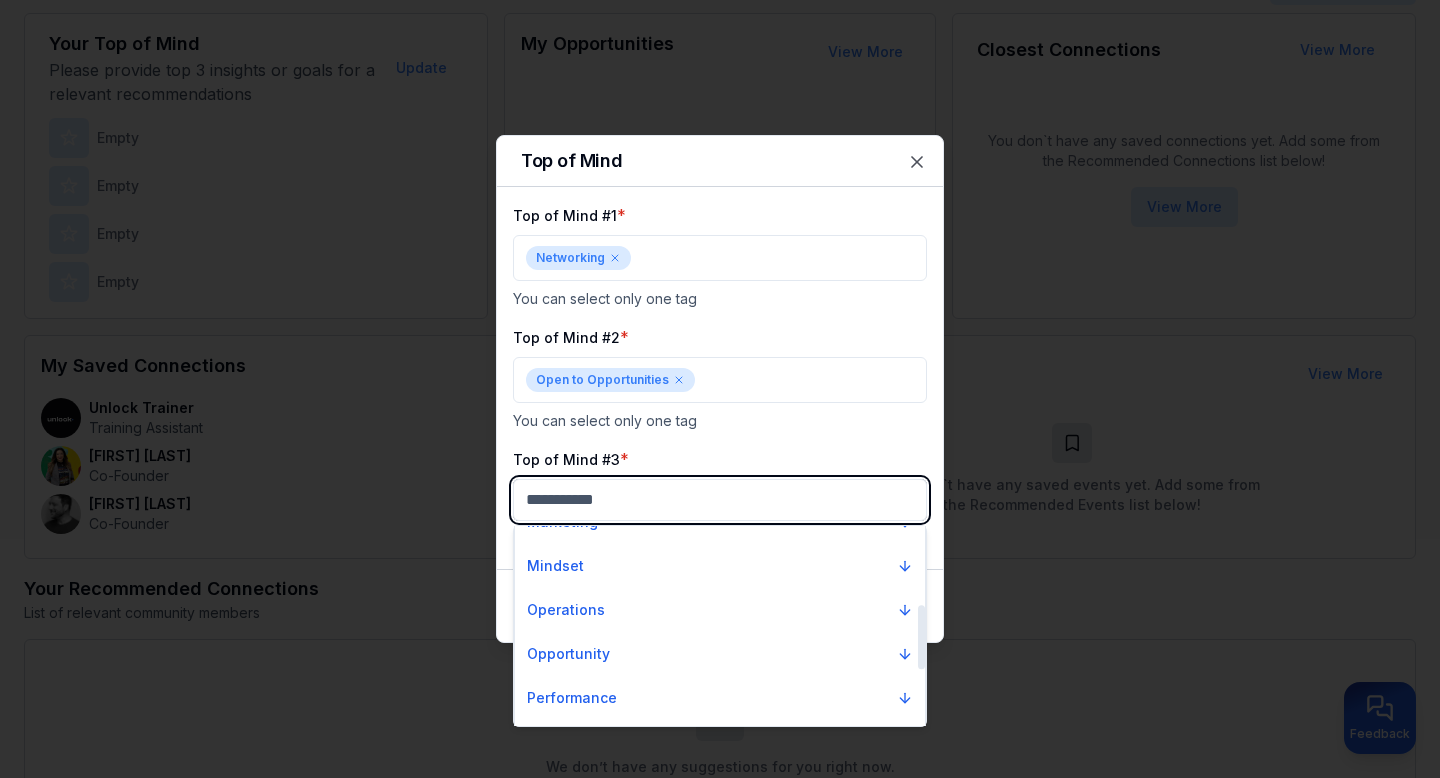 scroll, scrollTop: 226, scrollLeft: 0, axis: vertical 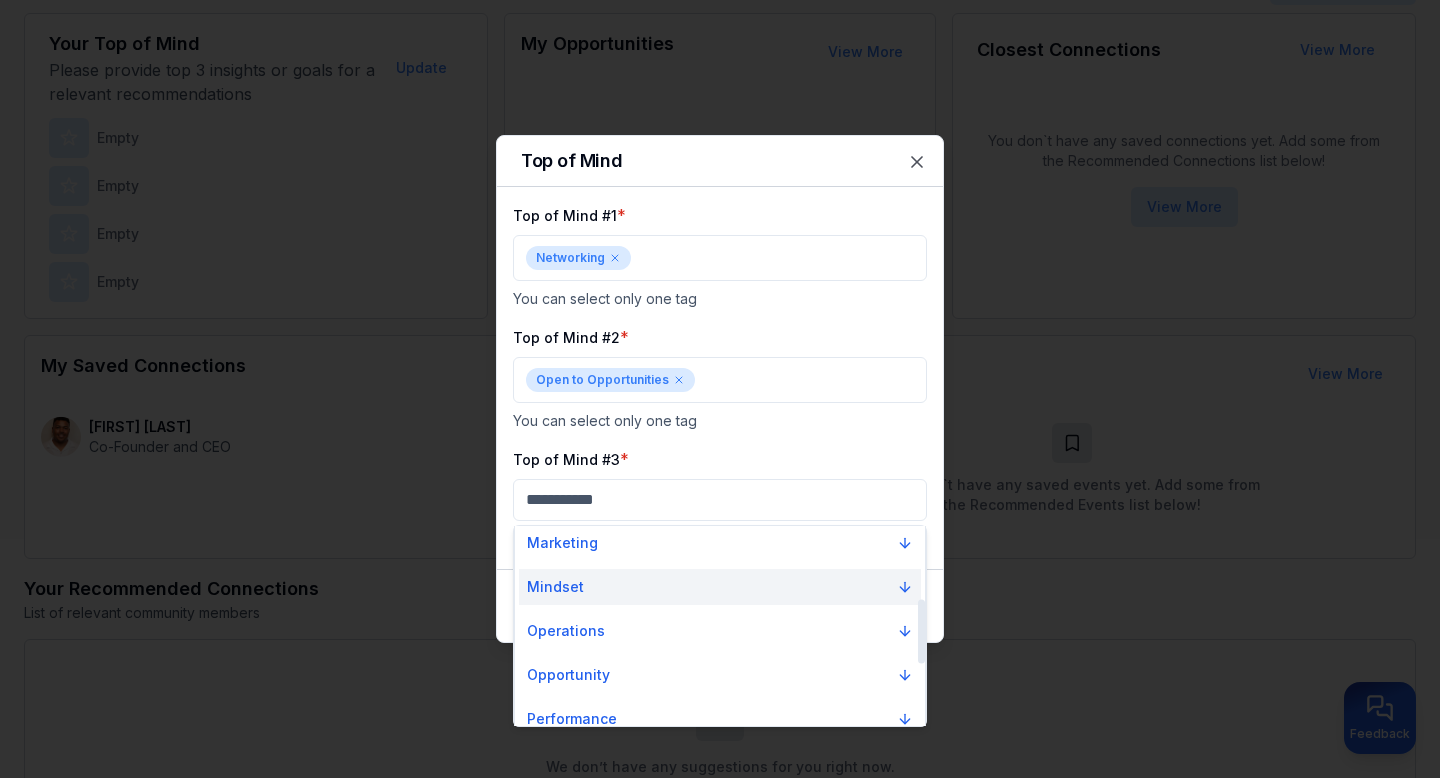 click on "Mindset" at bounding box center [720, 587] 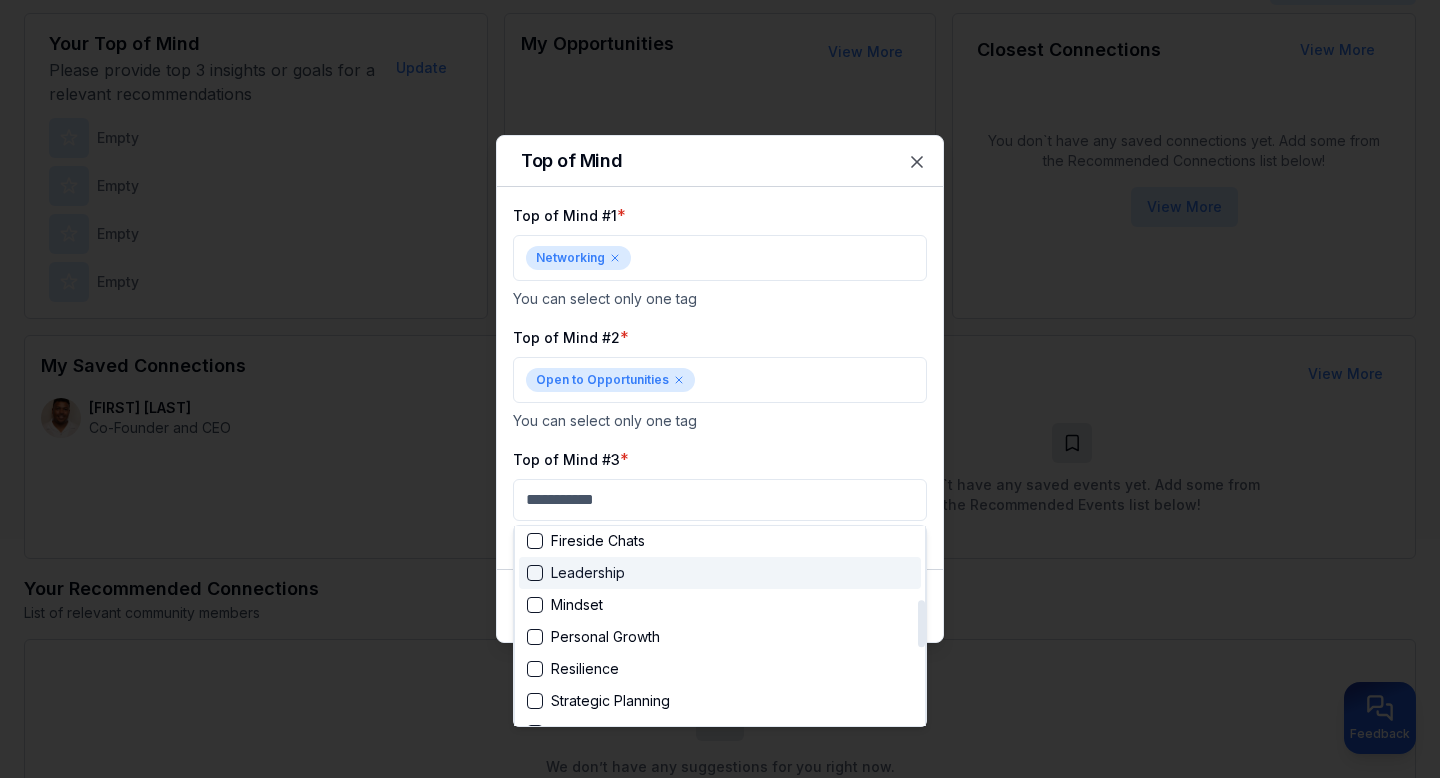 scroll, scrollTop: 314, scrollLeft: 0, axis: vertical 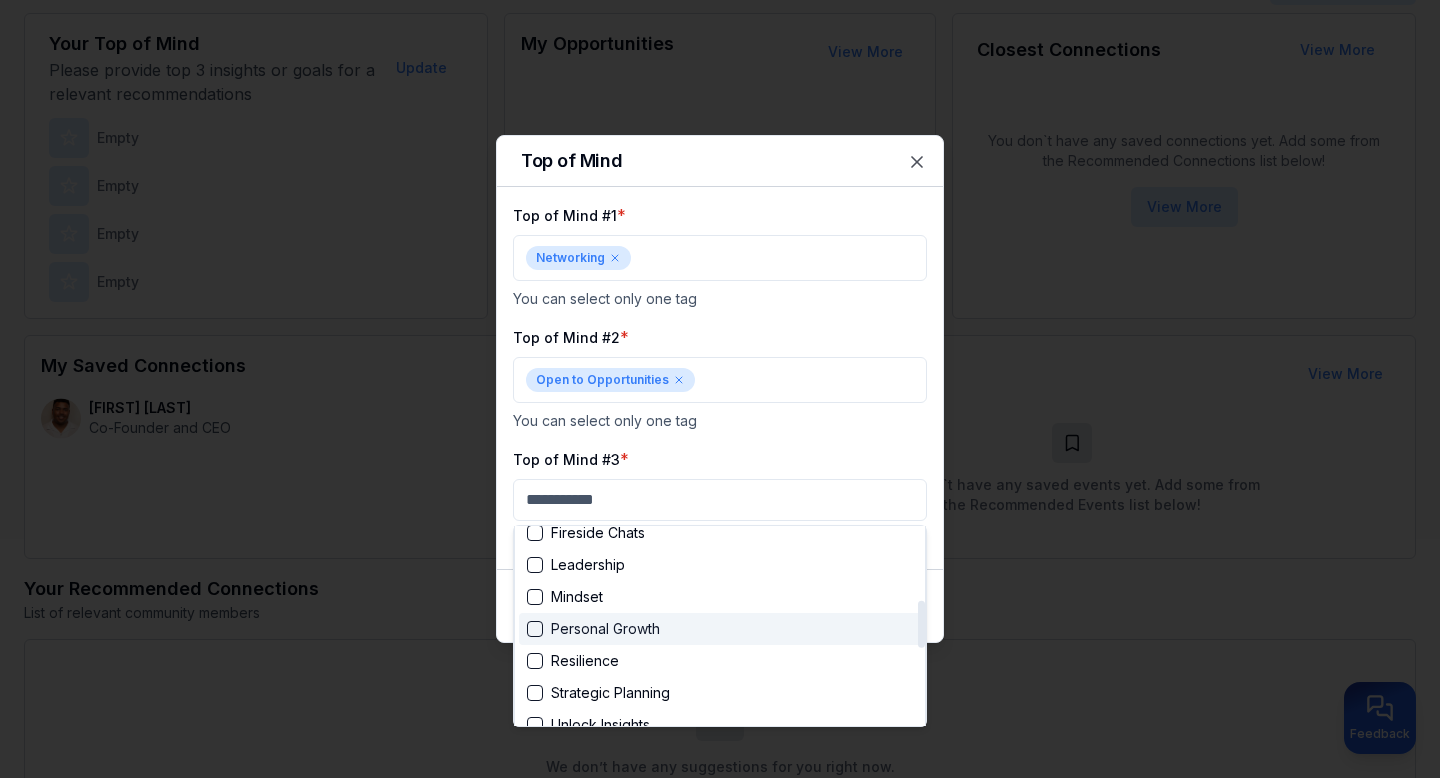click on "Personal Growth" at bounding box center [720, 629] 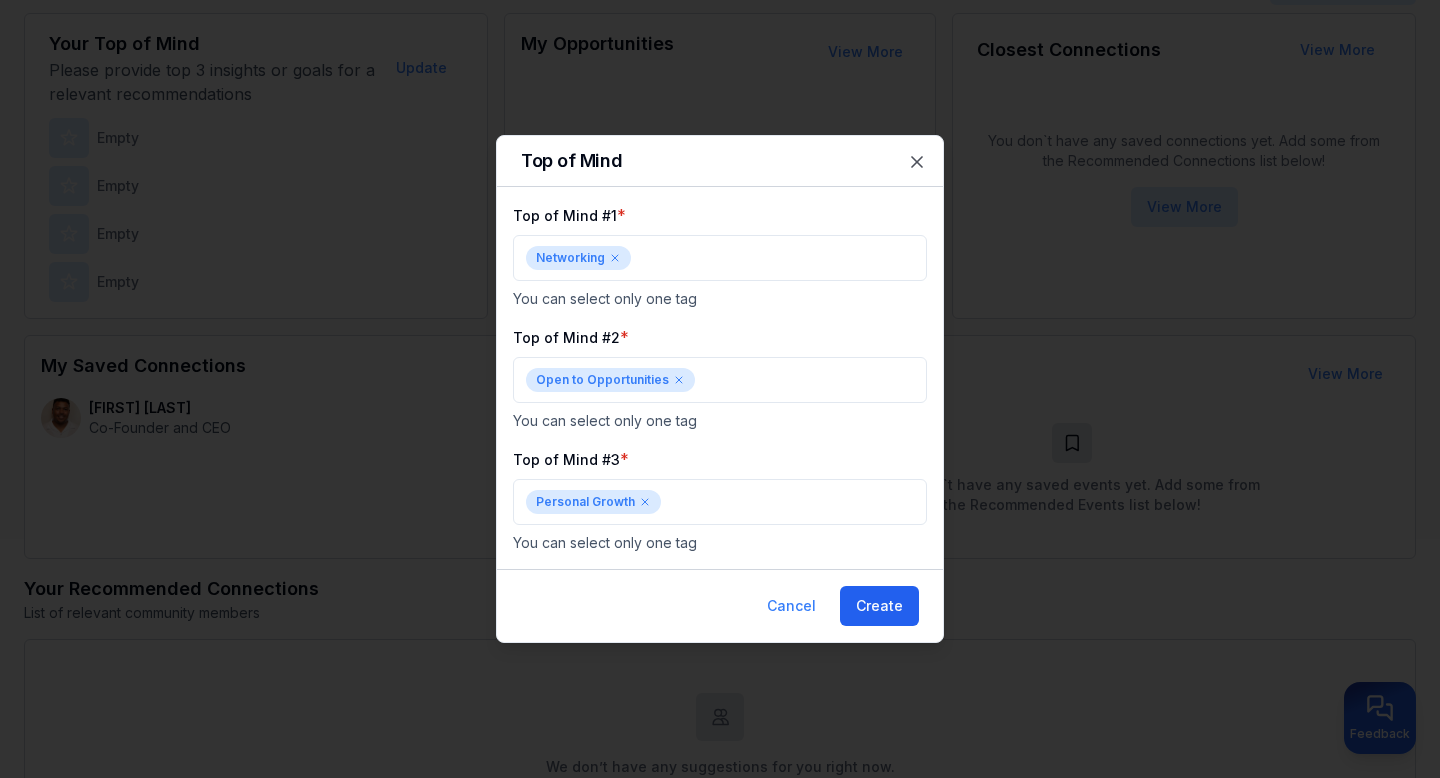 click on "Create" at bounding box center [879, 606] 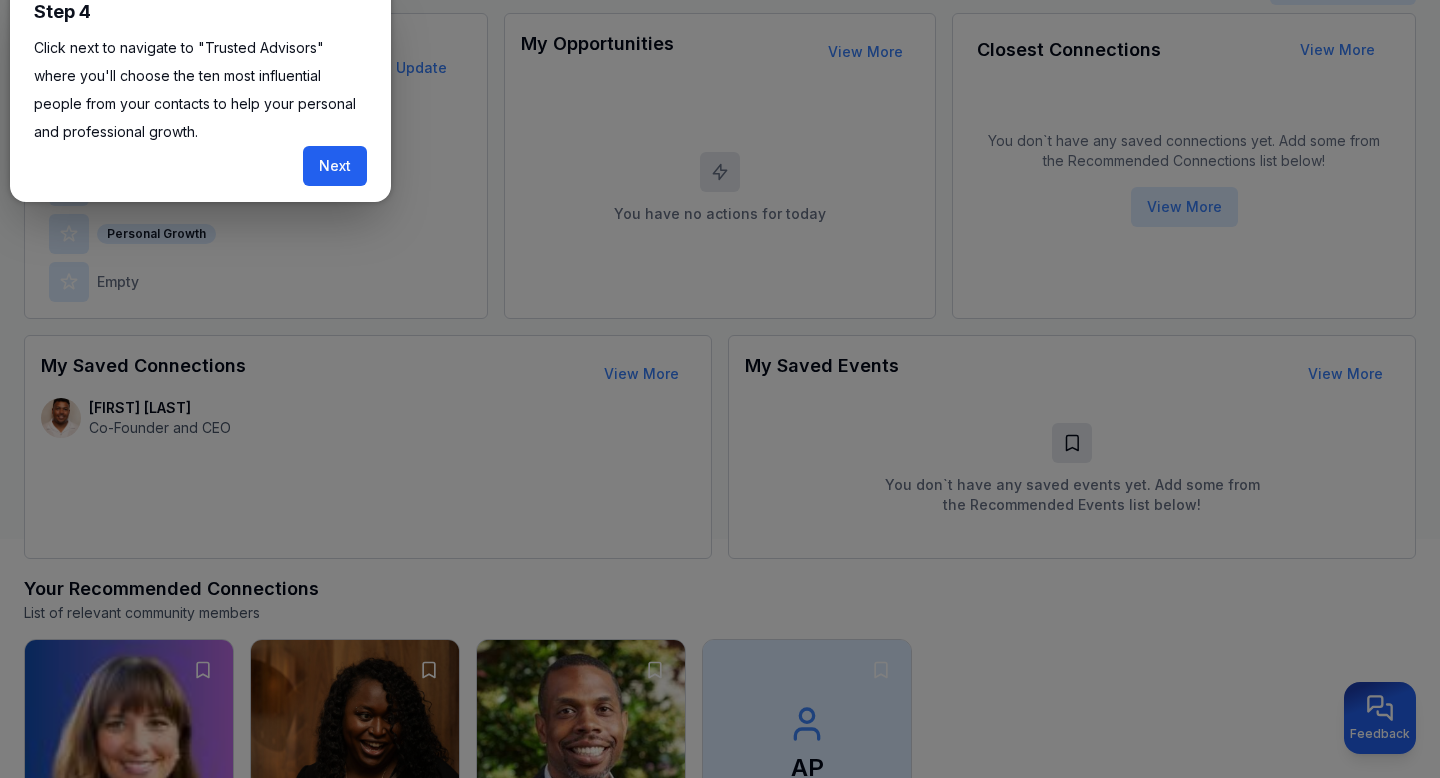 click on "Next" at bounding box center (335, 166) 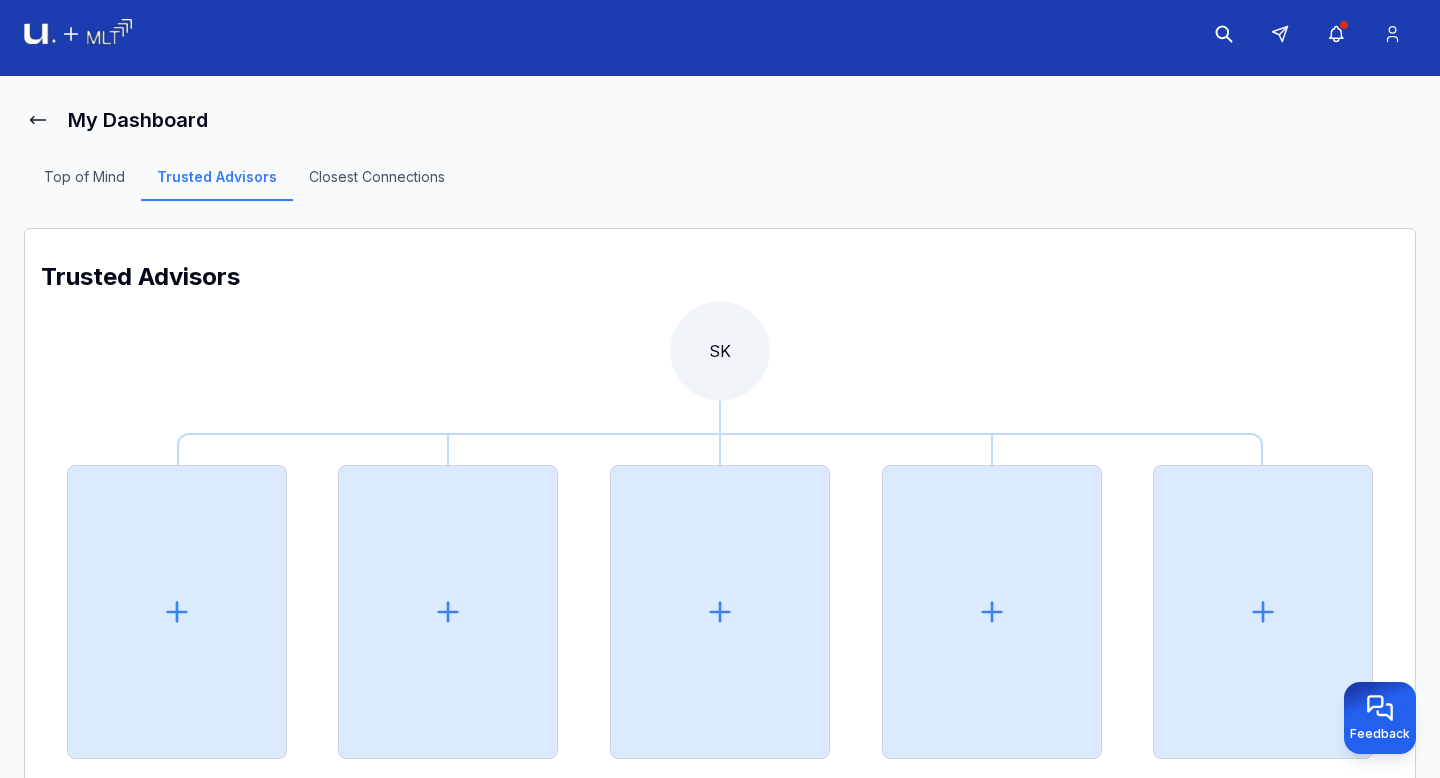 scroll, scrollTop: 82, scrollLeft: 0, axis: vertical 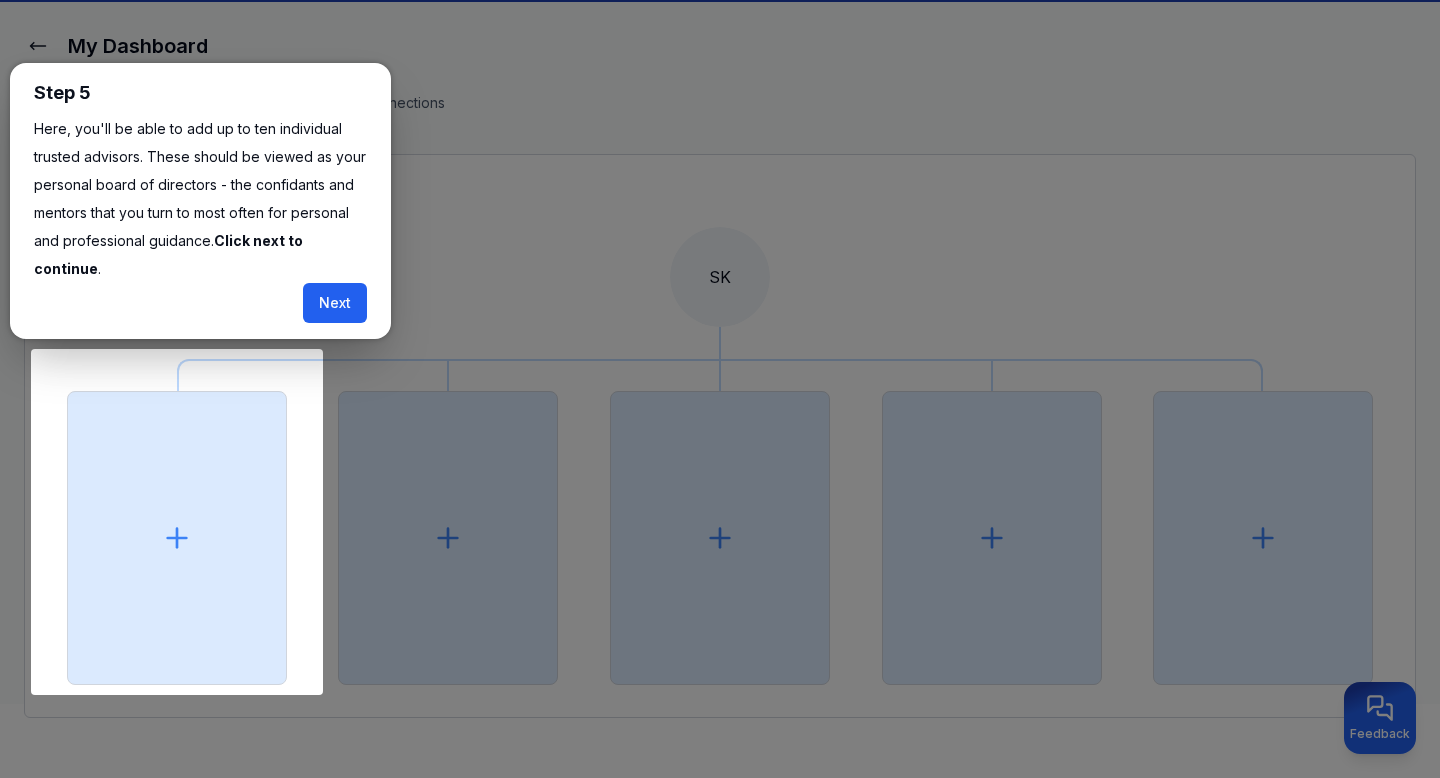 click on "Next" at bounding box center [335, 303] 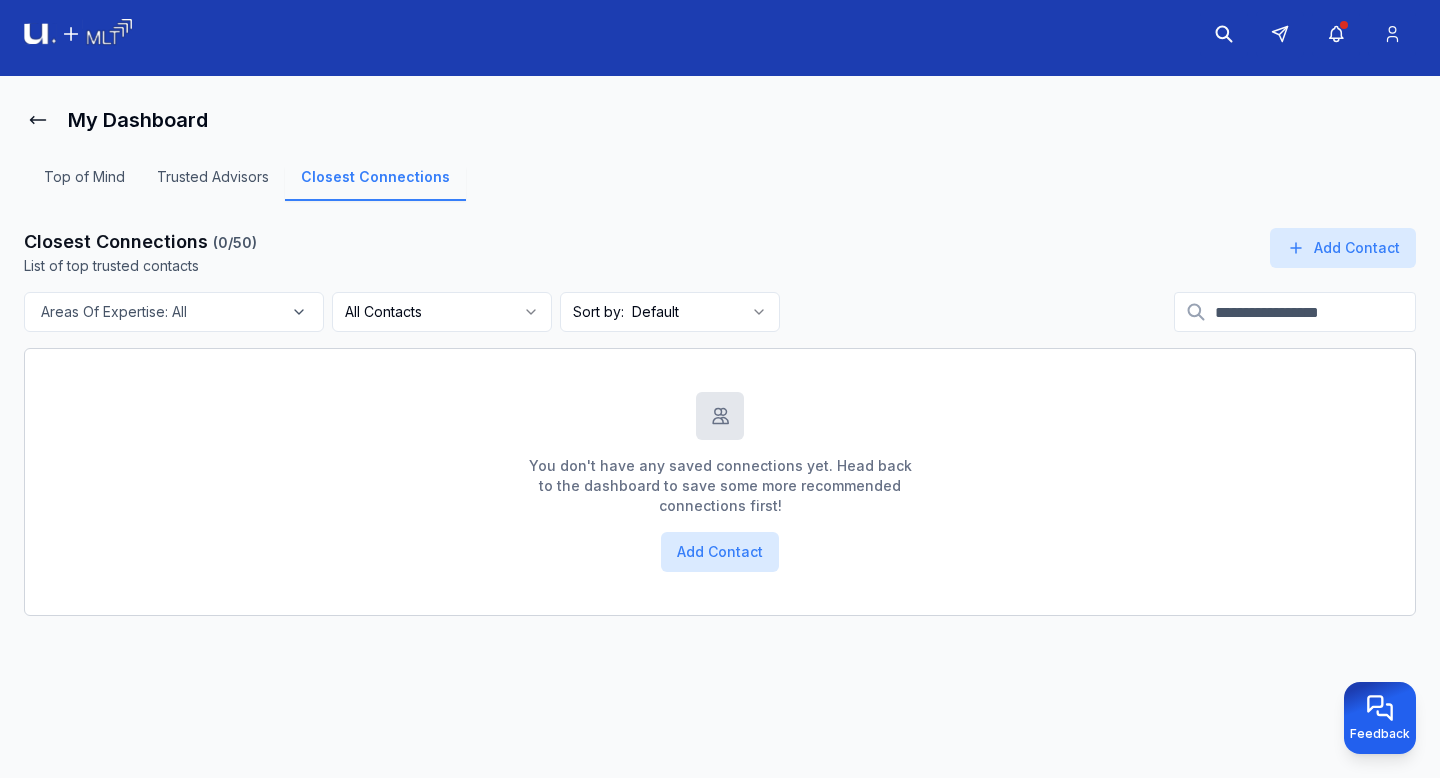scroll, scrollTop: 8, scrollLeft: 0, axis: vertical 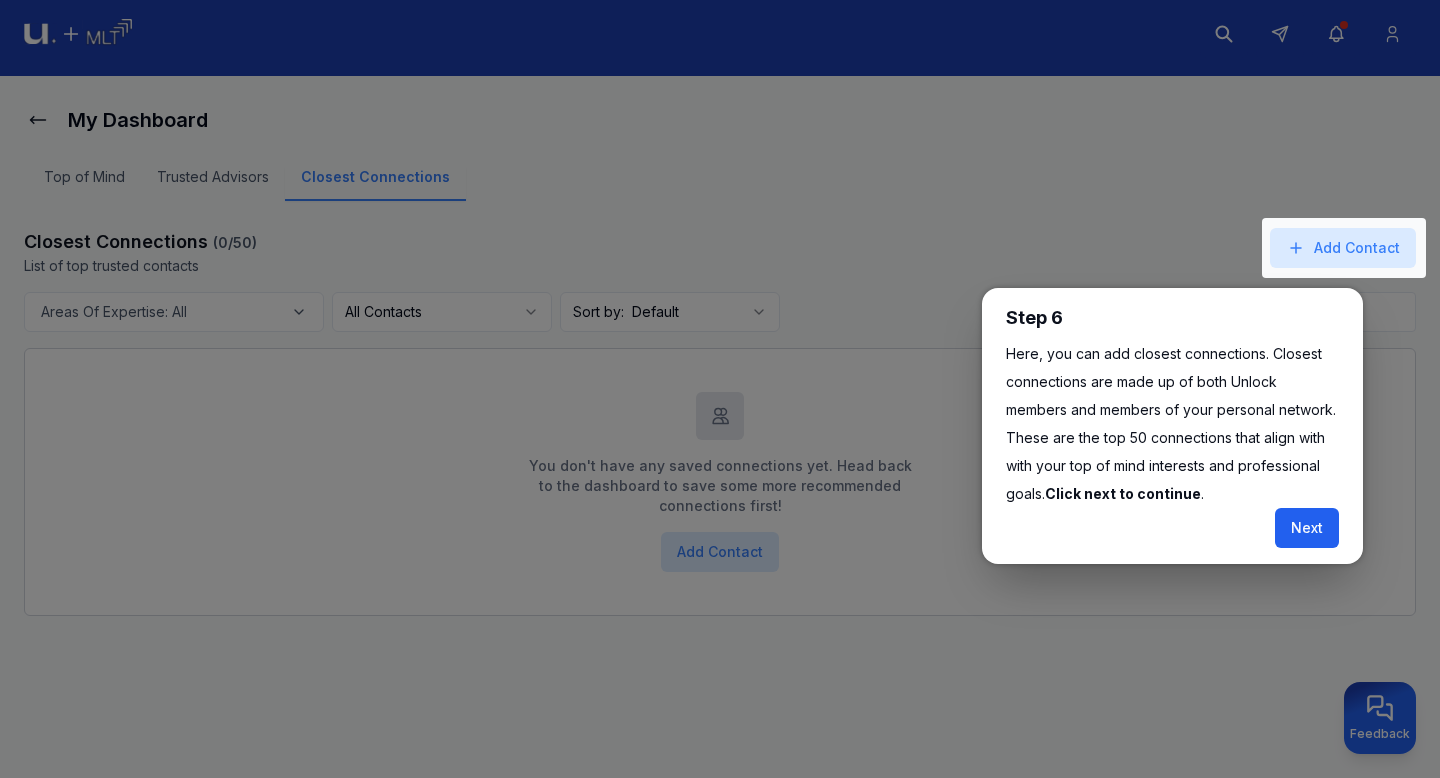 click on "Next" at bounding box center [1307, 528] 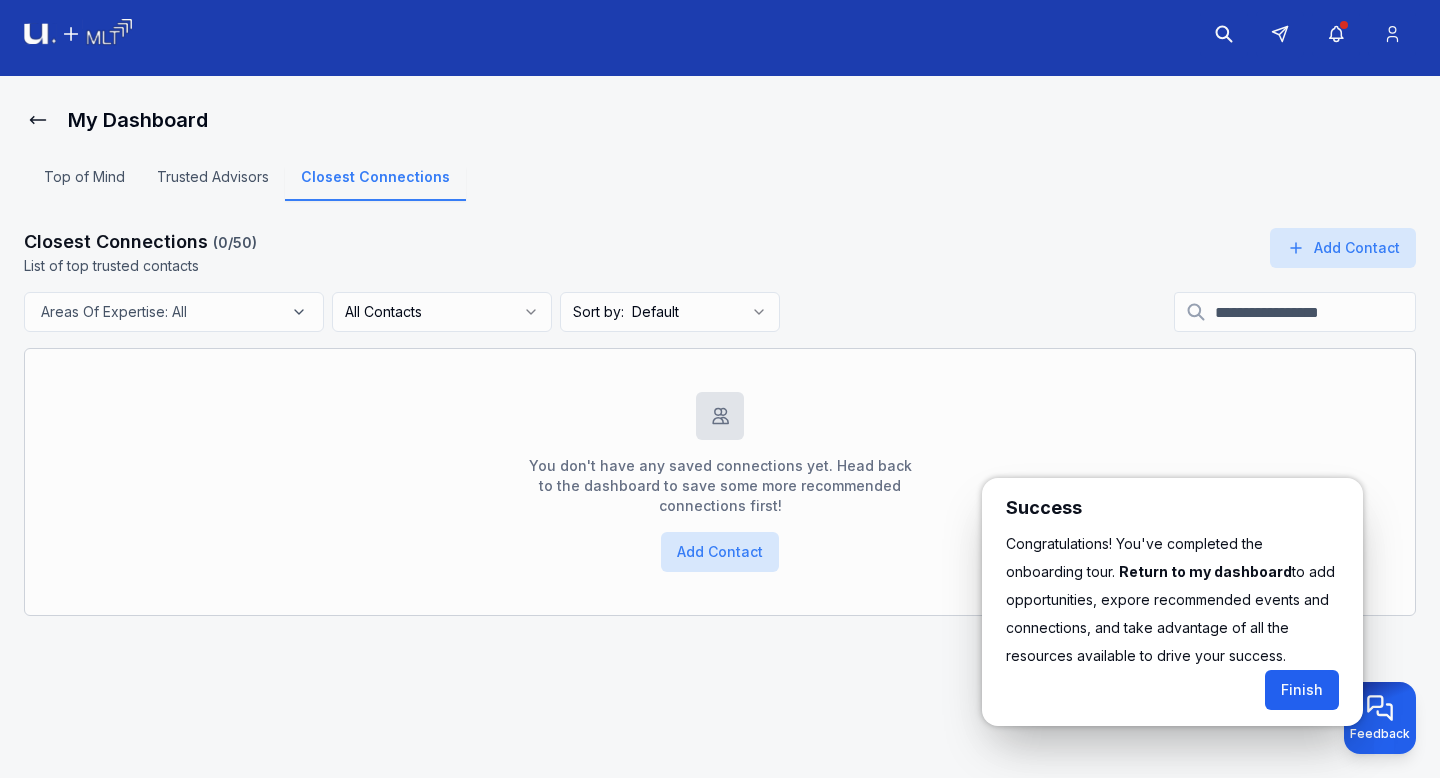 click on "Finish" at bounding box center [1302, 690] 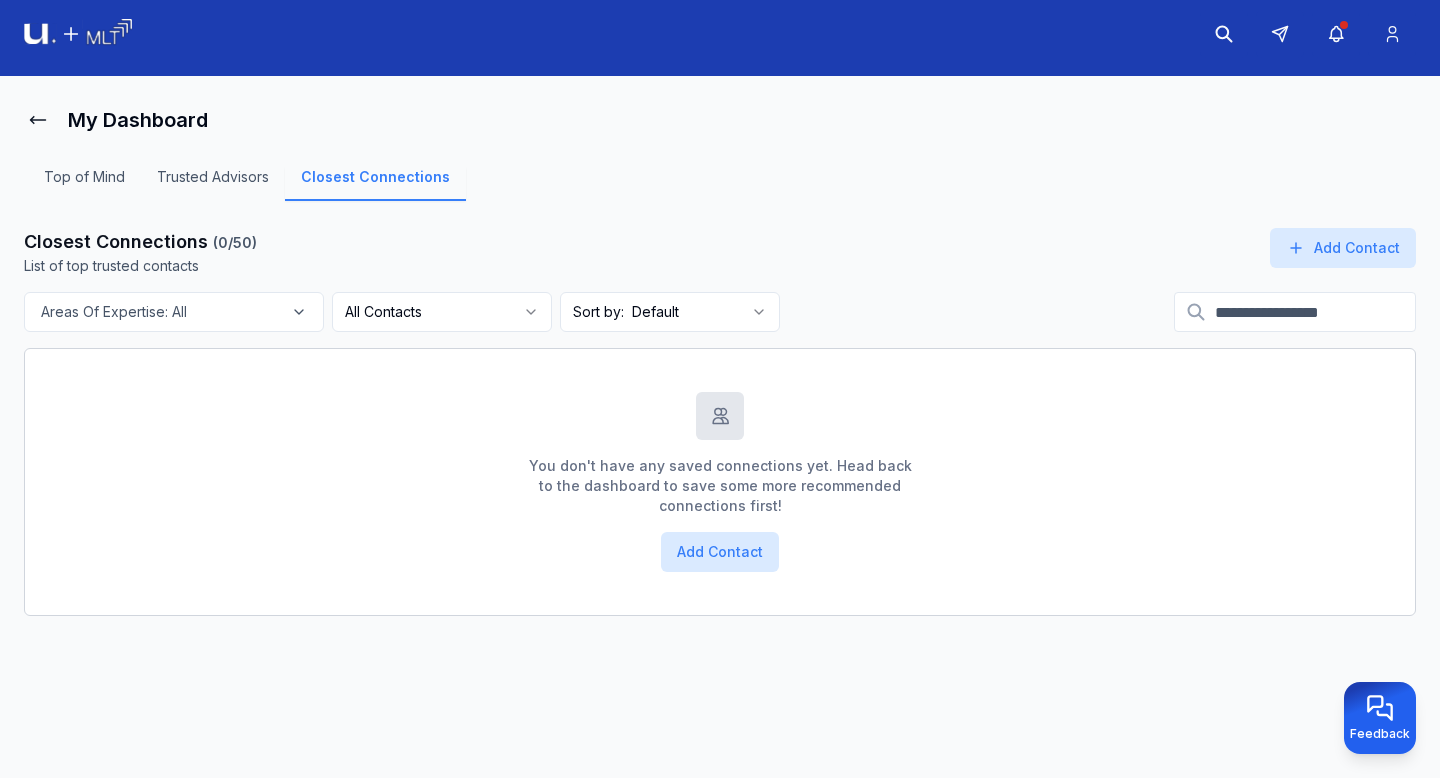 scroll, scrollTop: 0, scrollLeft: 0, axis: both 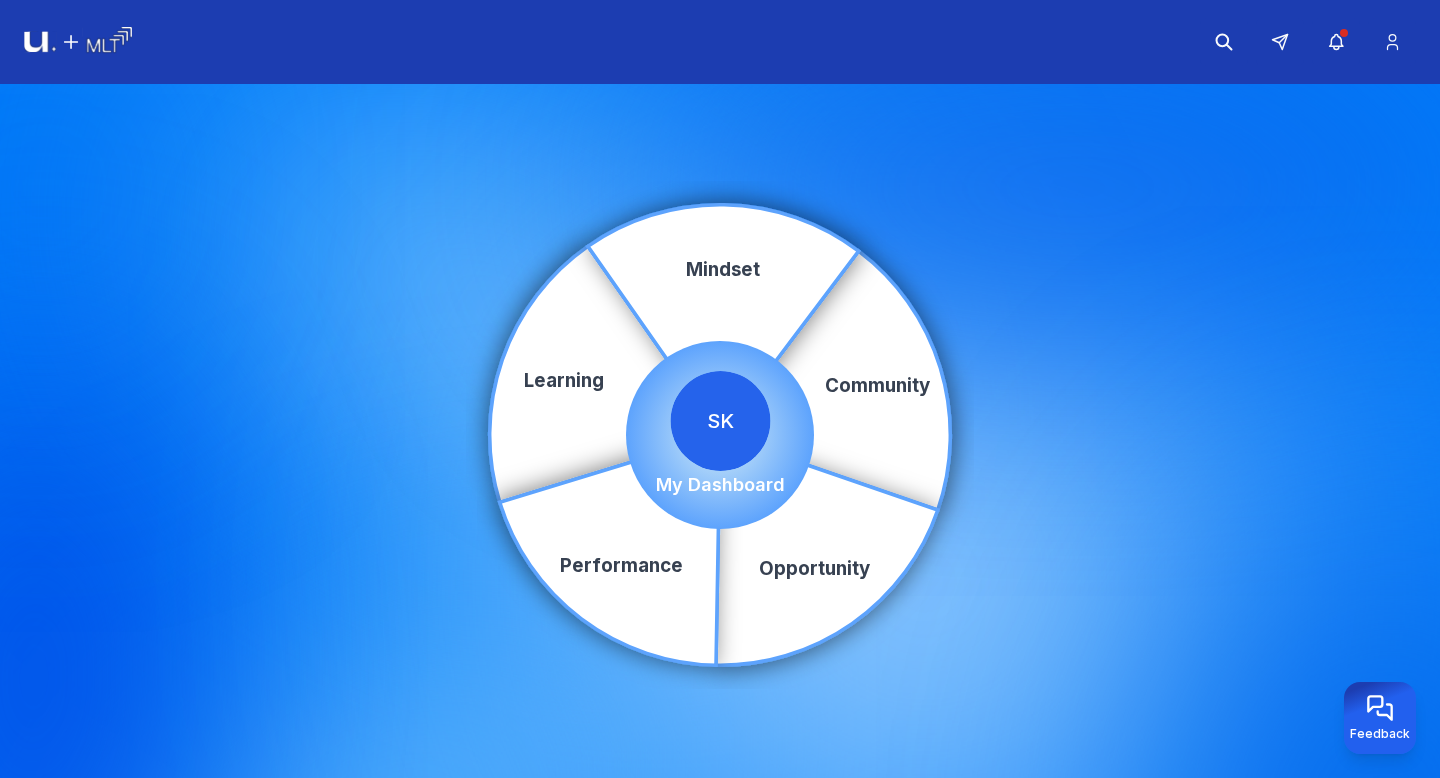 click at bounding box center [78, 42] 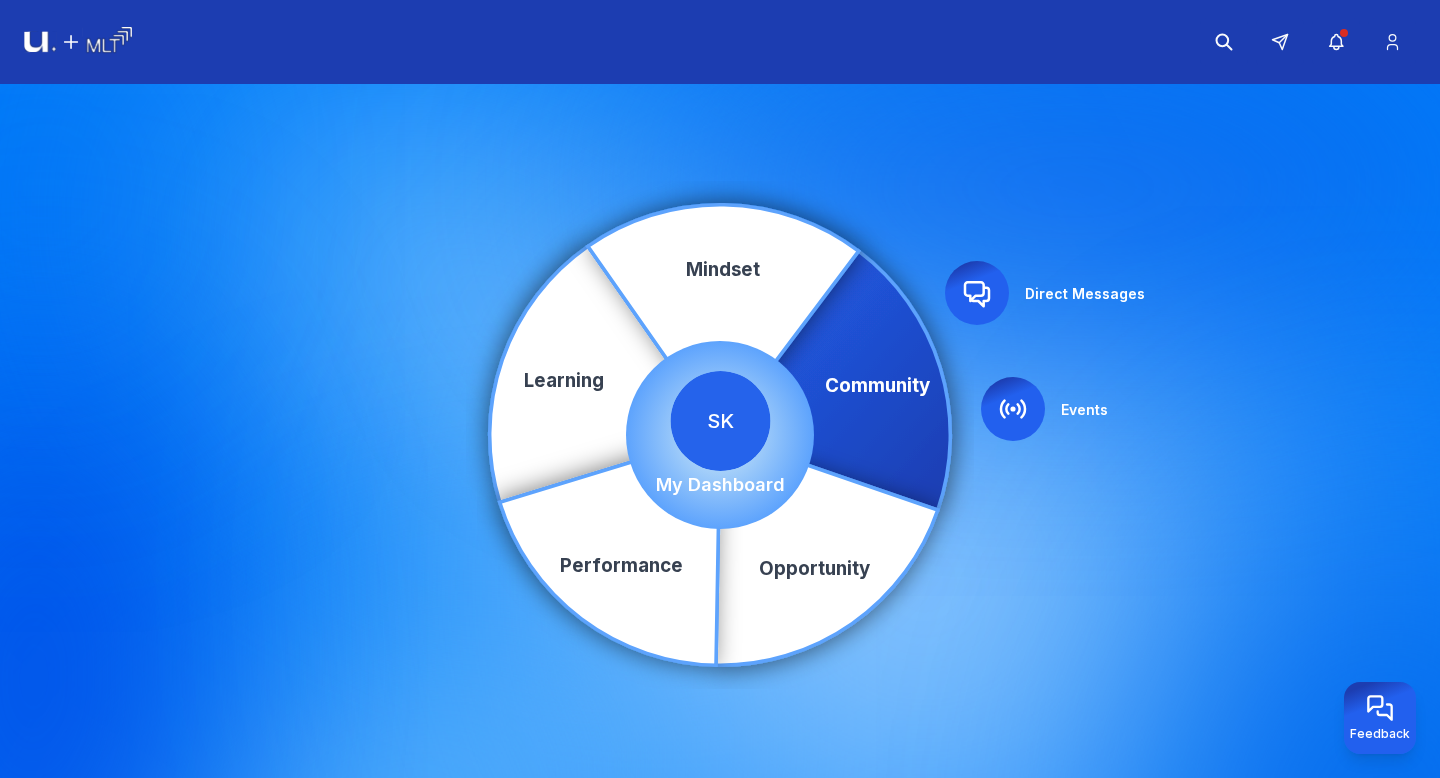 click 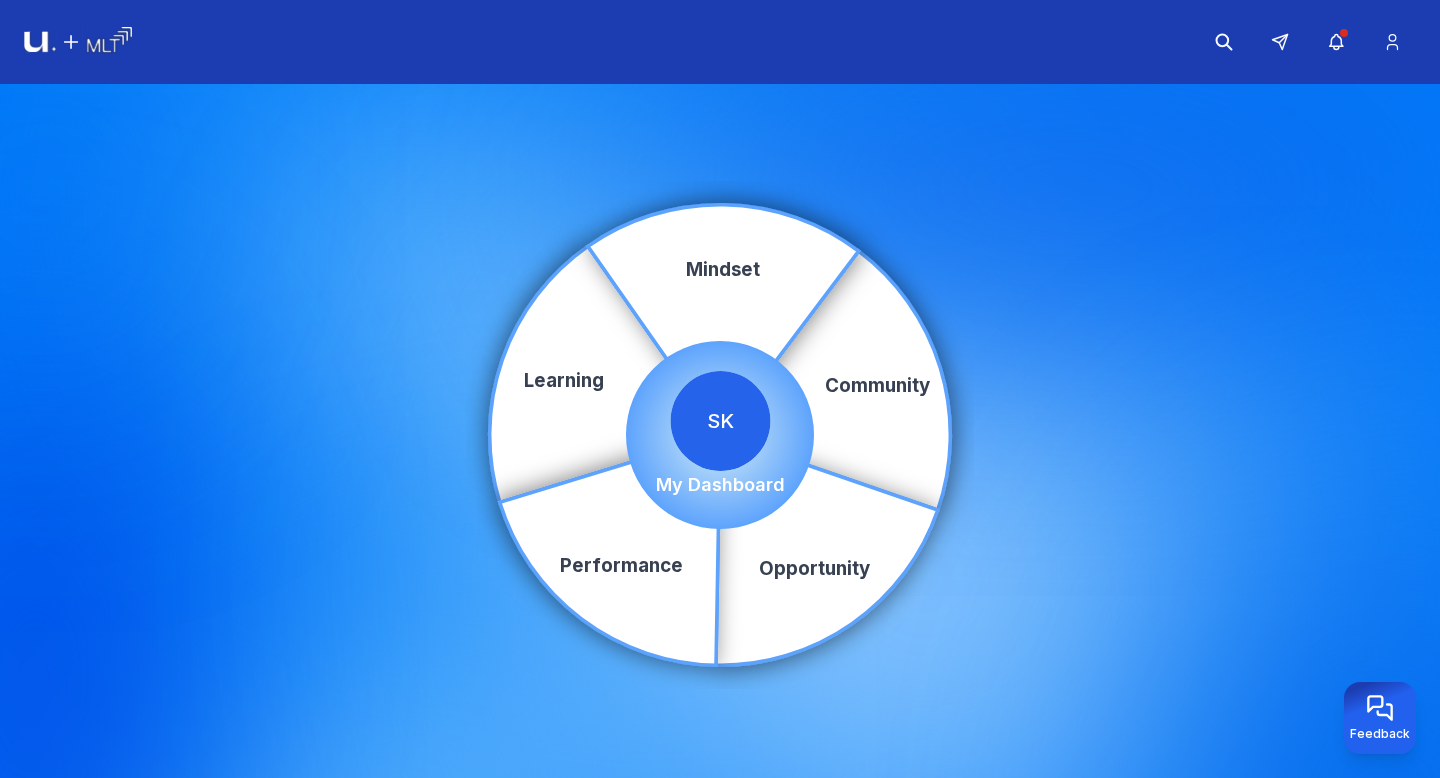 click on "Community Learning Opportunity Performance Mindset SK My Dashboard" at bounding box center (720, 435) 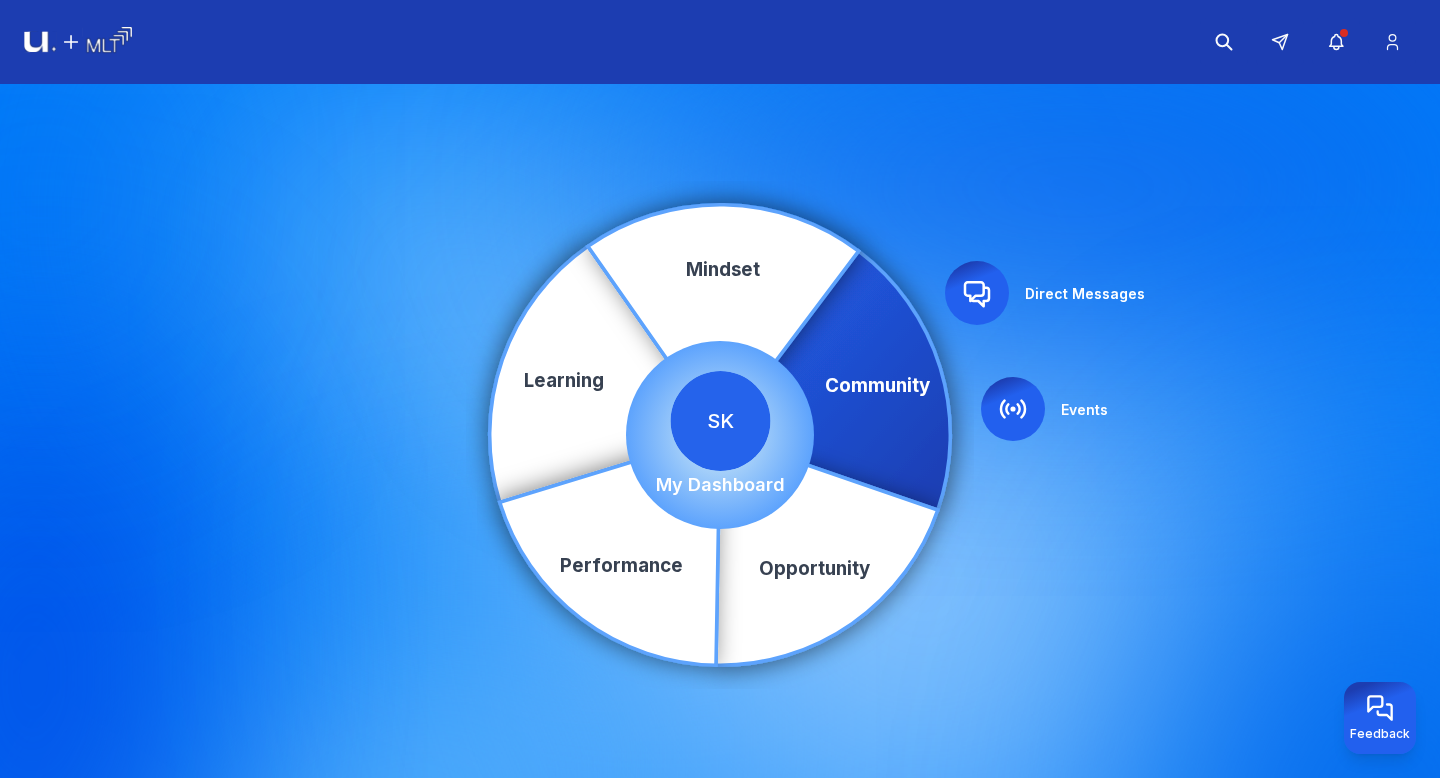 click 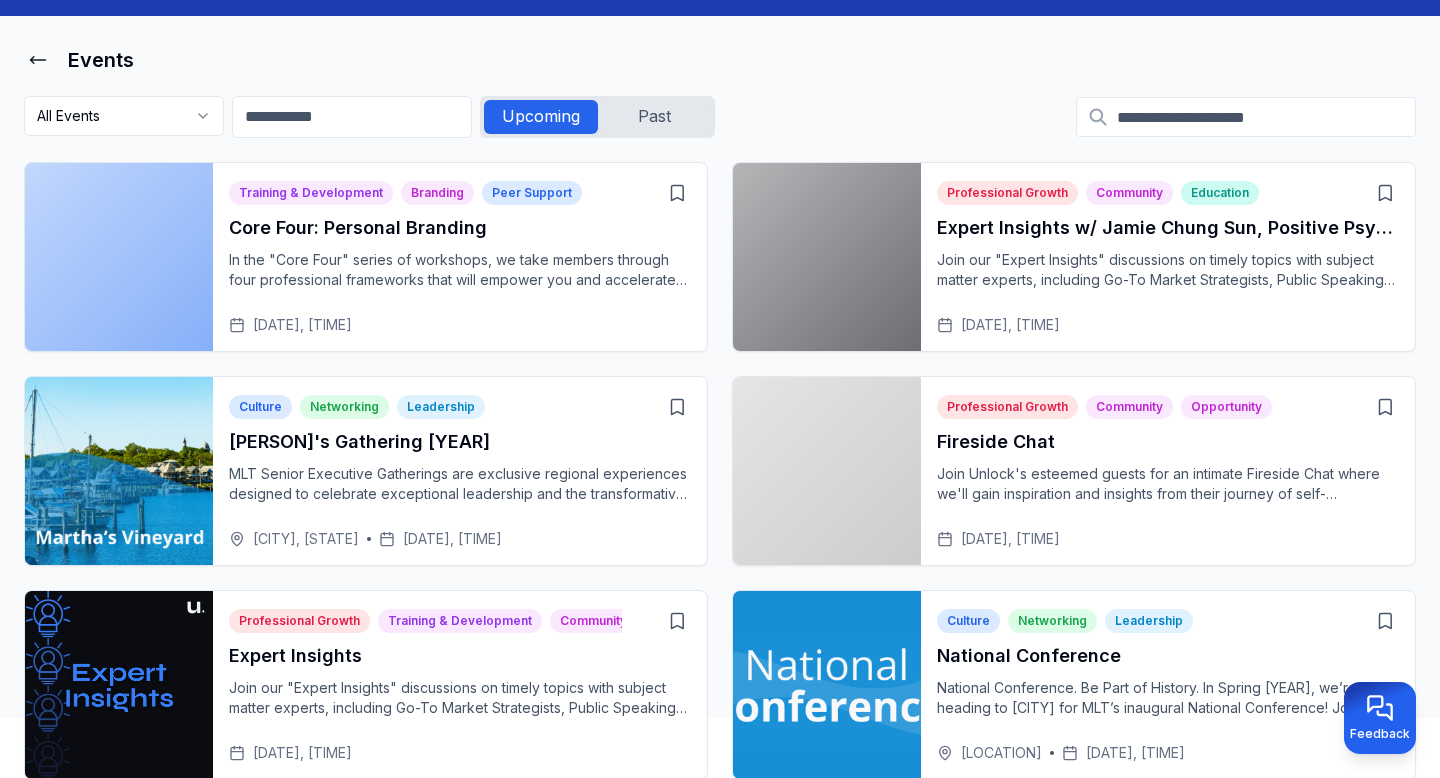 scroll, scrollTop: 70, scrollLeft: 0, axis: vertical 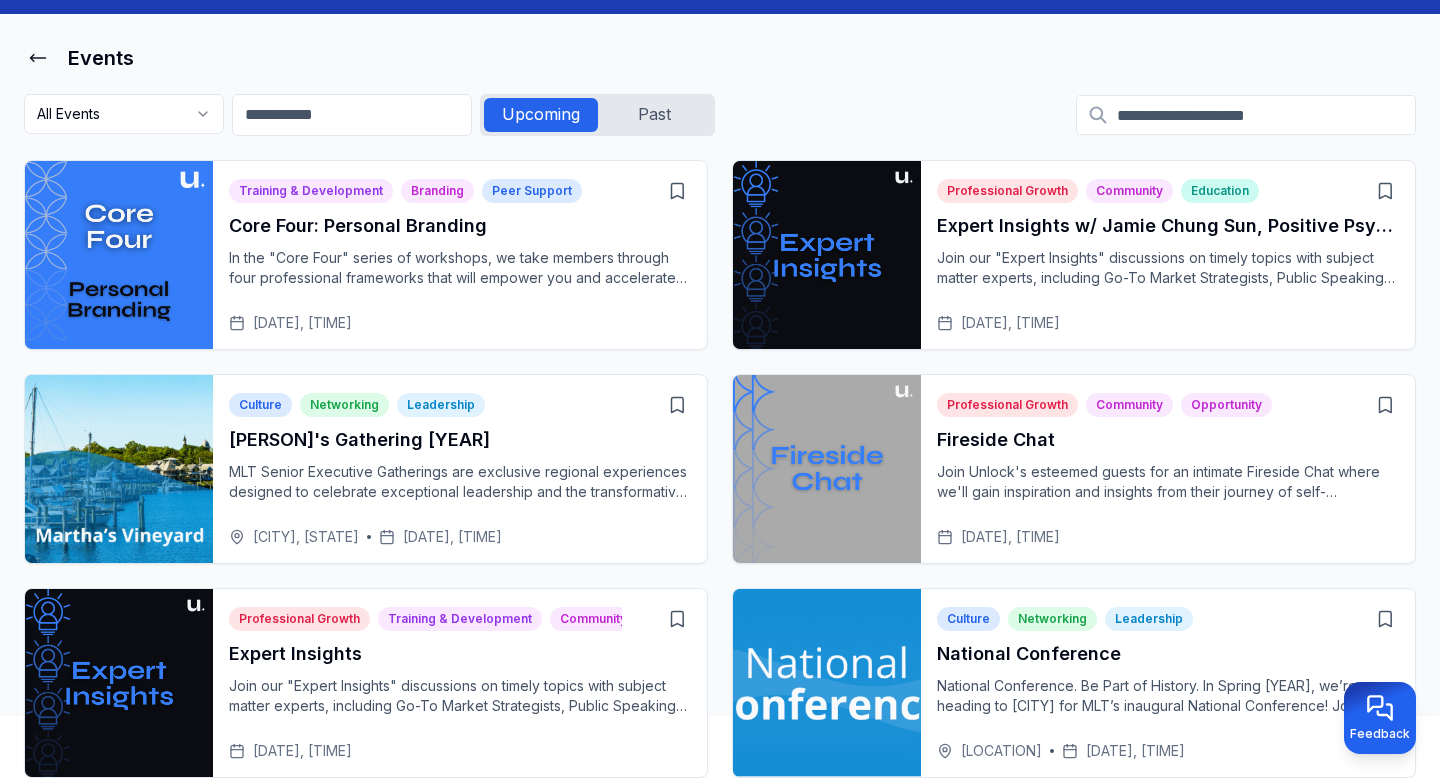 click on "Events" at bounding box center [720, 58] 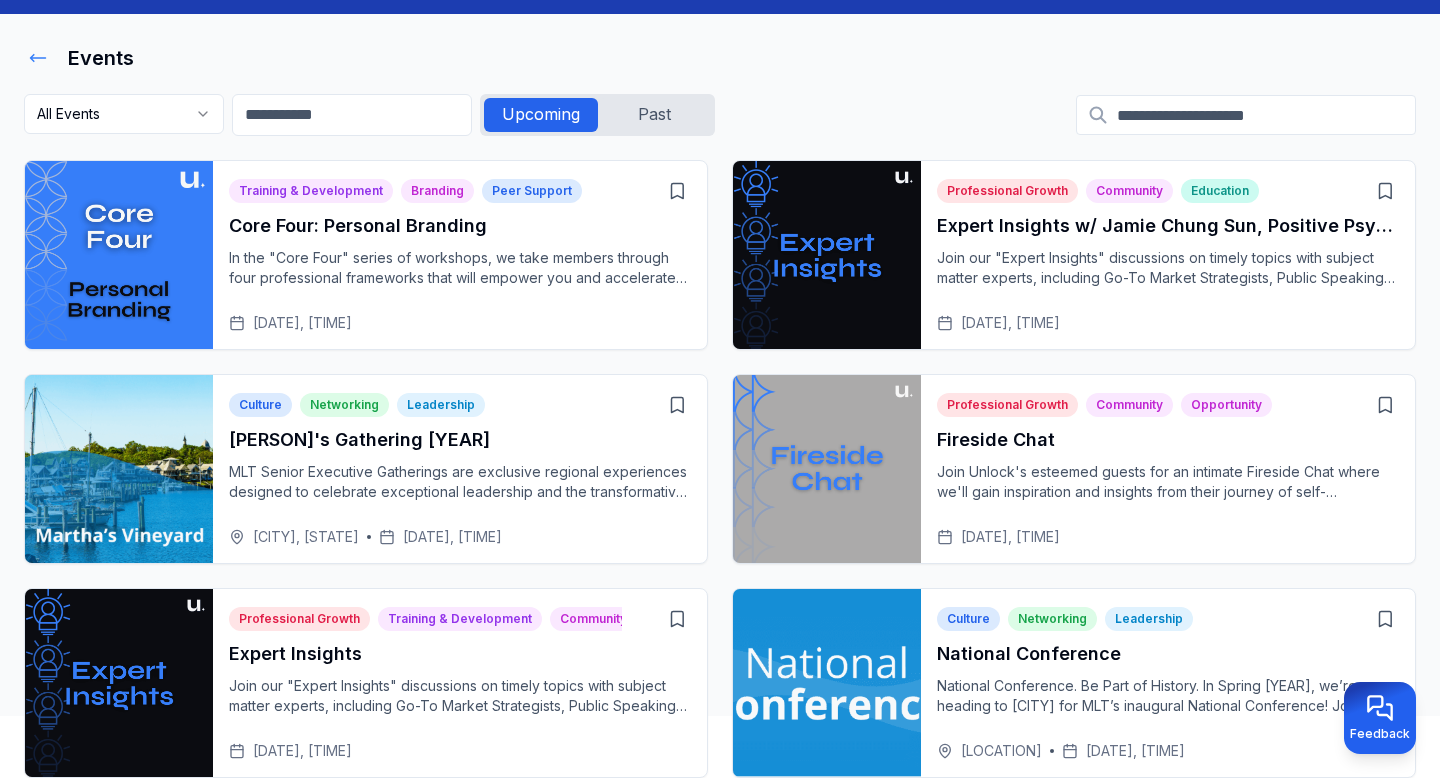 click 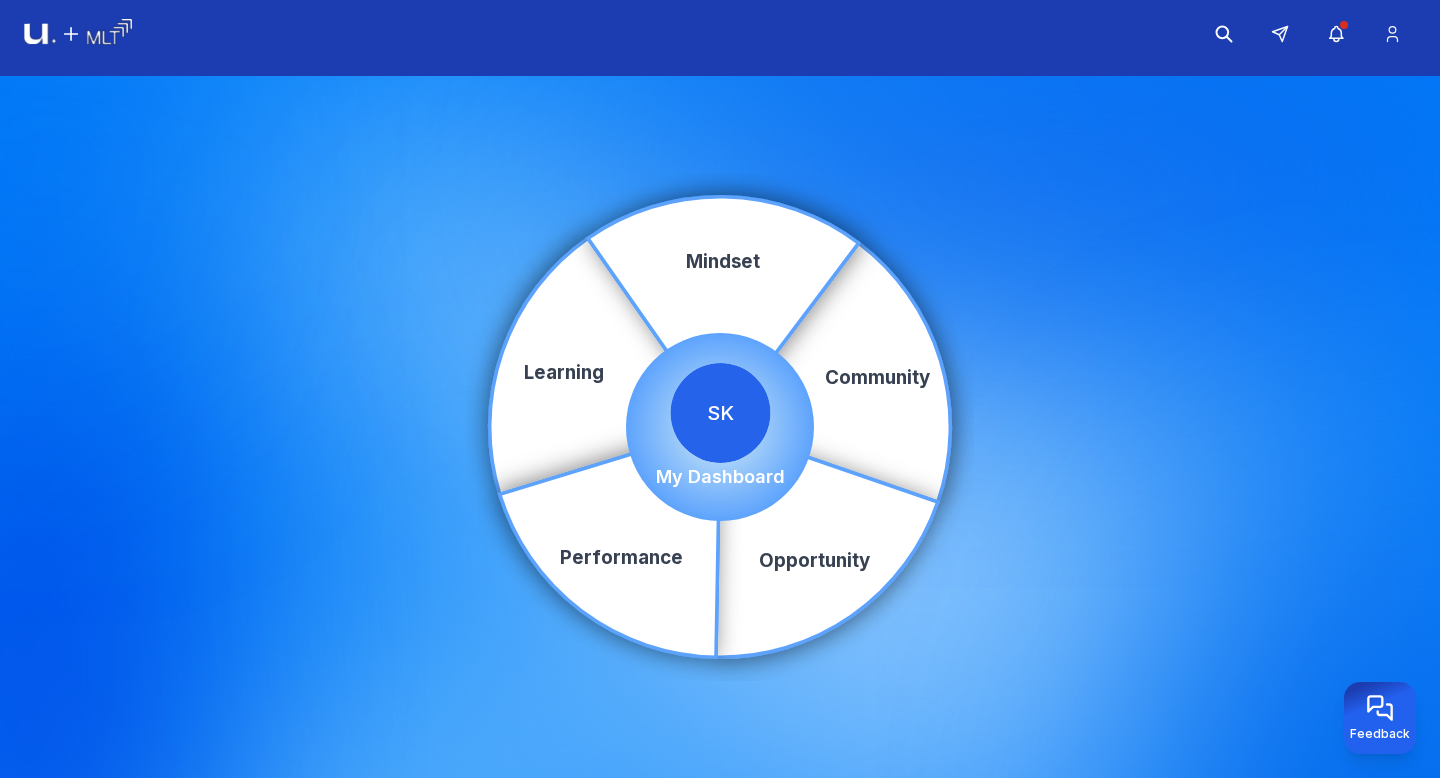 scroll, scrollTop: 0, scrollLeft: 0, axis: both 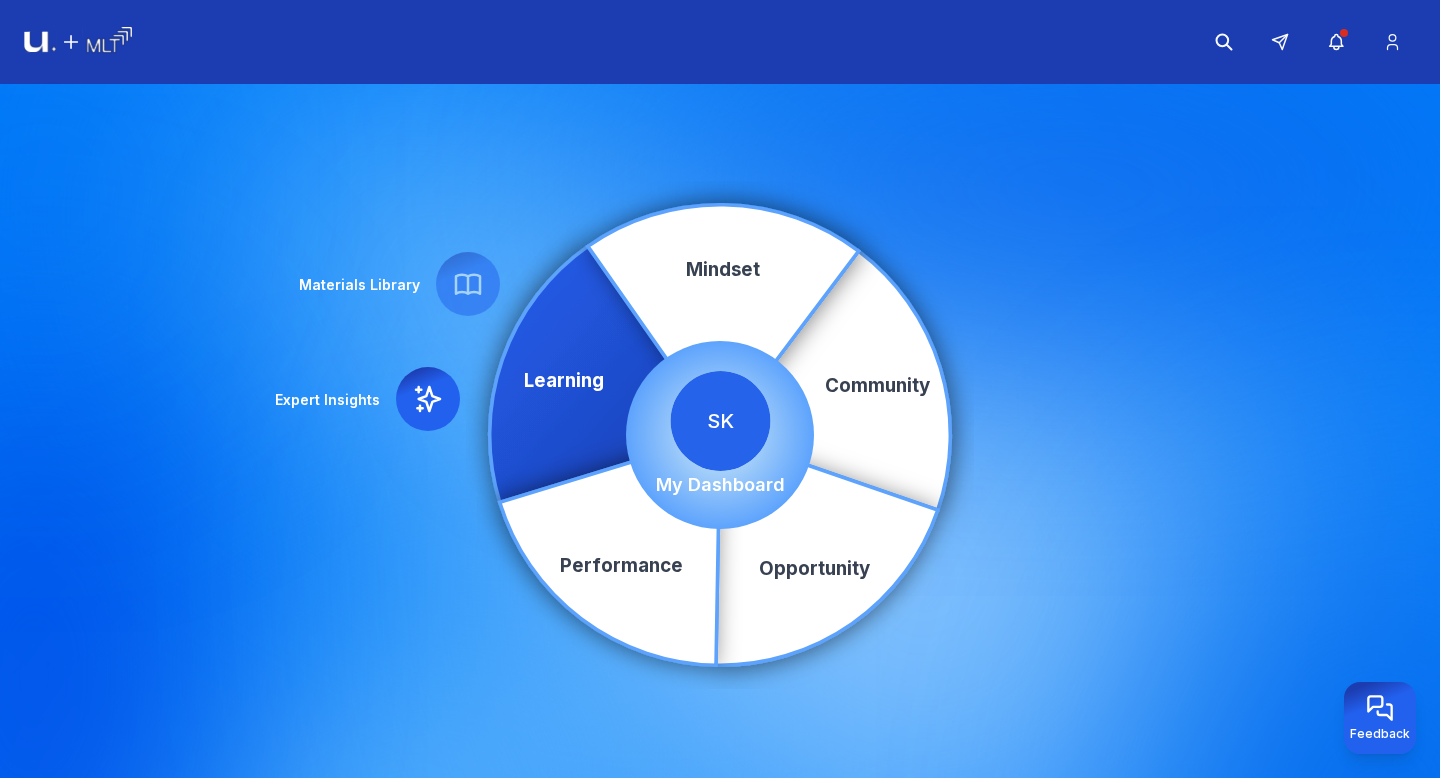 click on "SK" at bounding box center (720, 421) 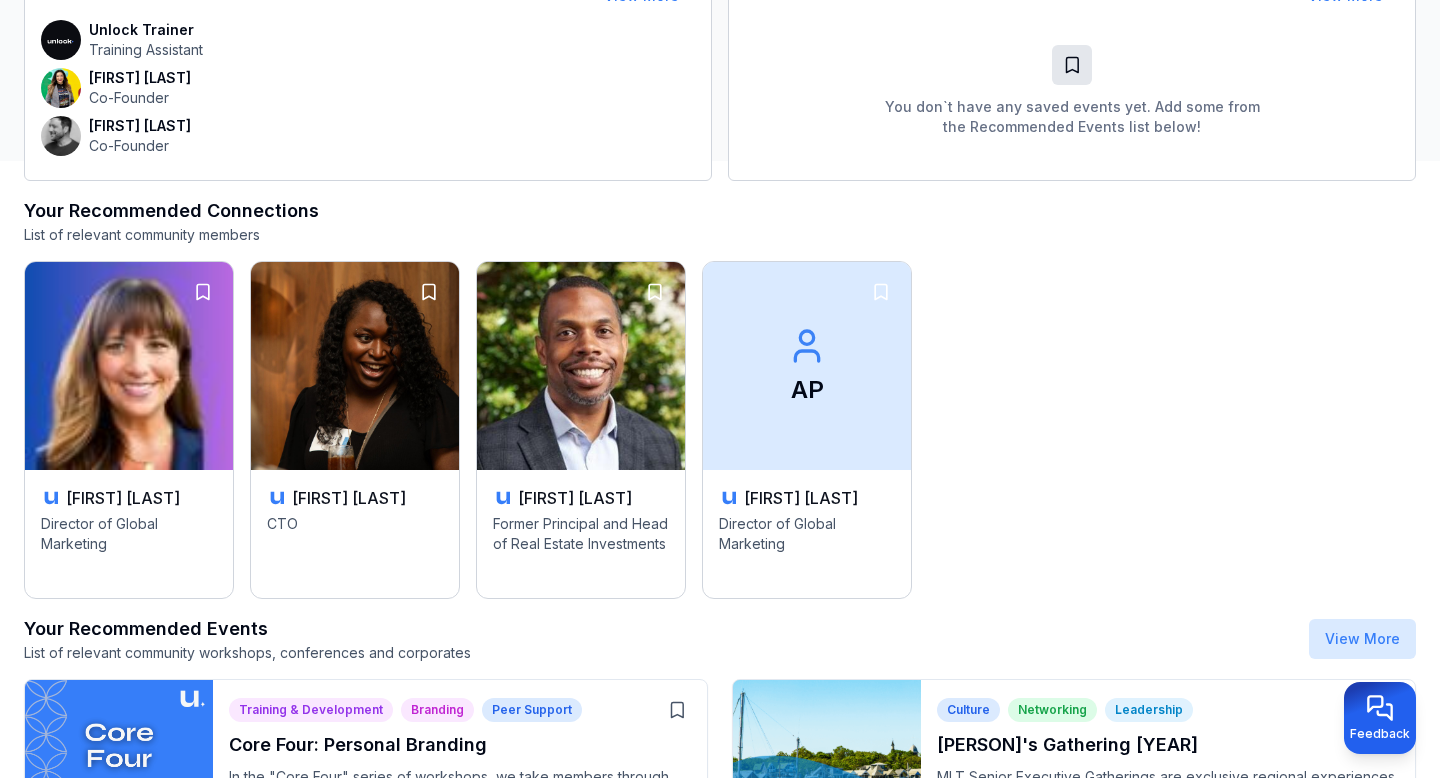 scroll, scrollTop: 632, scrollLeft: 0, axis: vertical 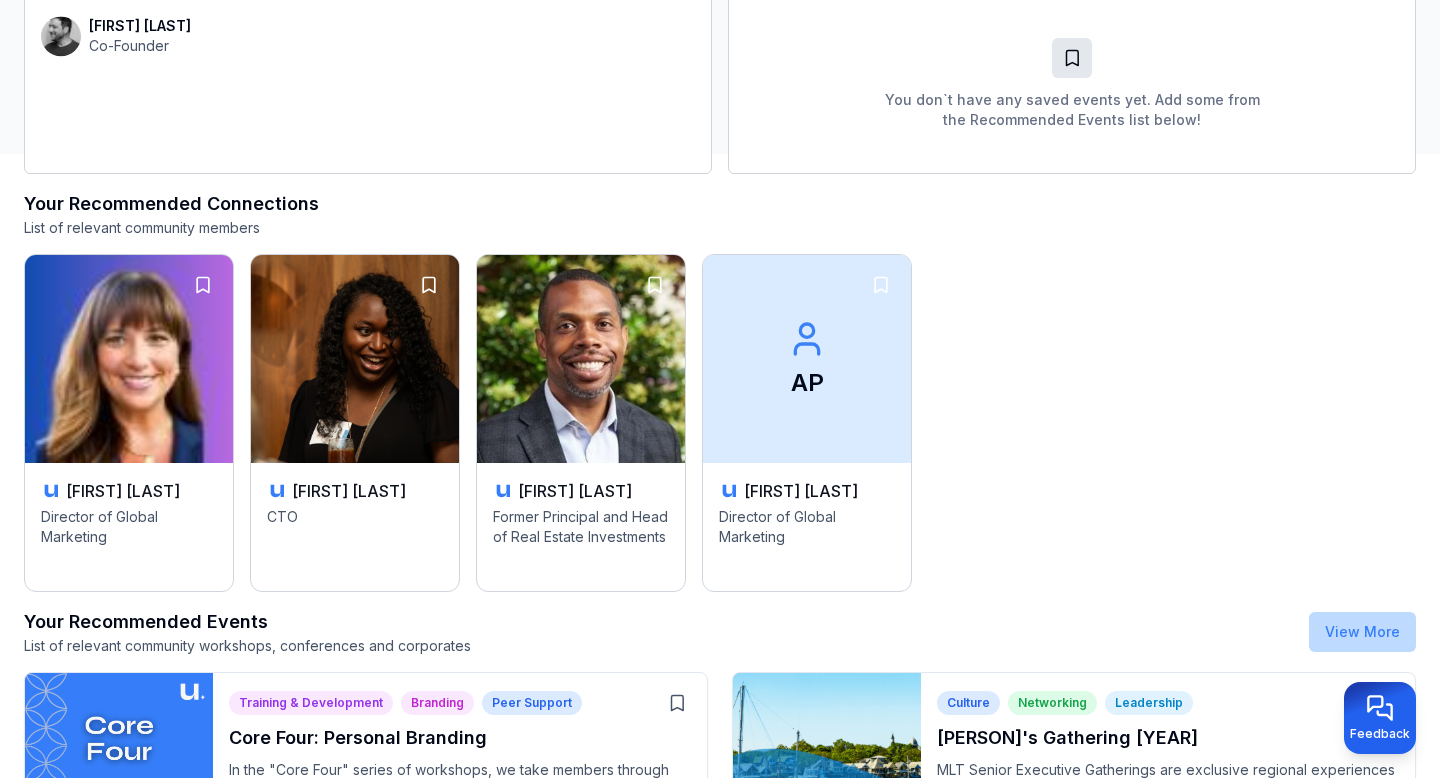 click on "View More" at bounding box center [1362, 631] 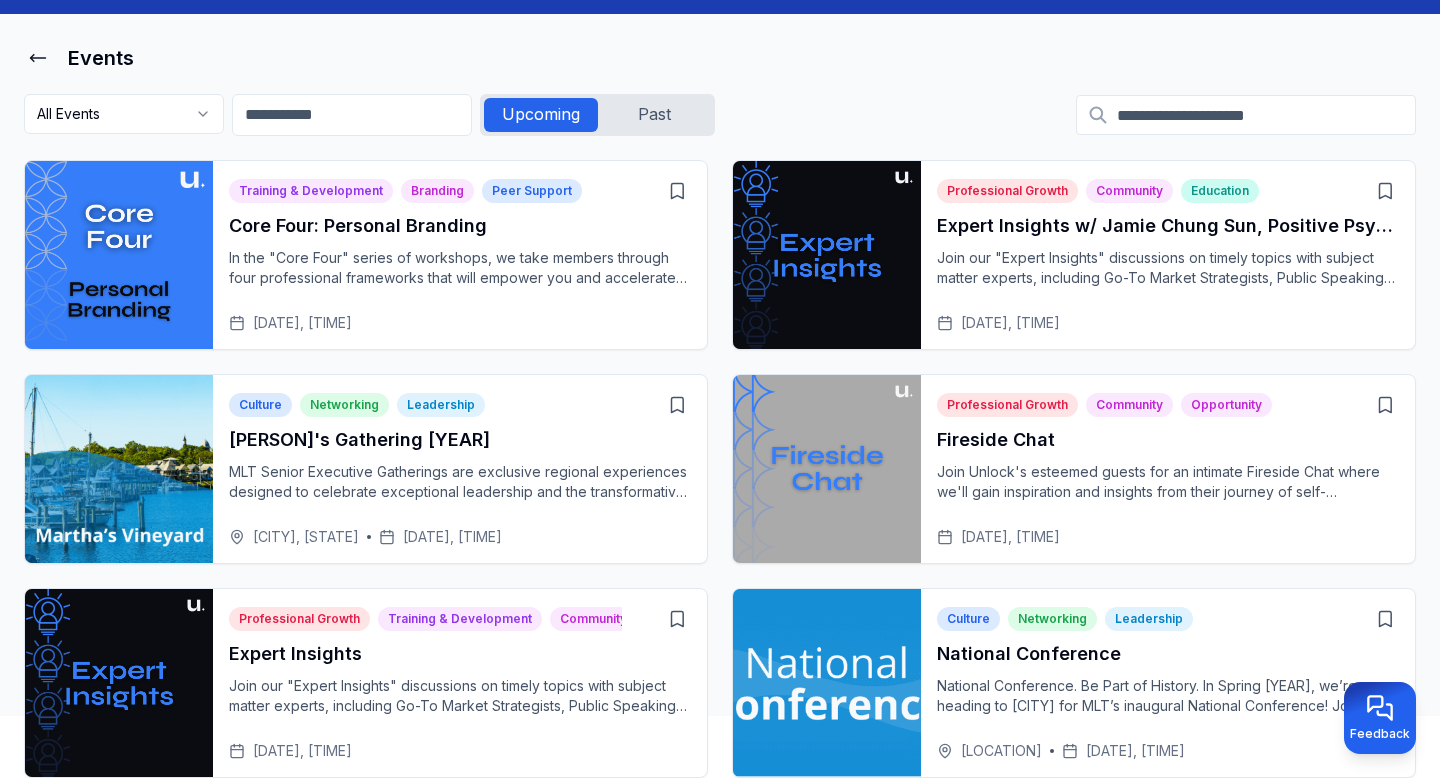 scroll, scrollTop: 0, scrollLeft: 0, axis: both 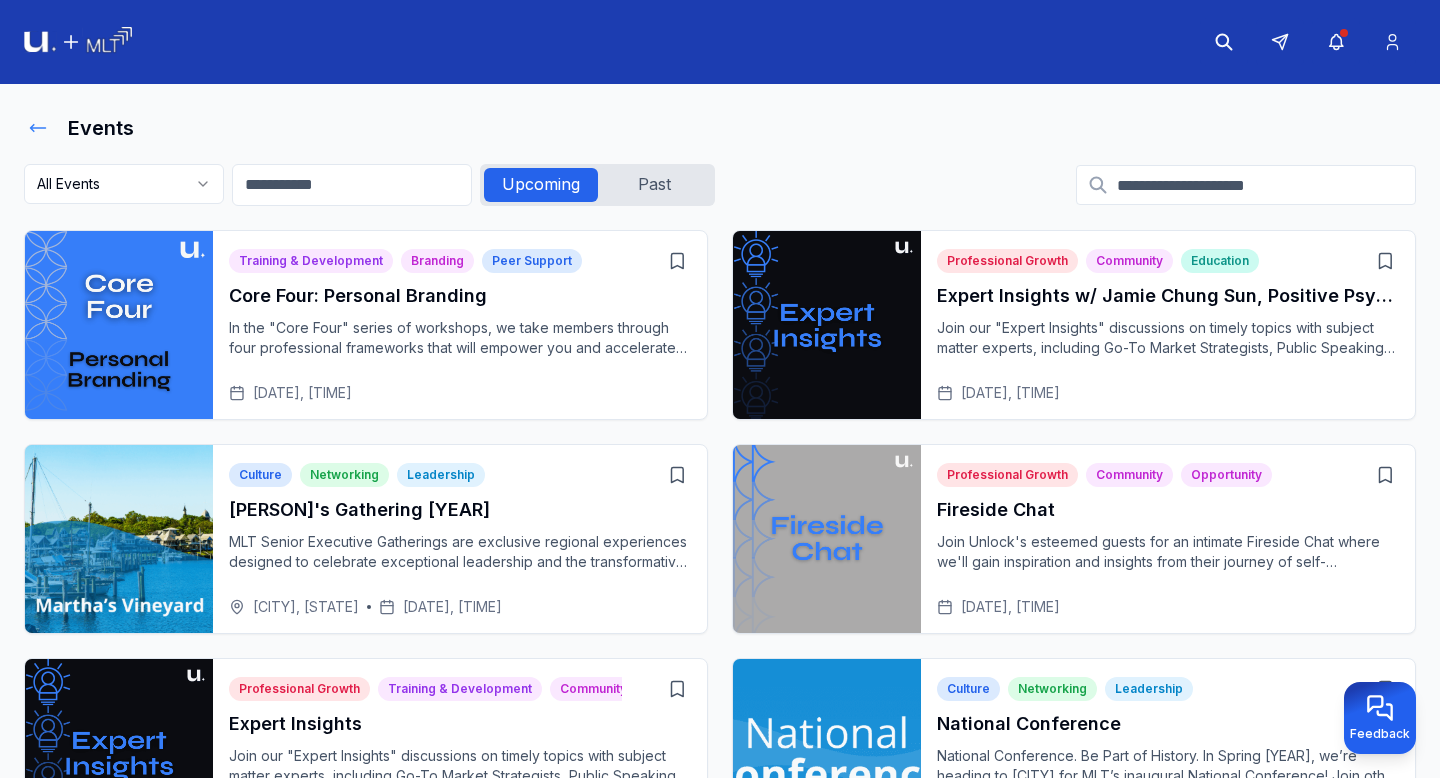 click 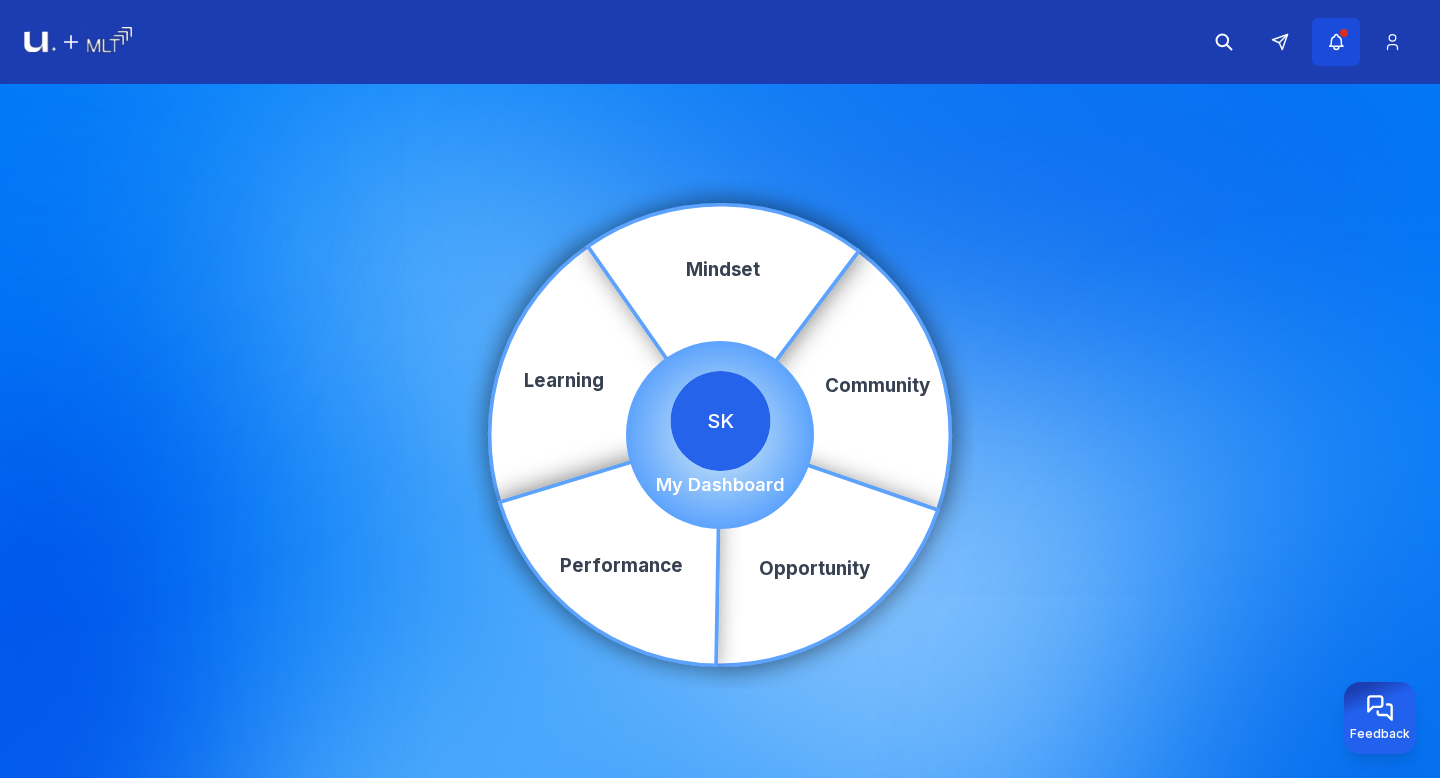click 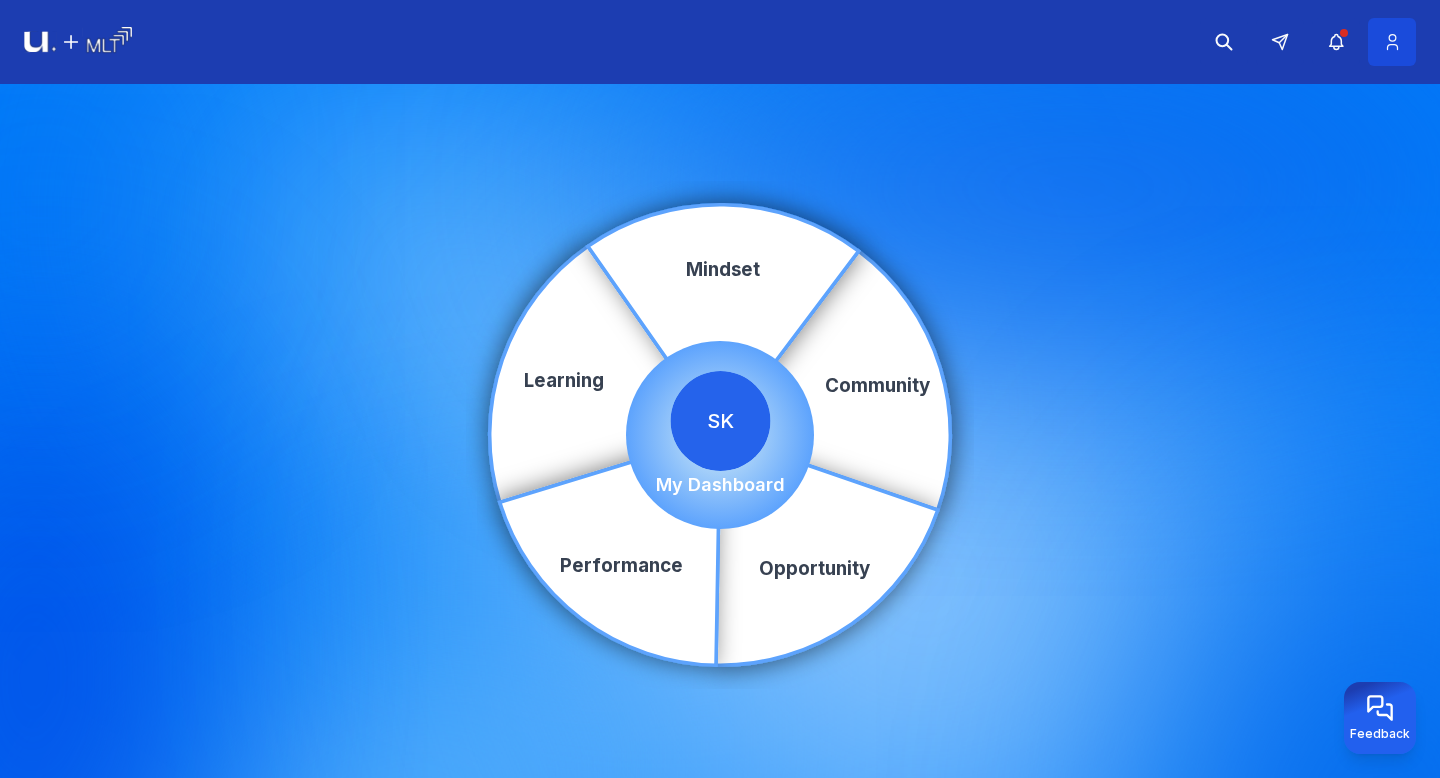 click 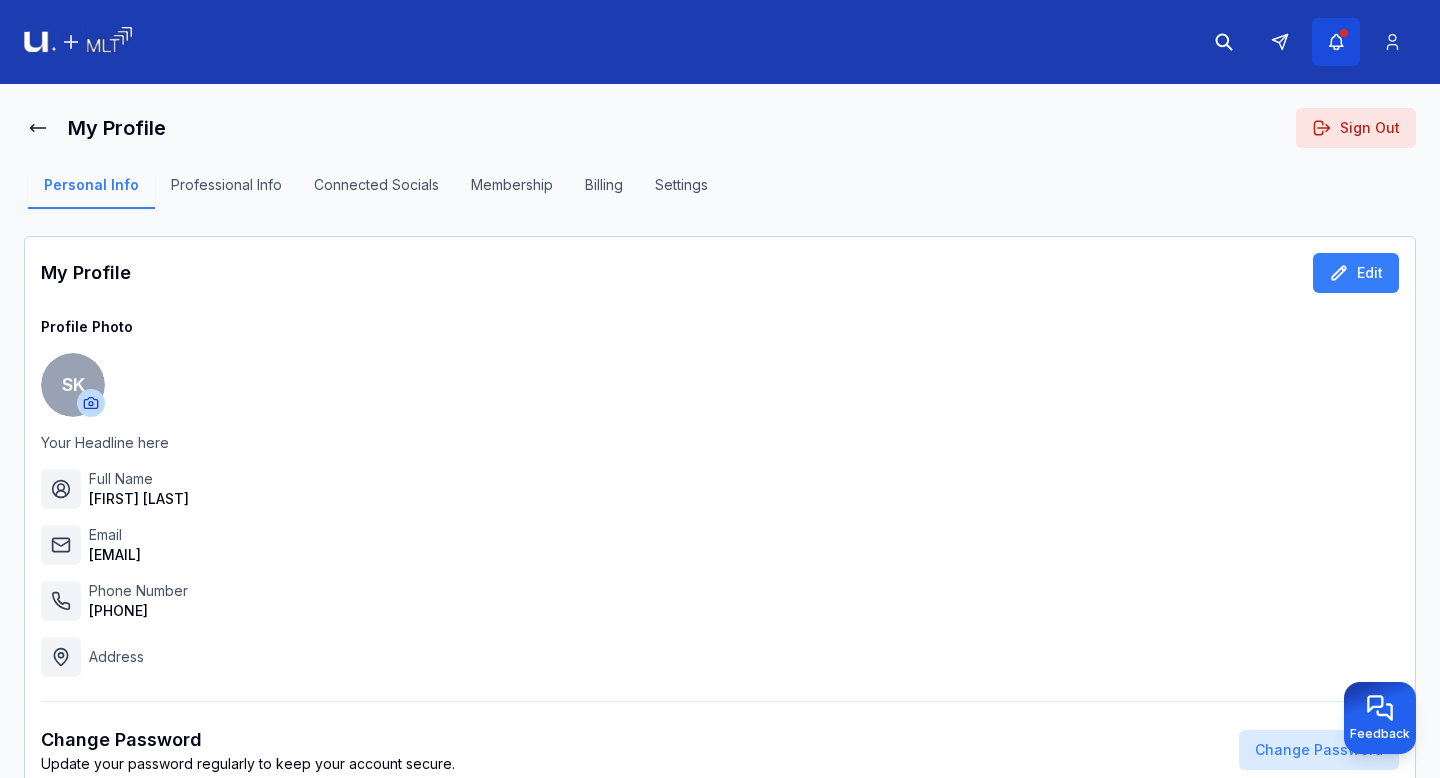 click 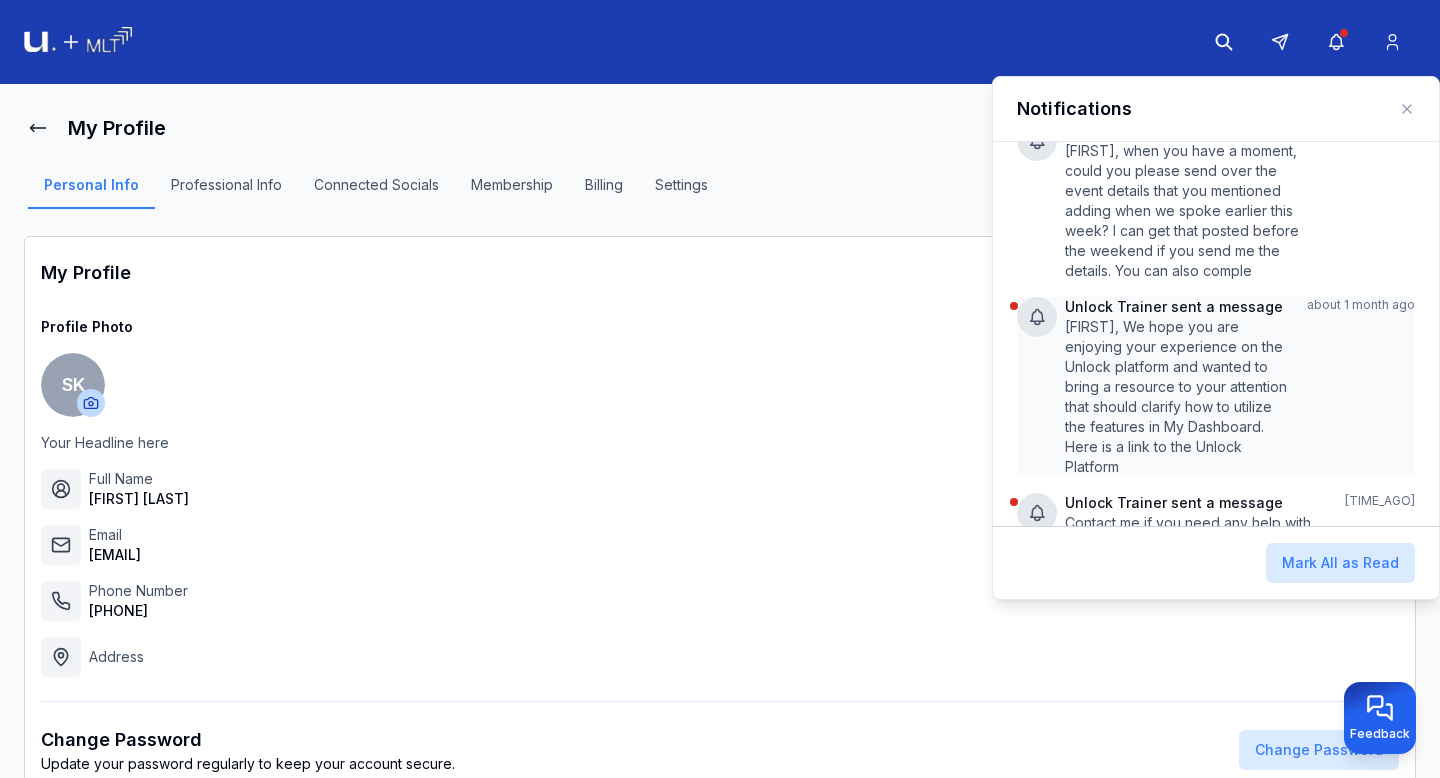 scroll, scrollTop: 116, scrollLeft: 0, axis: vertical 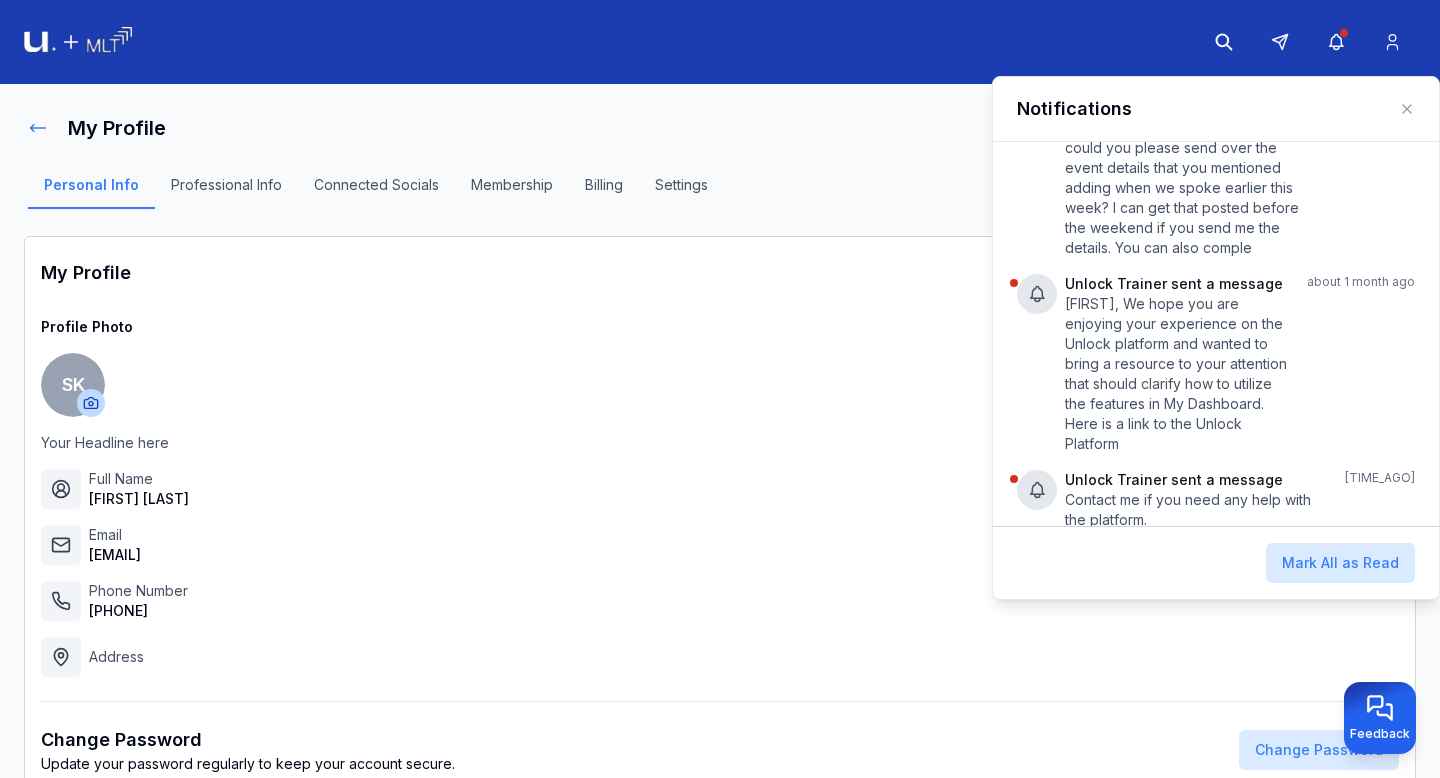 click 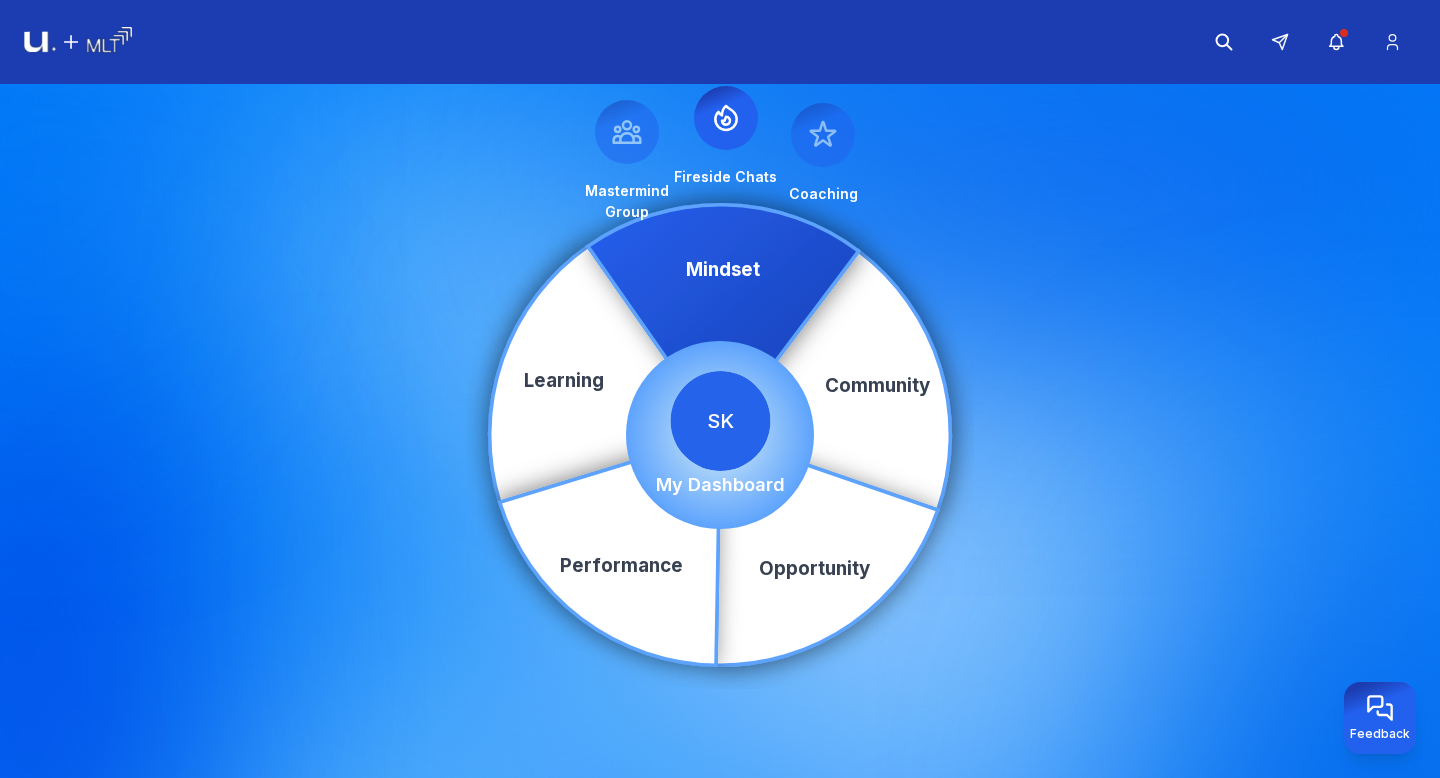 click at bounding box center (78, 42) 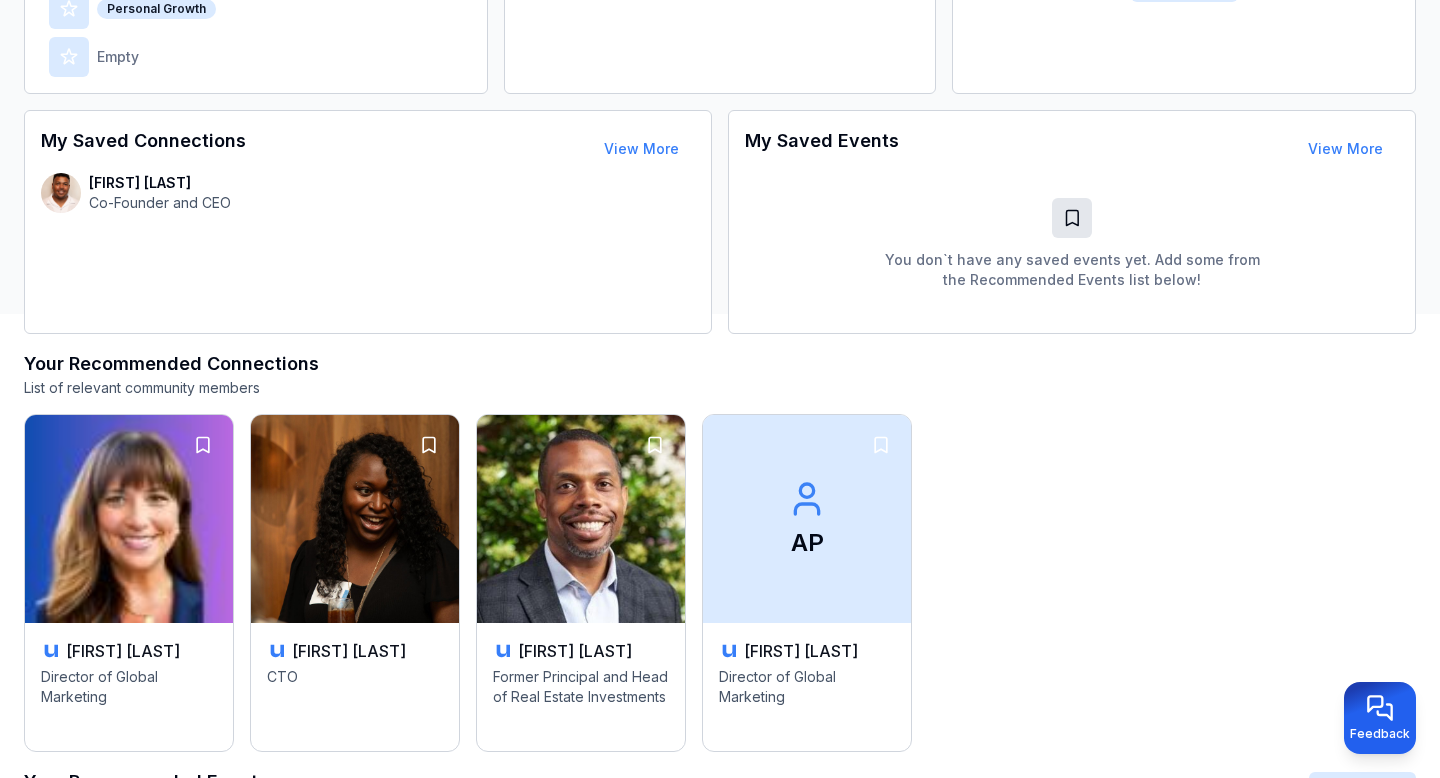scroll, scrollTop: 476, scrollLeft: 0, axis: vertical 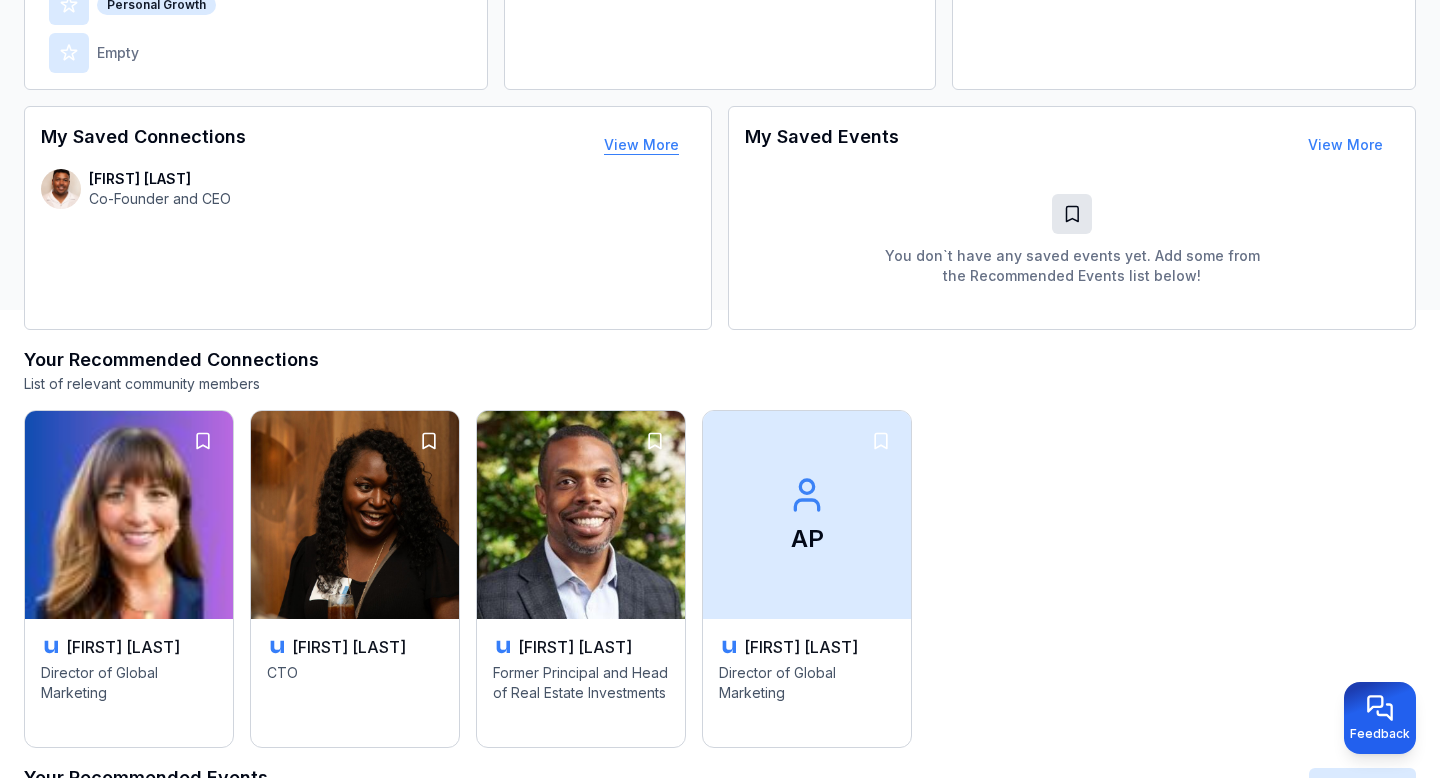 click on "View More" at bounding box center (641, 145) 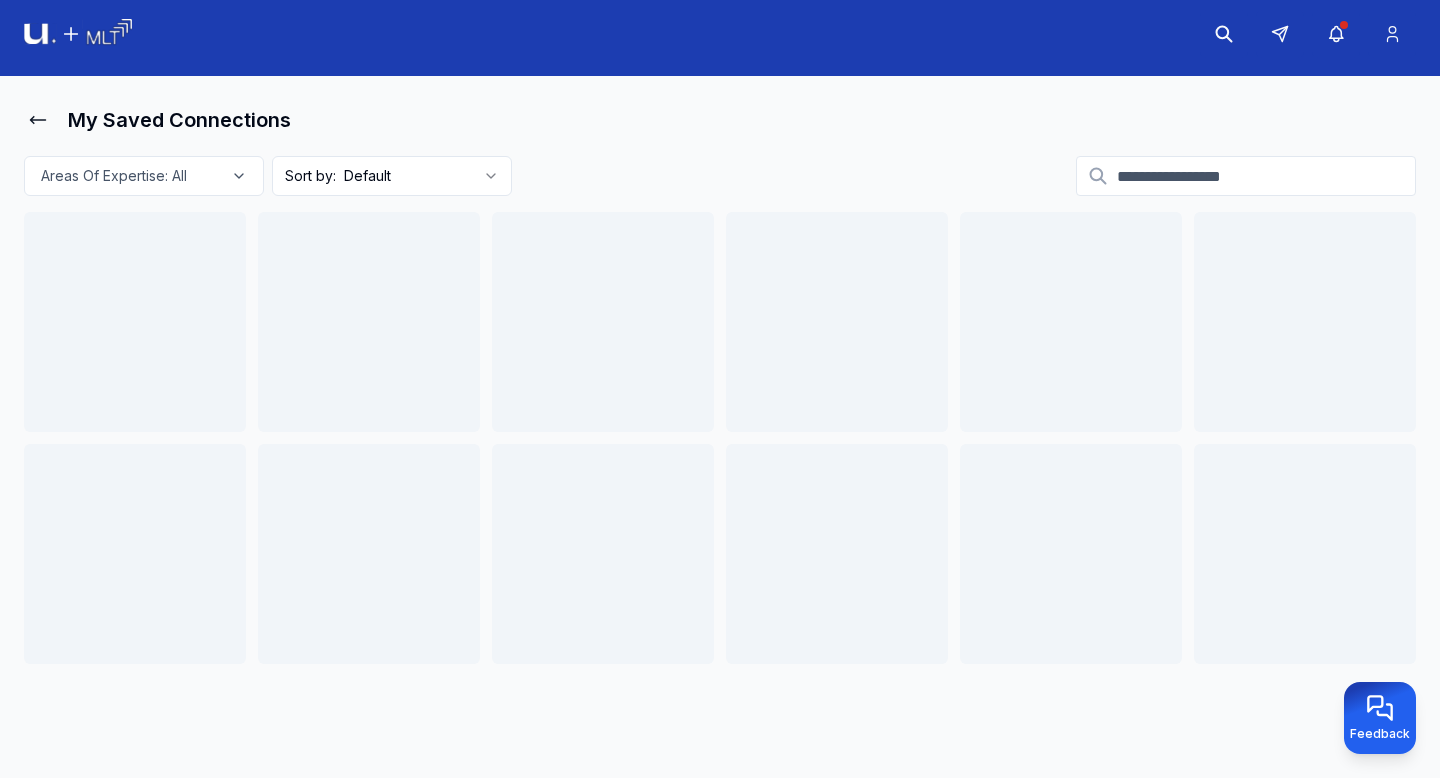 scroll, scrollTop: 8, scrollLeft: 0, axis: vertical 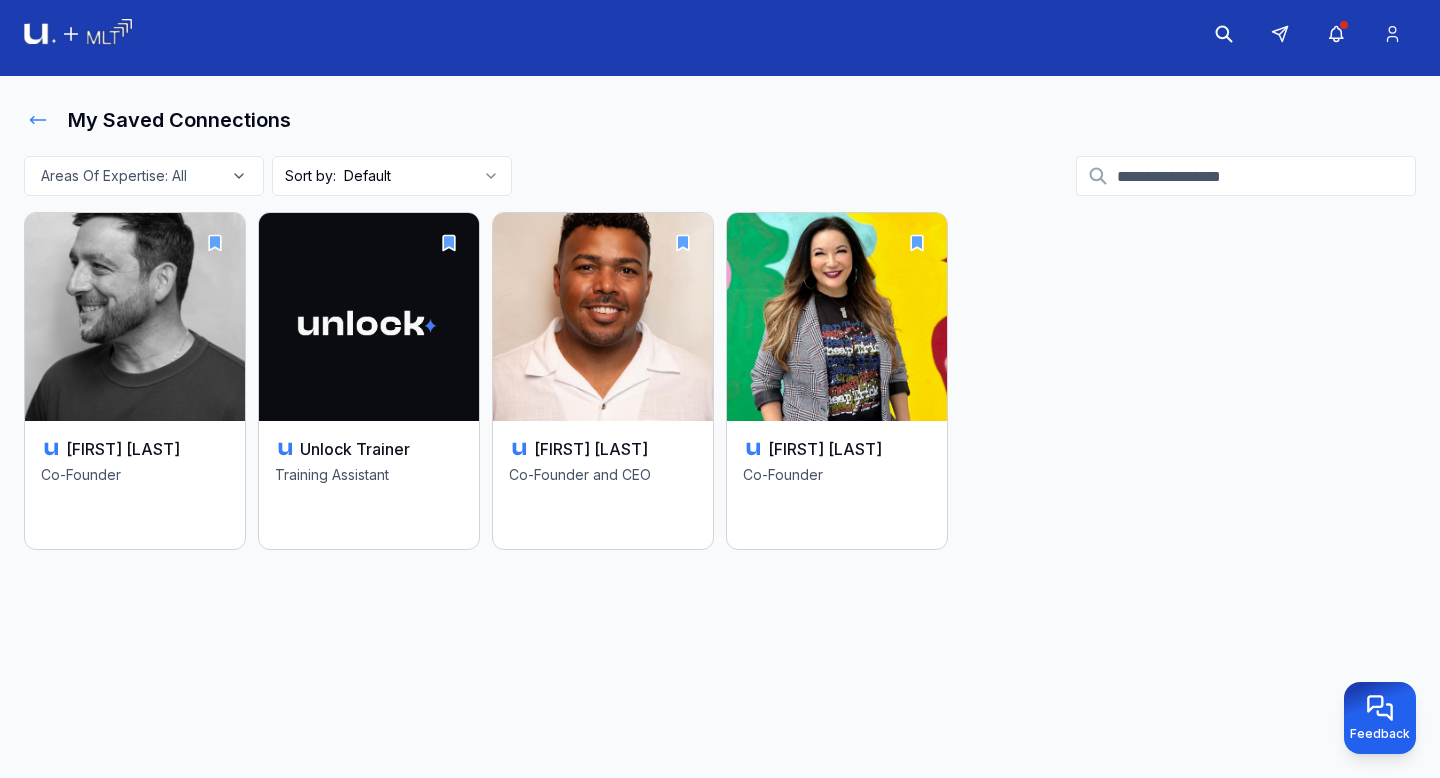 click 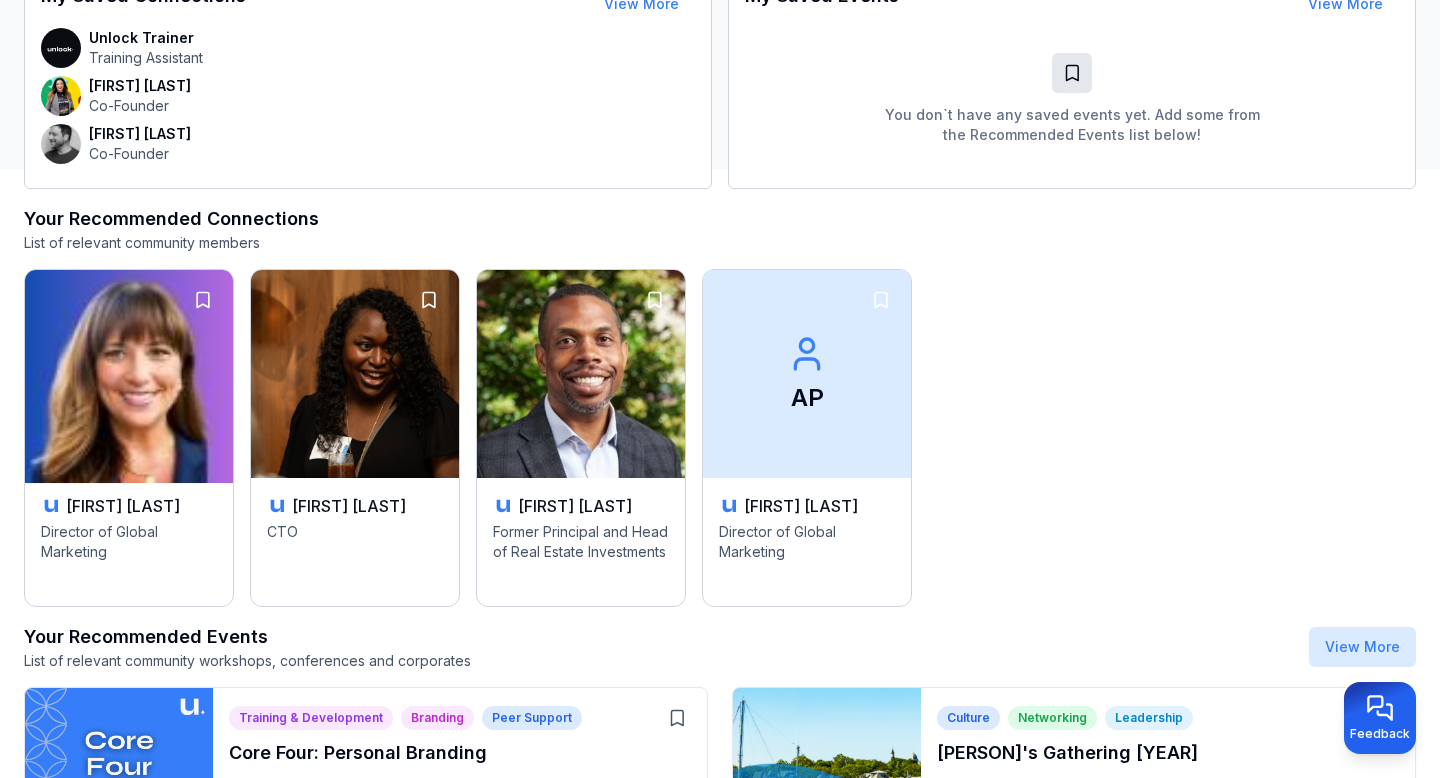 scroll, scrollTop: 615, scrollLeft: 0, axis: vertical 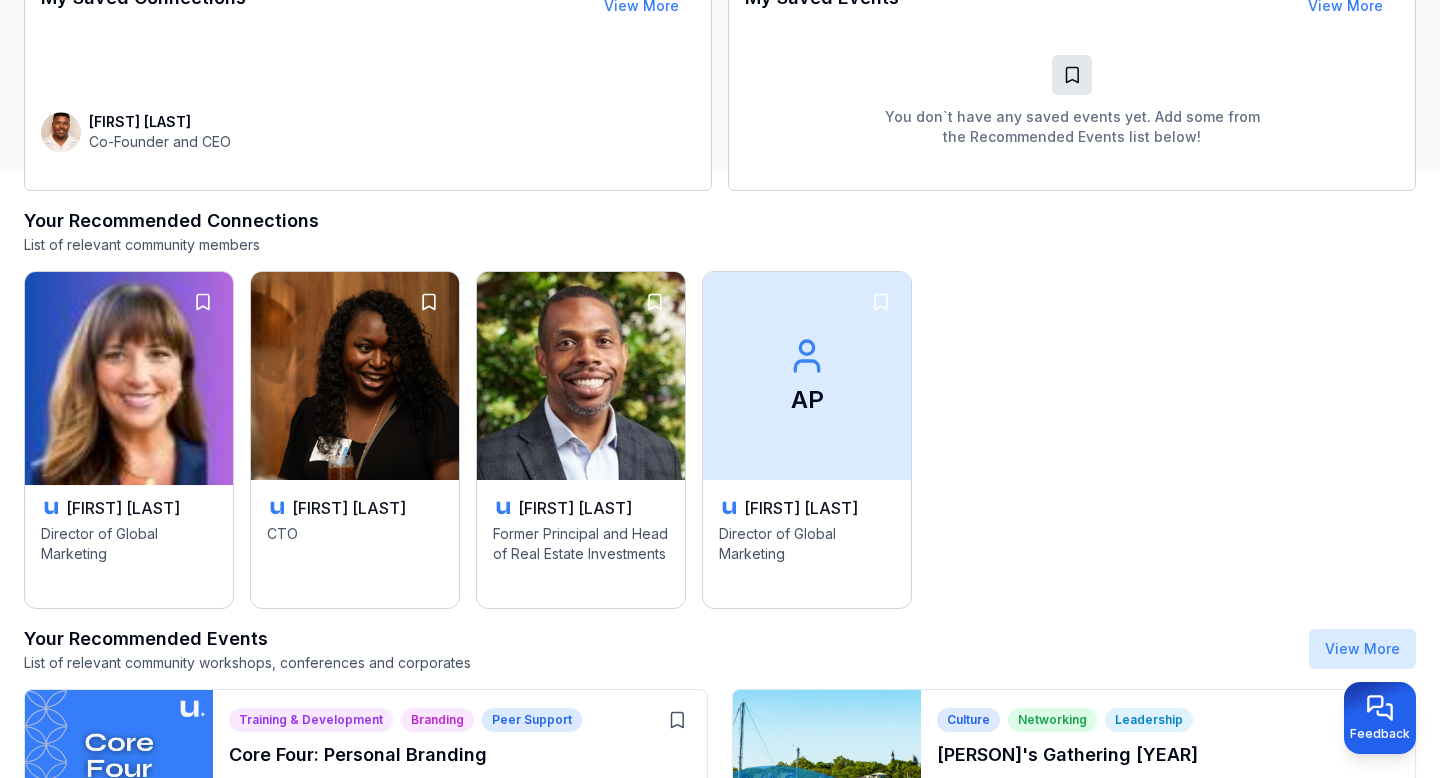 click at bounding box center (129, 376) 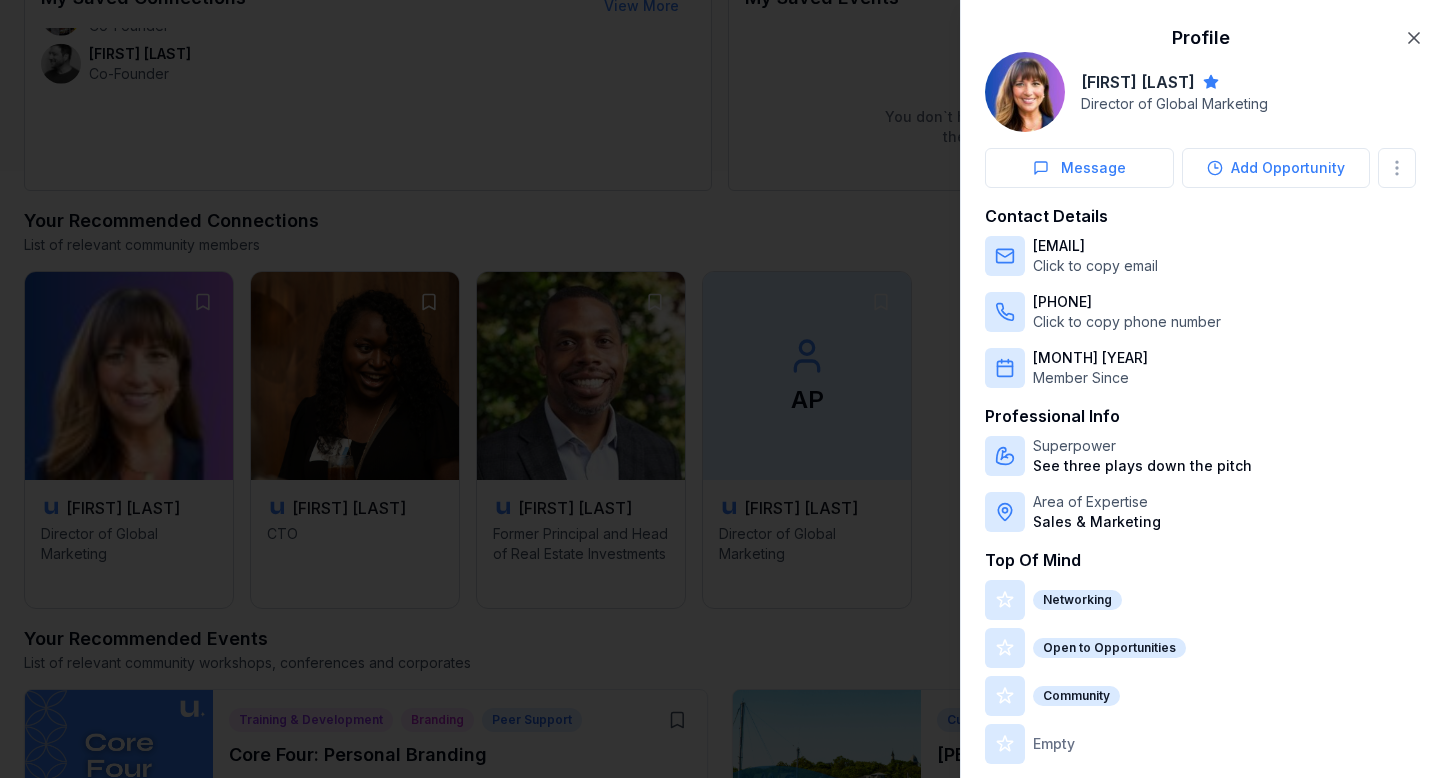 click at bounding box center (720, 389) 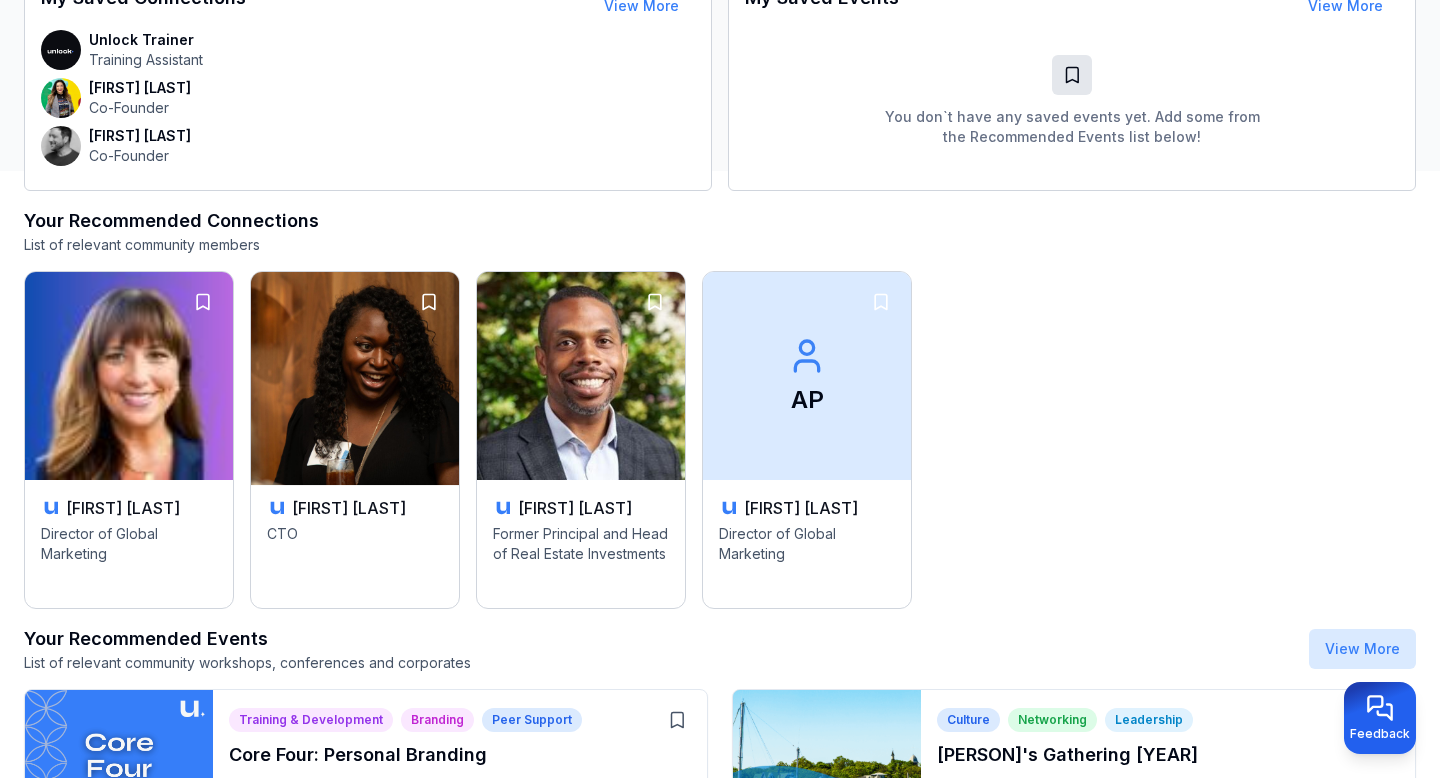 click at bounding box center (355, 376) 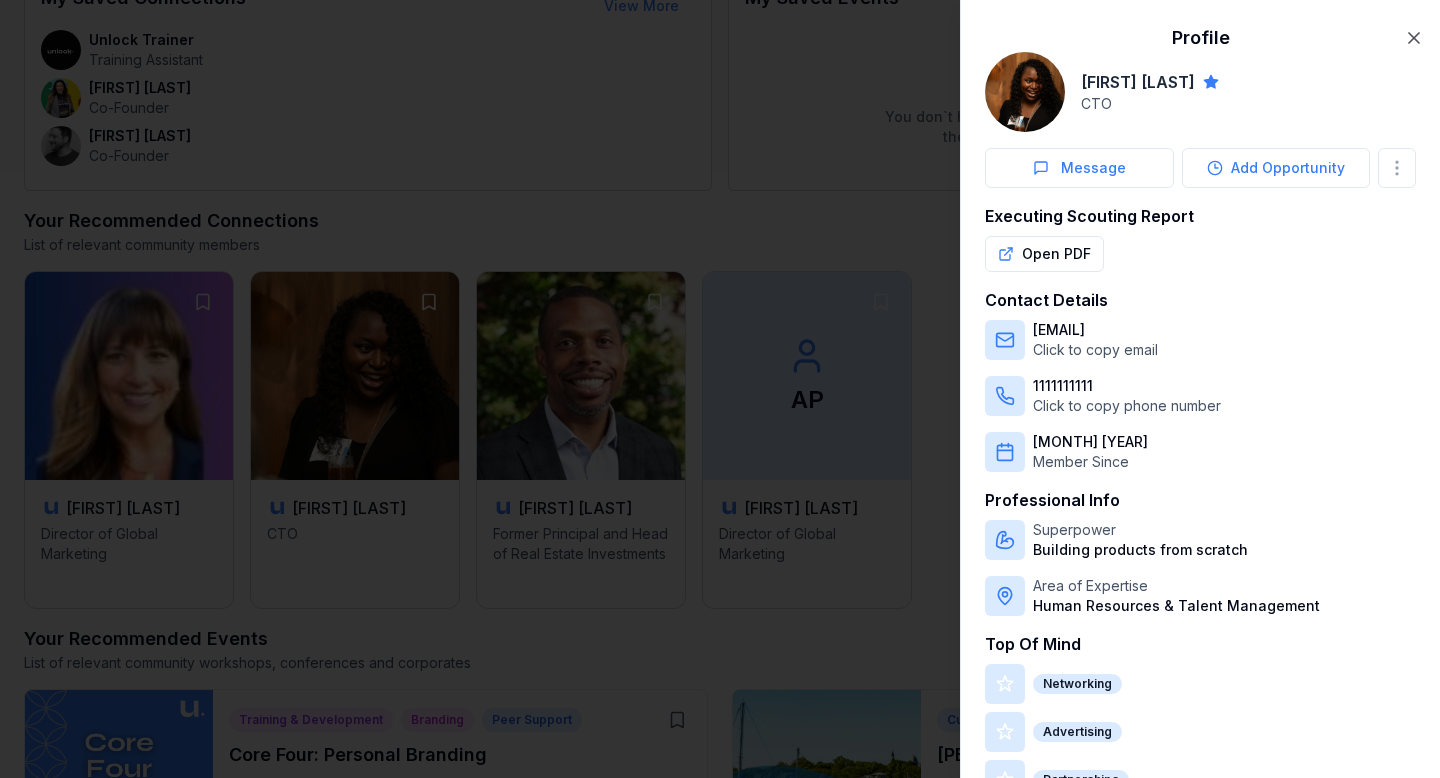click at bounding box center [720, 389] 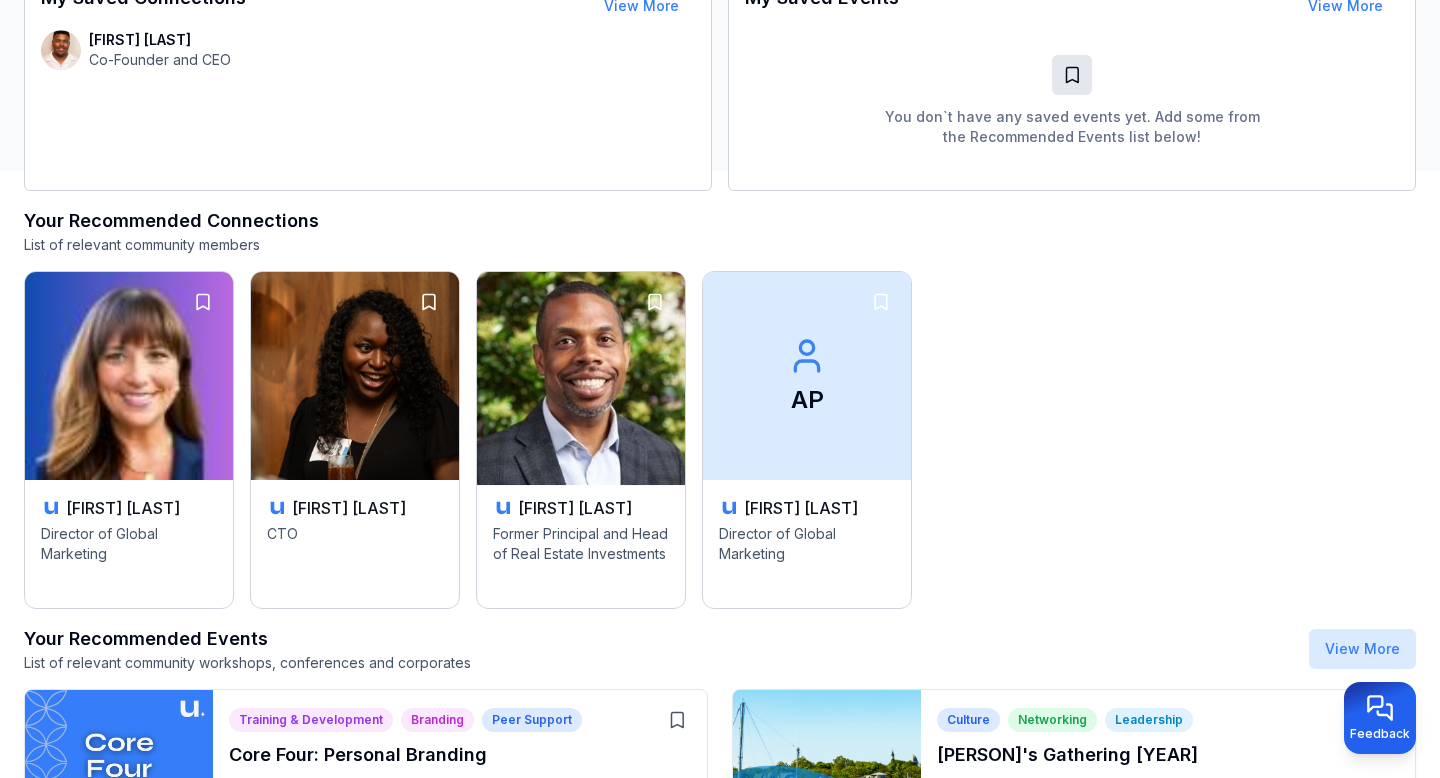 click at bounding box center [581, 376] 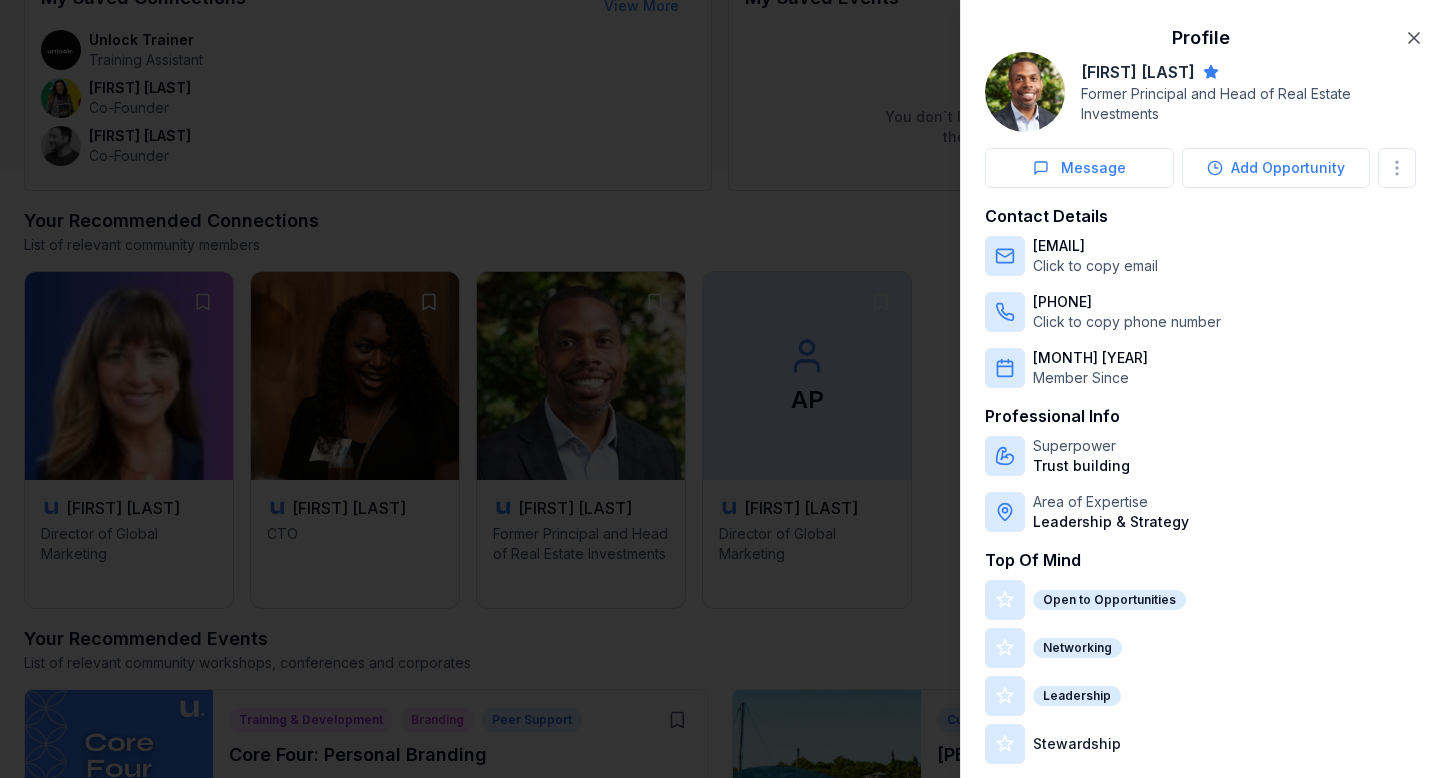 click at bounding box center [720, 389] 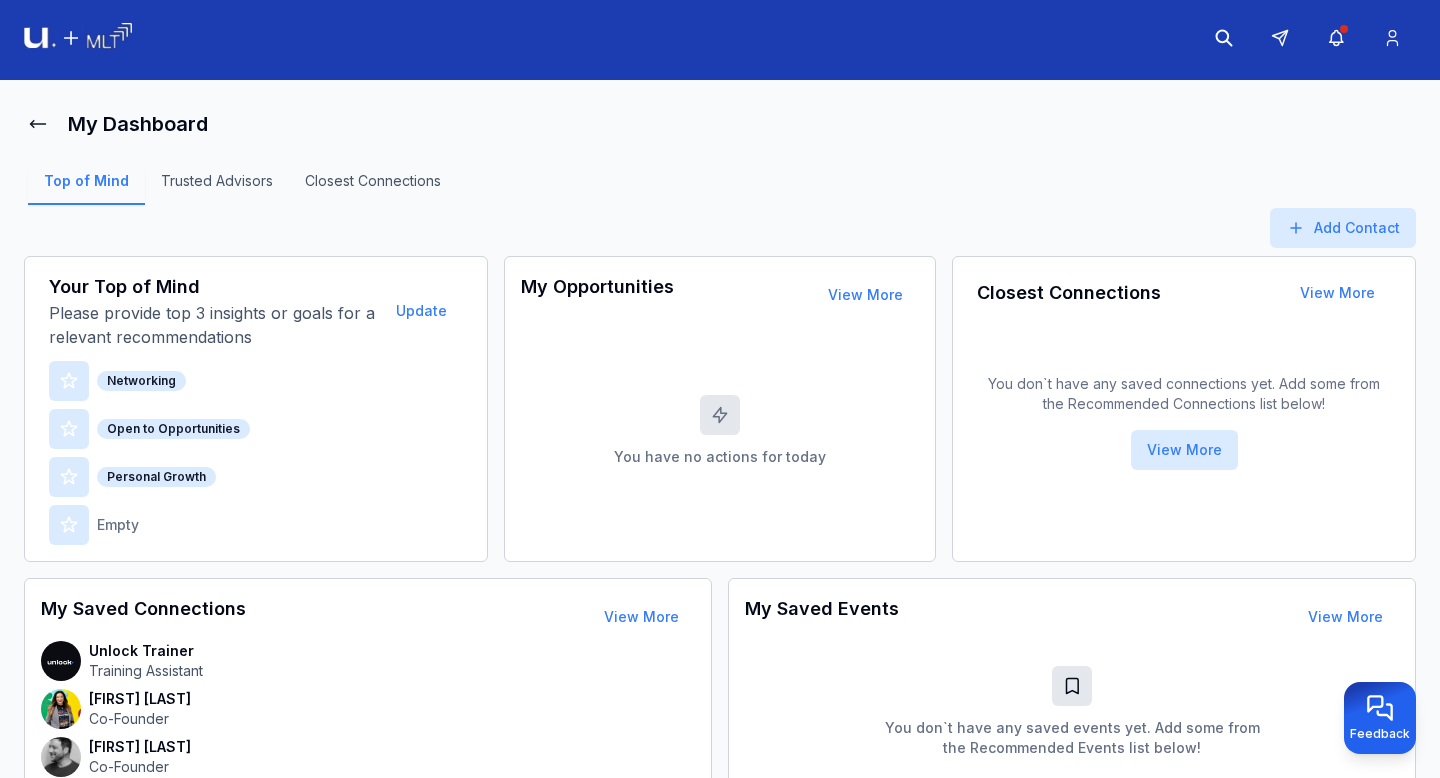 scroll, scrollTop: 0, scrollLeft: 0, axis: both 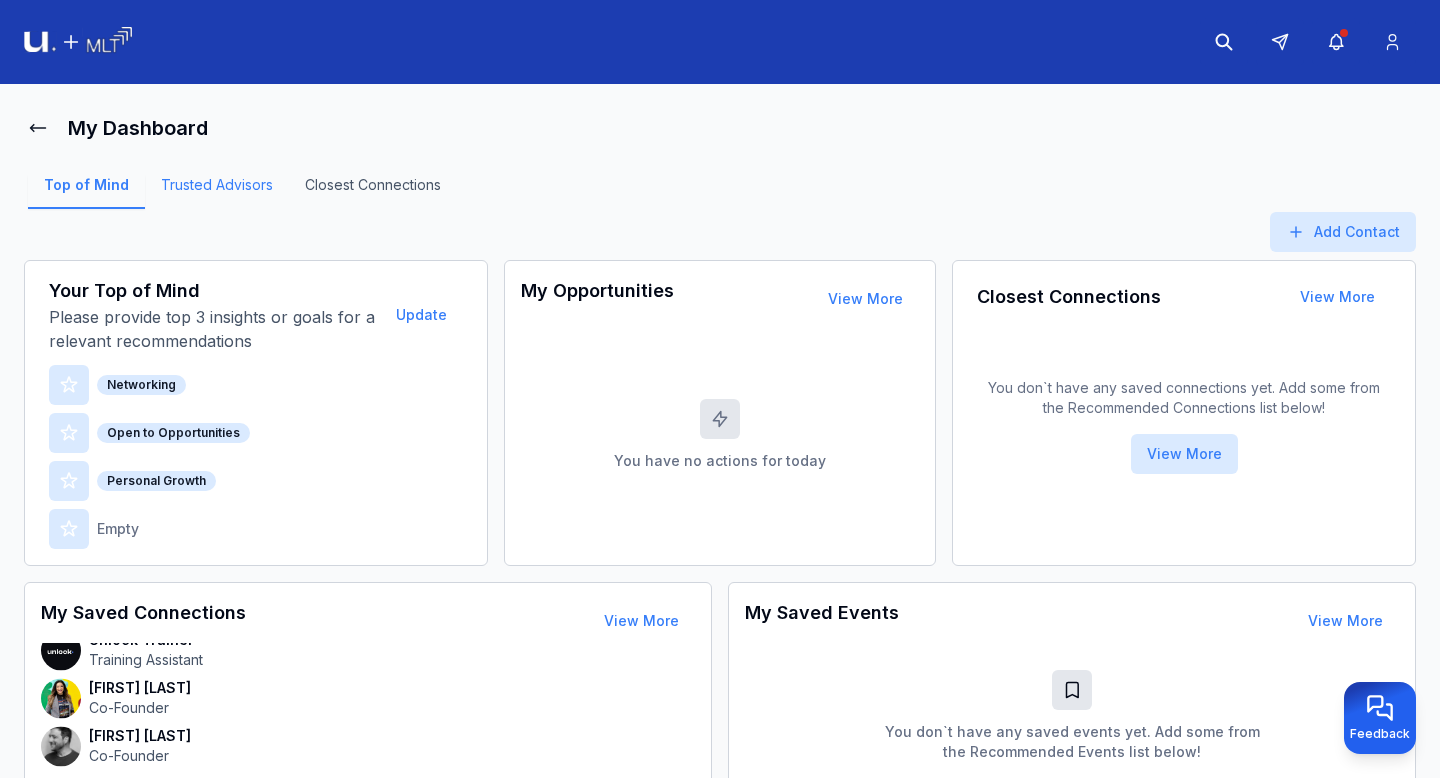 click on "Trusted Advisors" at bounding box center [217, 192] 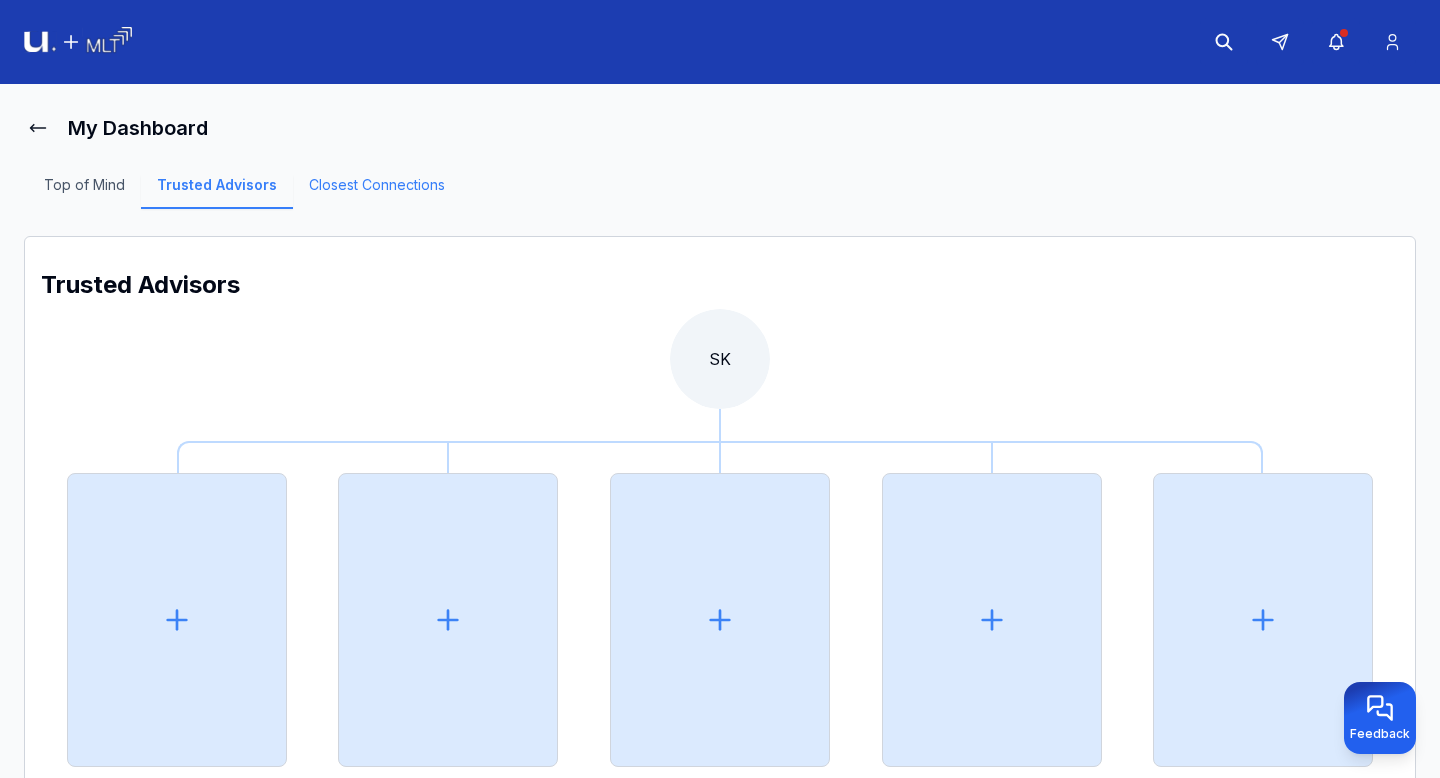 click on "Closest Connections" at bounding box center (377, 192) 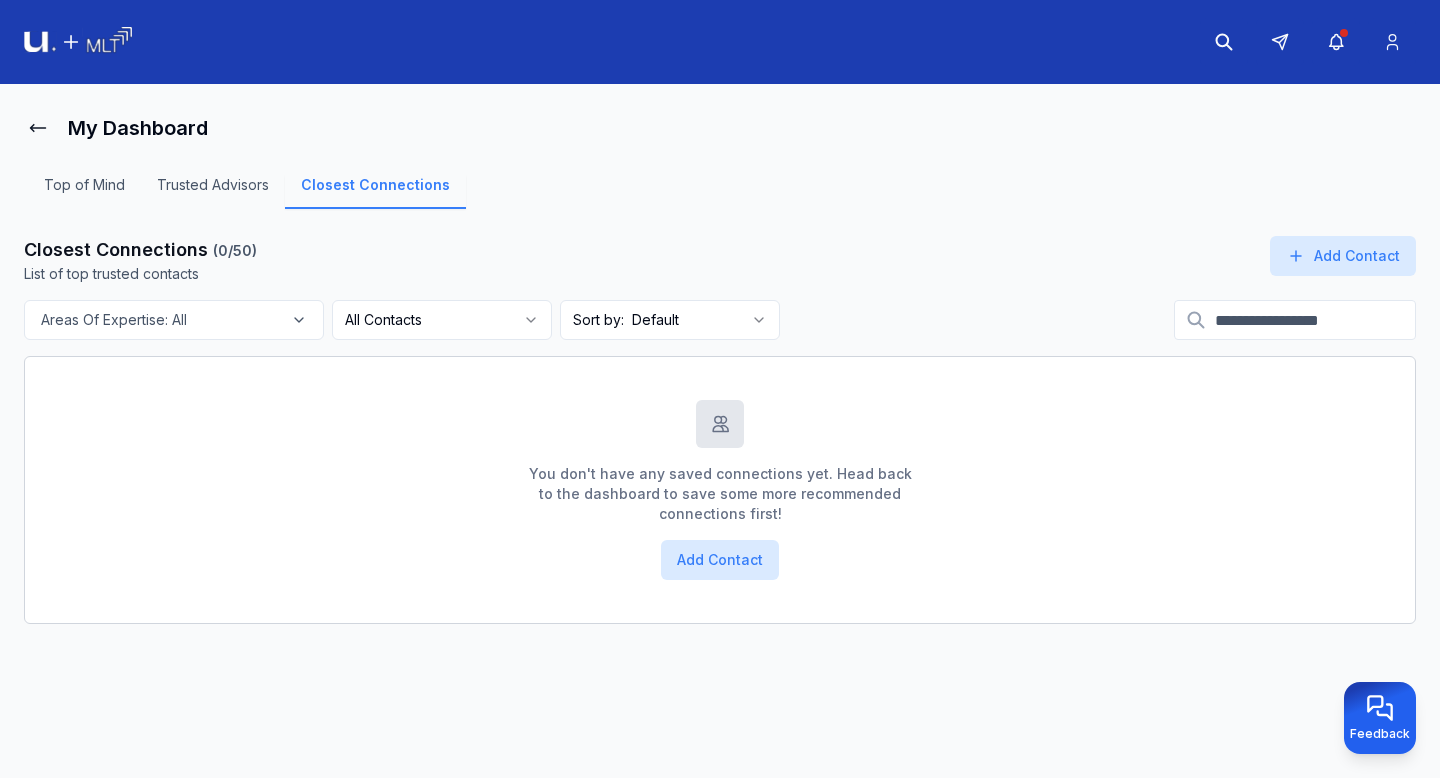 click at bounding box center (1295, 320) 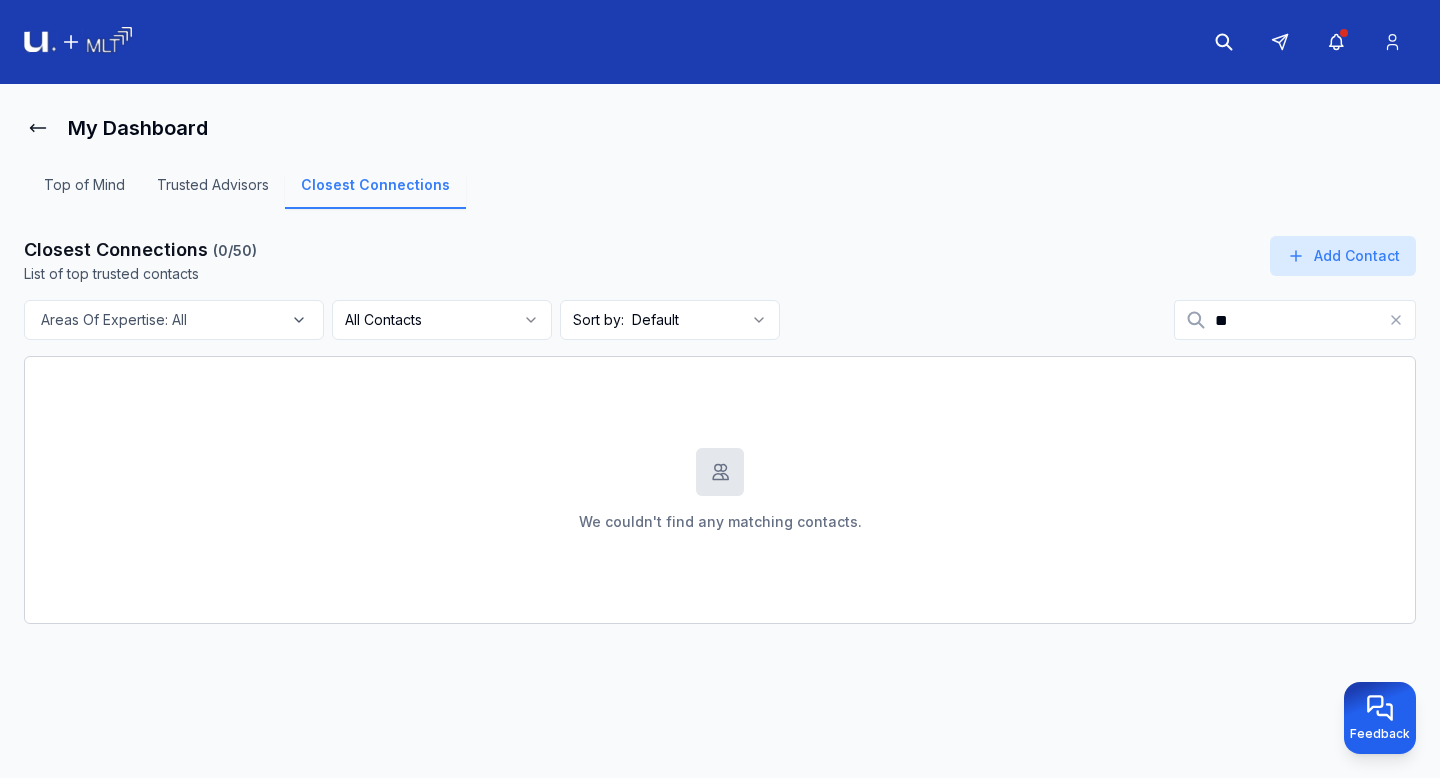 type on "*" 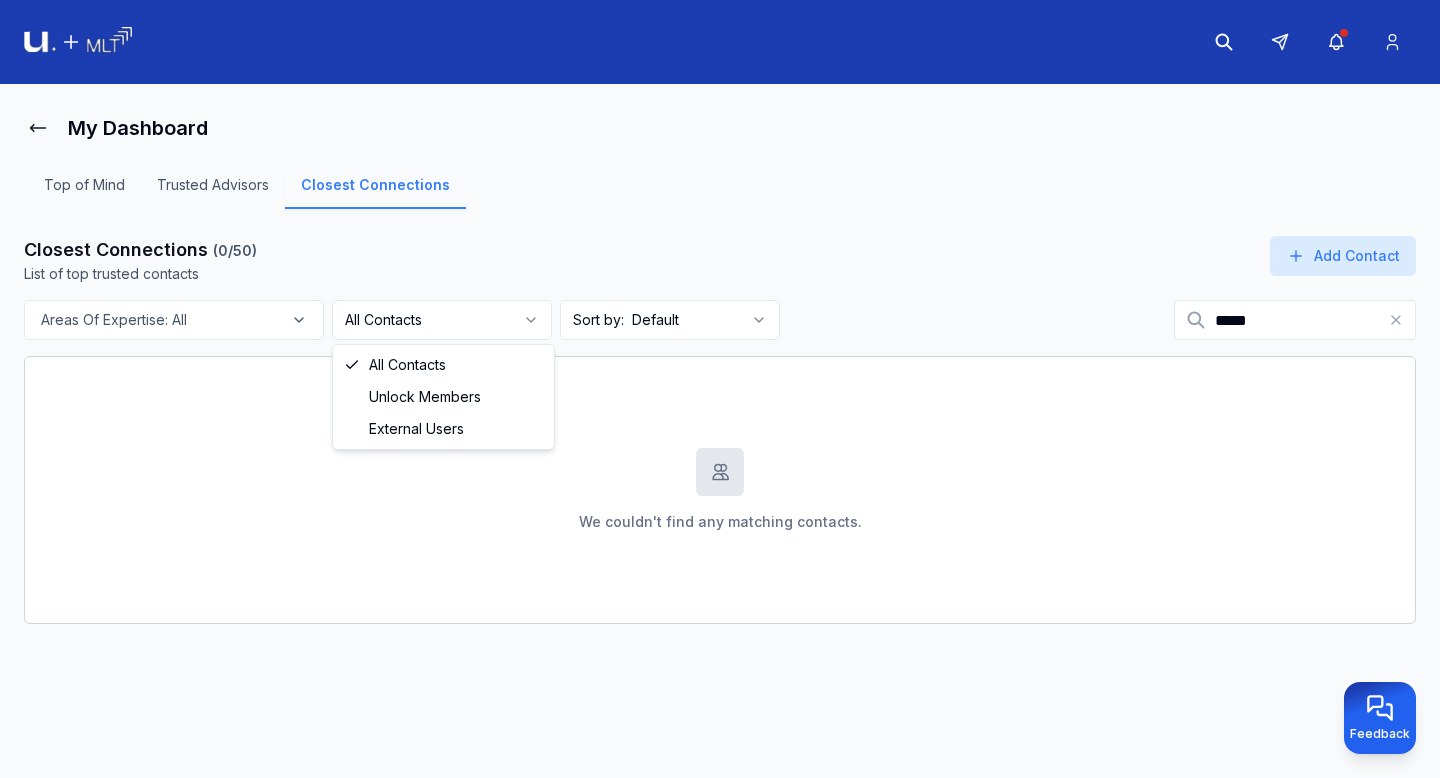 click on "My Dashboard Top of Mind Trusted Advisors Closest Connections Closest Connections   ( 0 /50) List of top trusted contacts Add Contact Areas Of Expertise: All All Contacts Sort by: Default ***** We couldn't find any matching contacts.   Feedback All Contacts Unlock Members External Users" at bounding box center [720, 389] 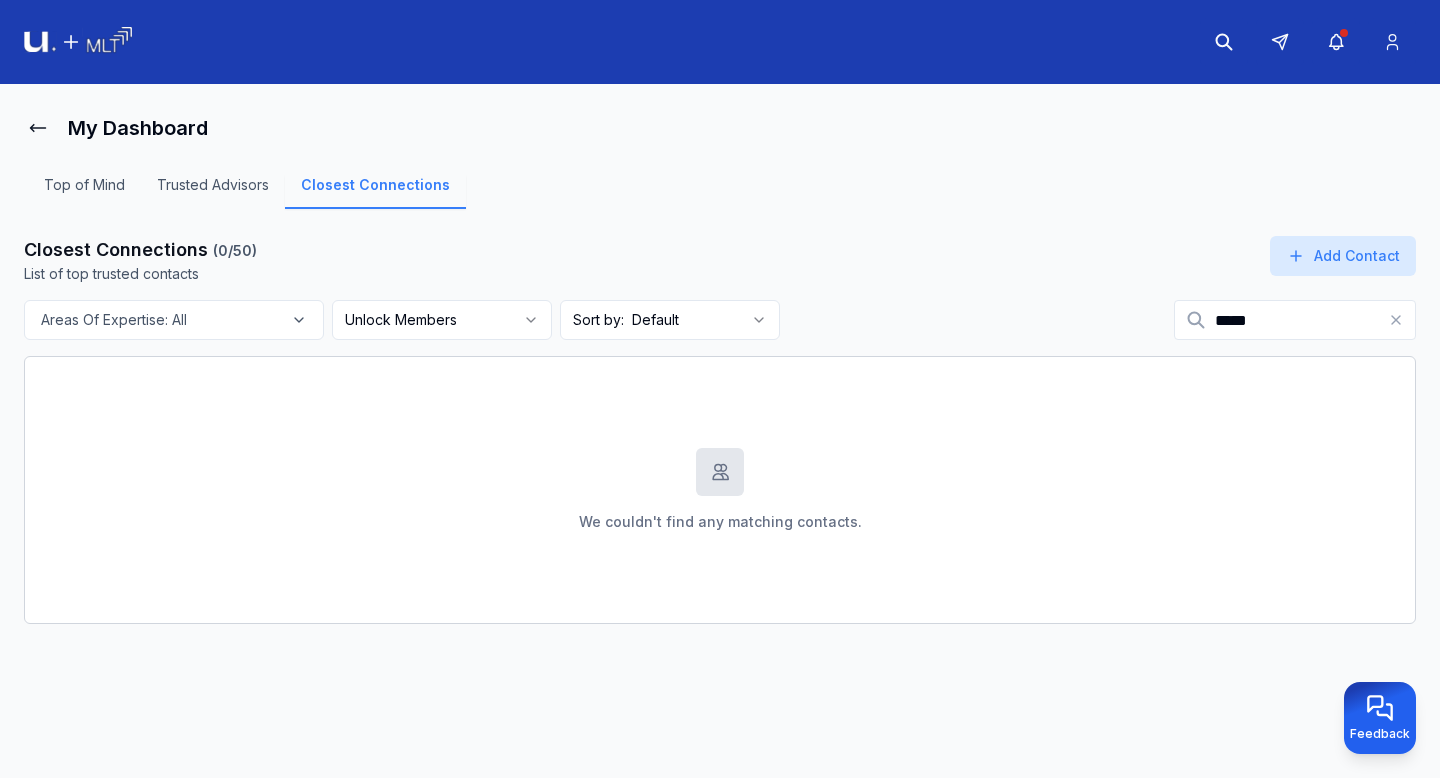 click on "*****" at bounding box center (1295, 320) 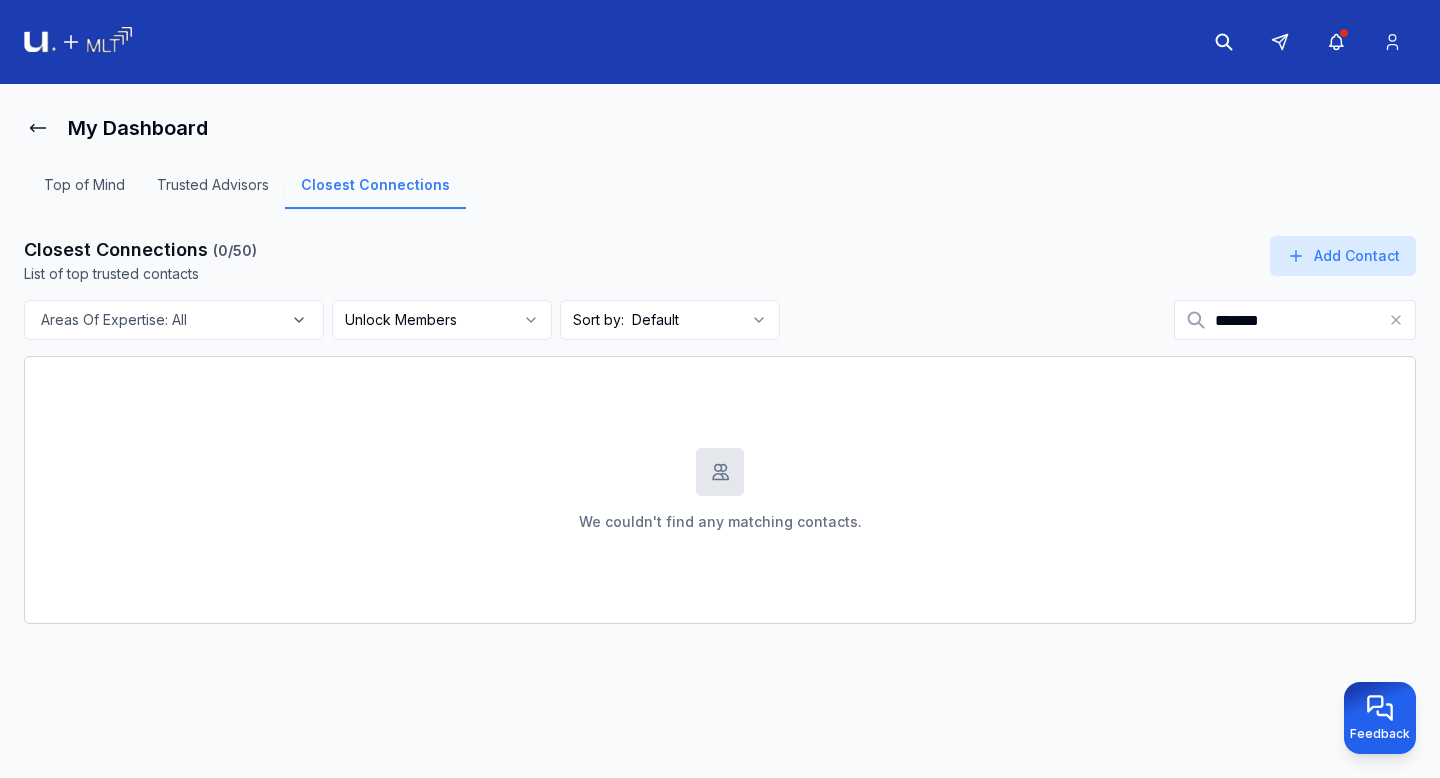 type on "*******" 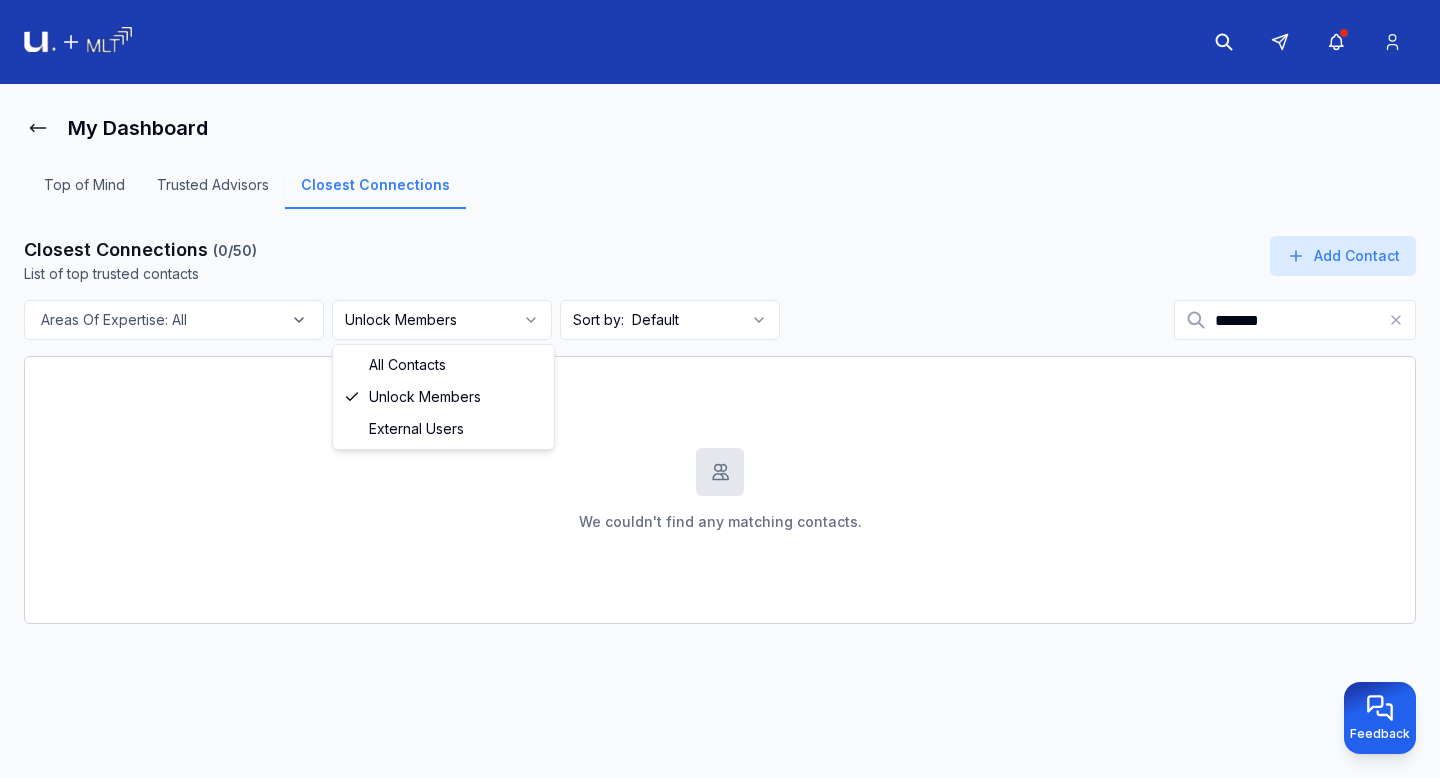 click on "My Dashboard Top of Mind Trusted Advisors Closest Connections Closest Connections   ( 0 /50) List of top trusted contacts Add Contact Areas Of Expertise: All Unlock Members Sort by: Default ******* We couldn't find any matching contacts.   Feedback All Contacts Unlock Members External Users" at bounding box center (720, 389) 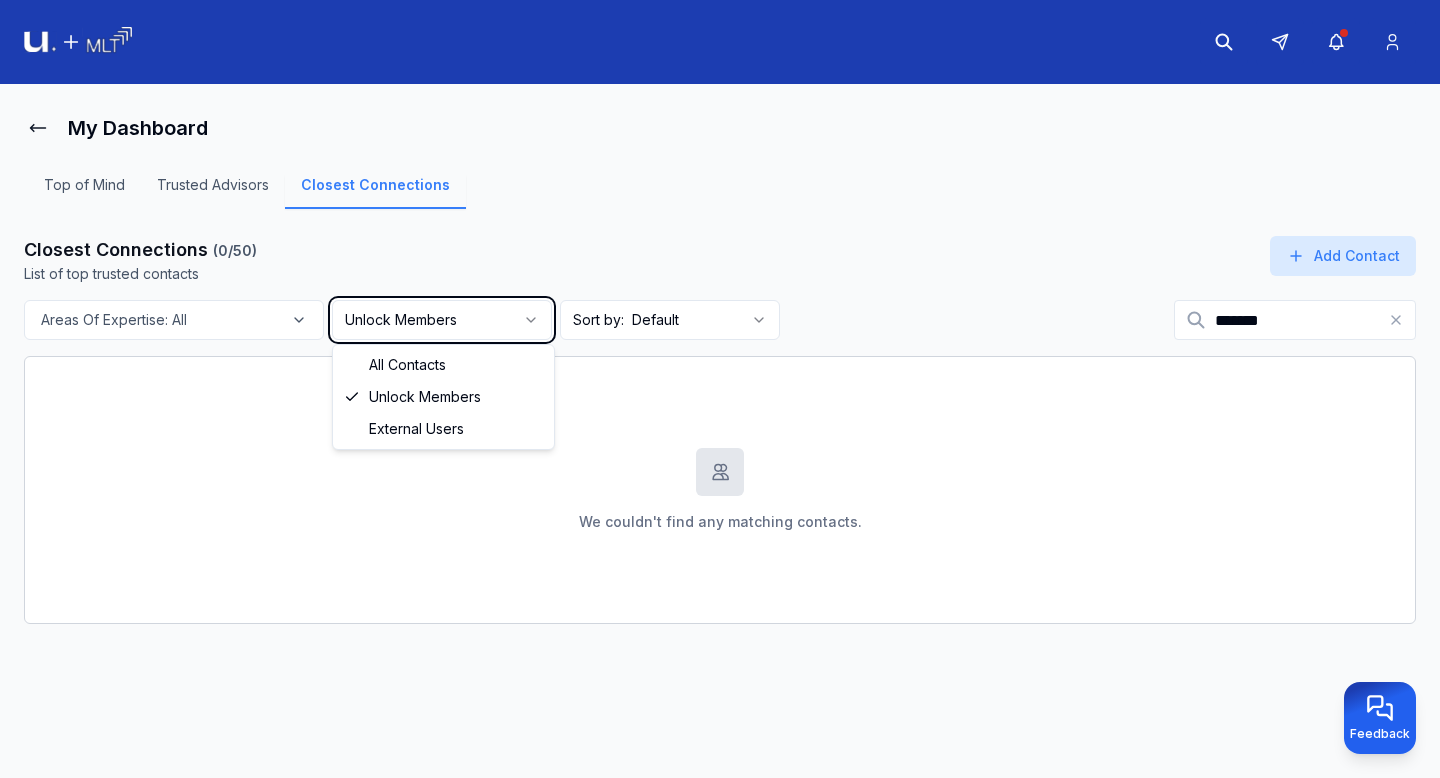 click on "My Dashboard Top of Mind Trusted Advisors Closest Connections Closest Connections   ( 0 /50) List of top trusted contacts Add Contact Areas Of Expertise: All Unlock Members Sort by: Default ******* We couldn't find any matching contacts.   Feedback All Contacts Unlock Members External Users" at bounding box center (720, 389) 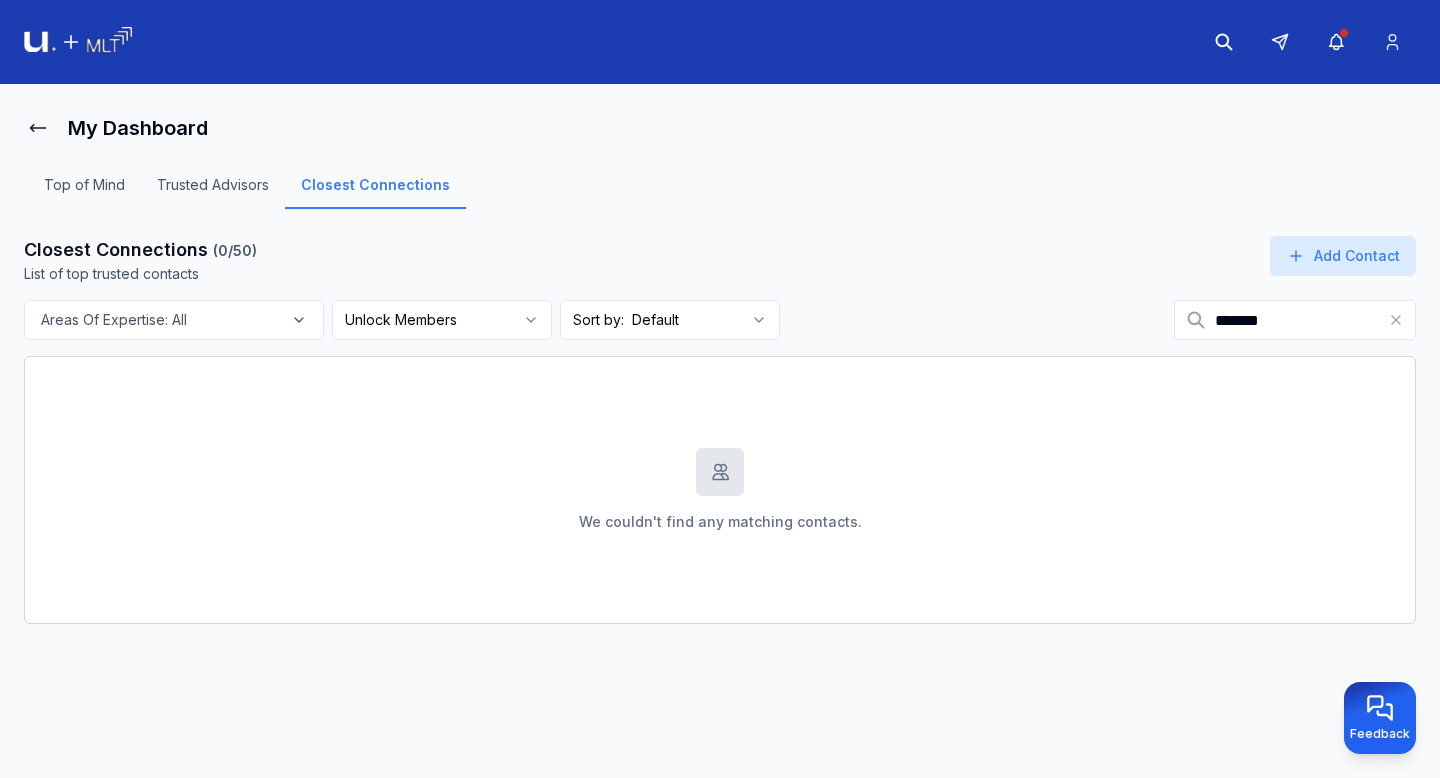 click on "Areas Of Expertise: All" at bounding box center (174, 320) 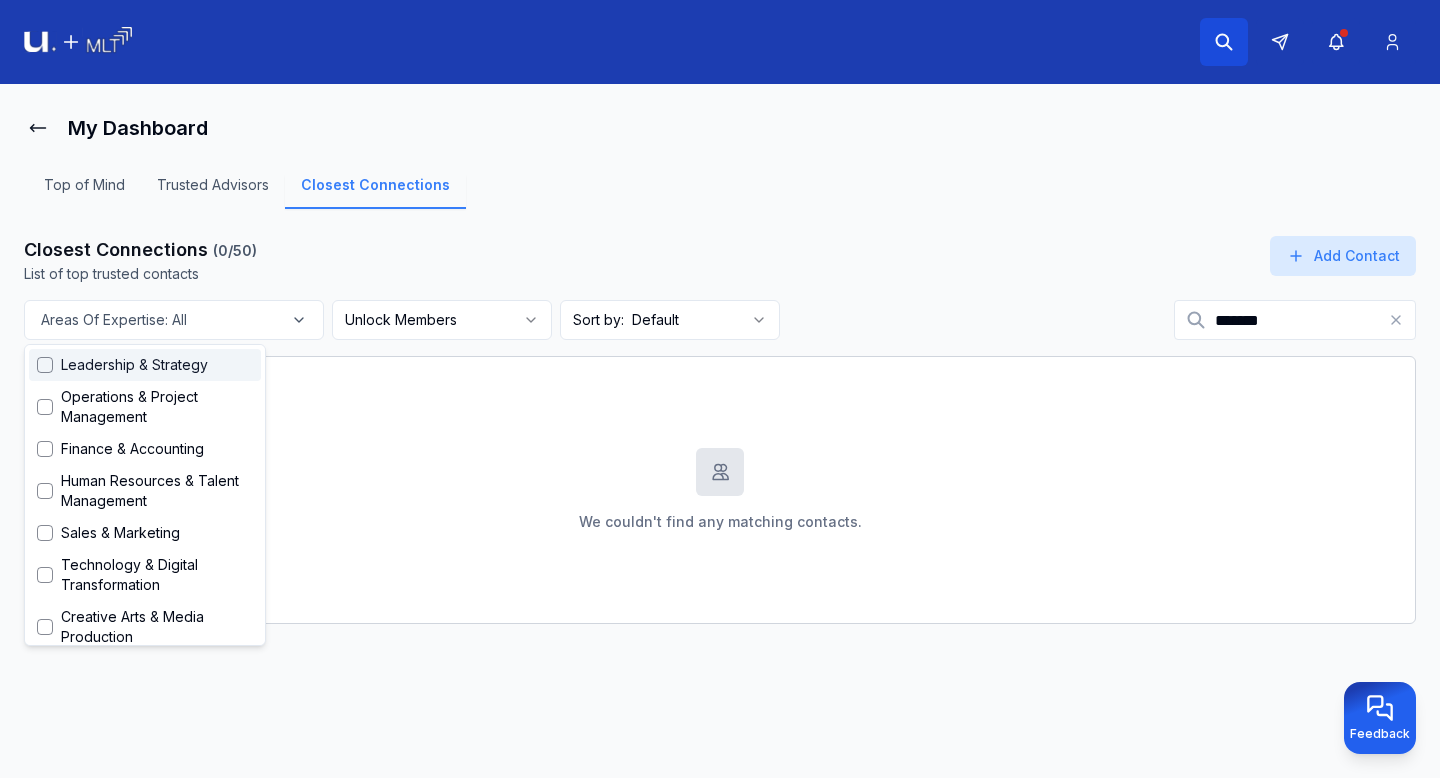 click 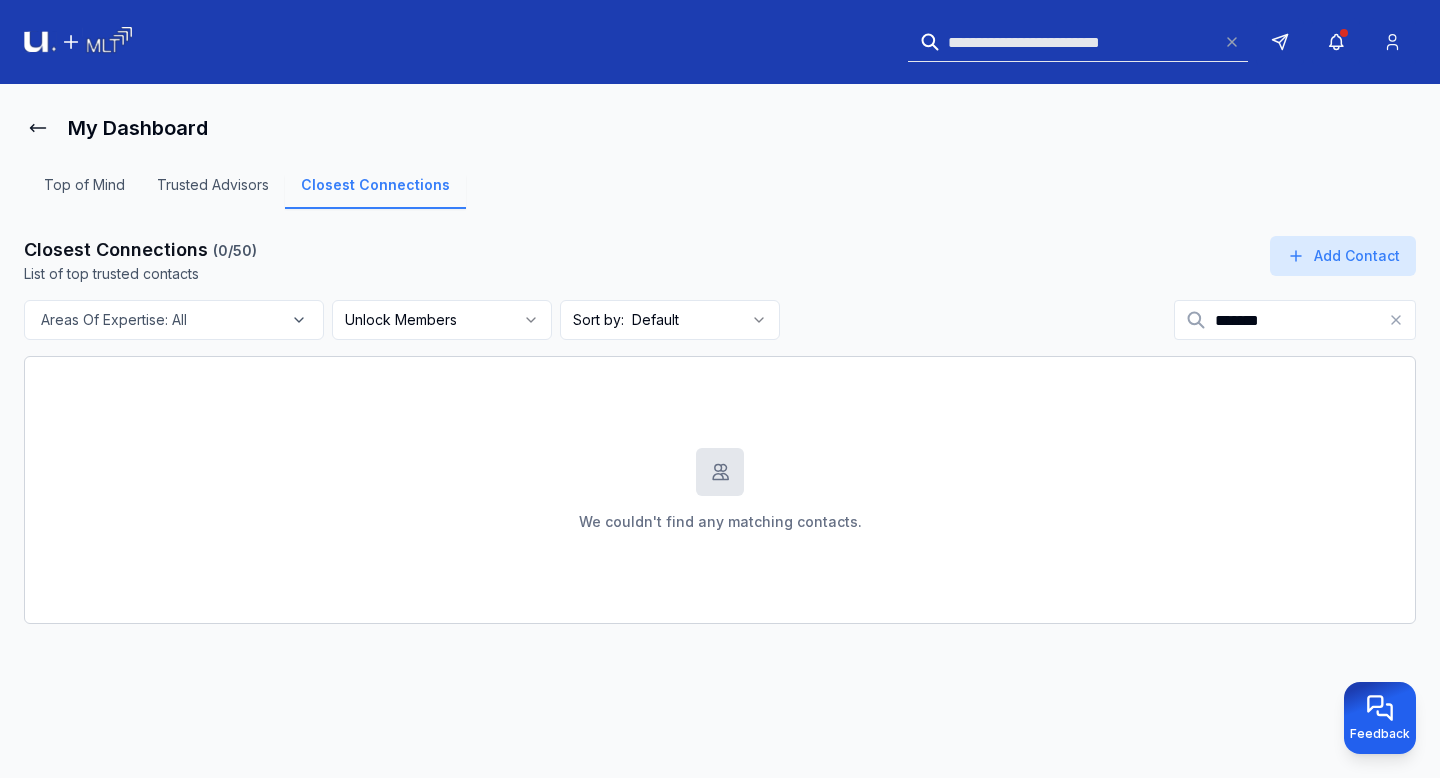 click at bounding box center [1078, 42] 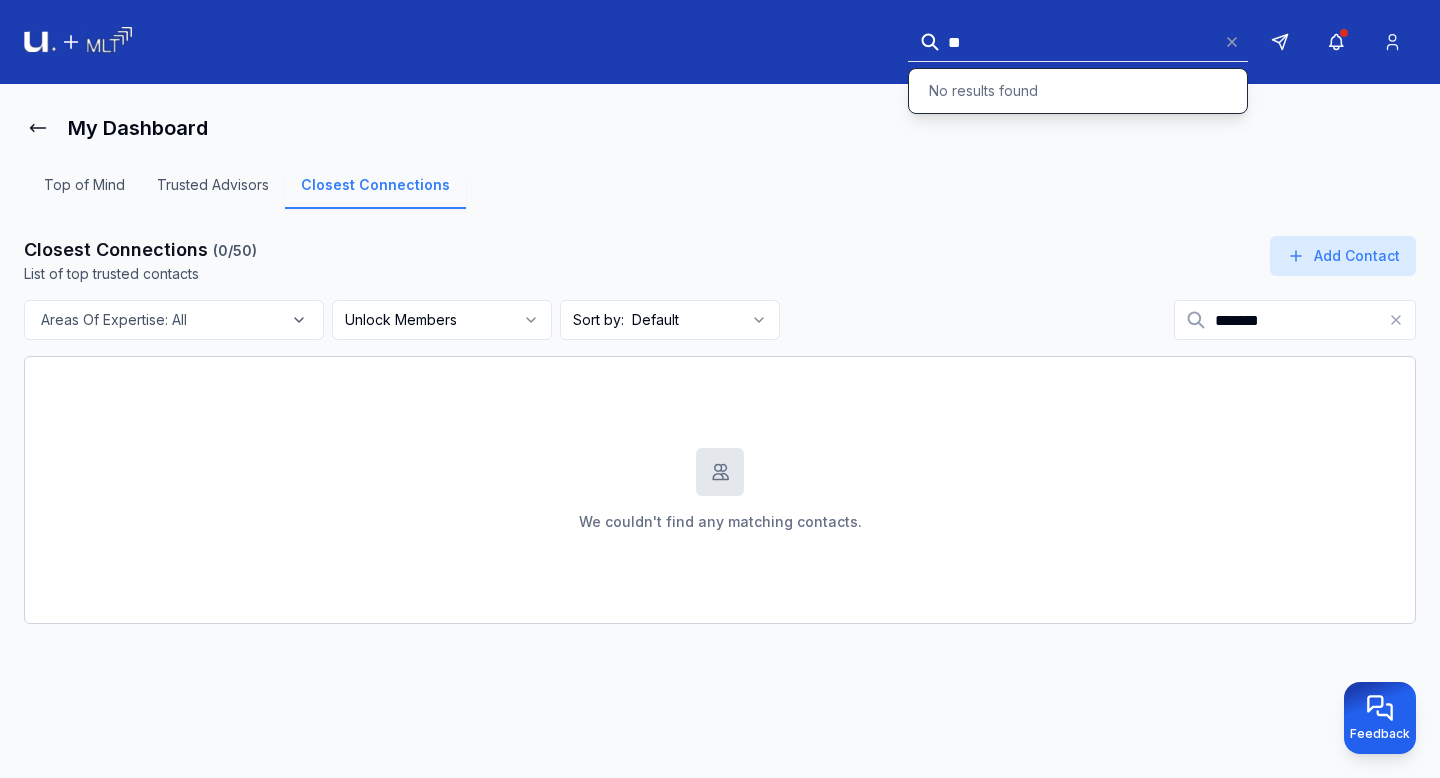 type on "*" 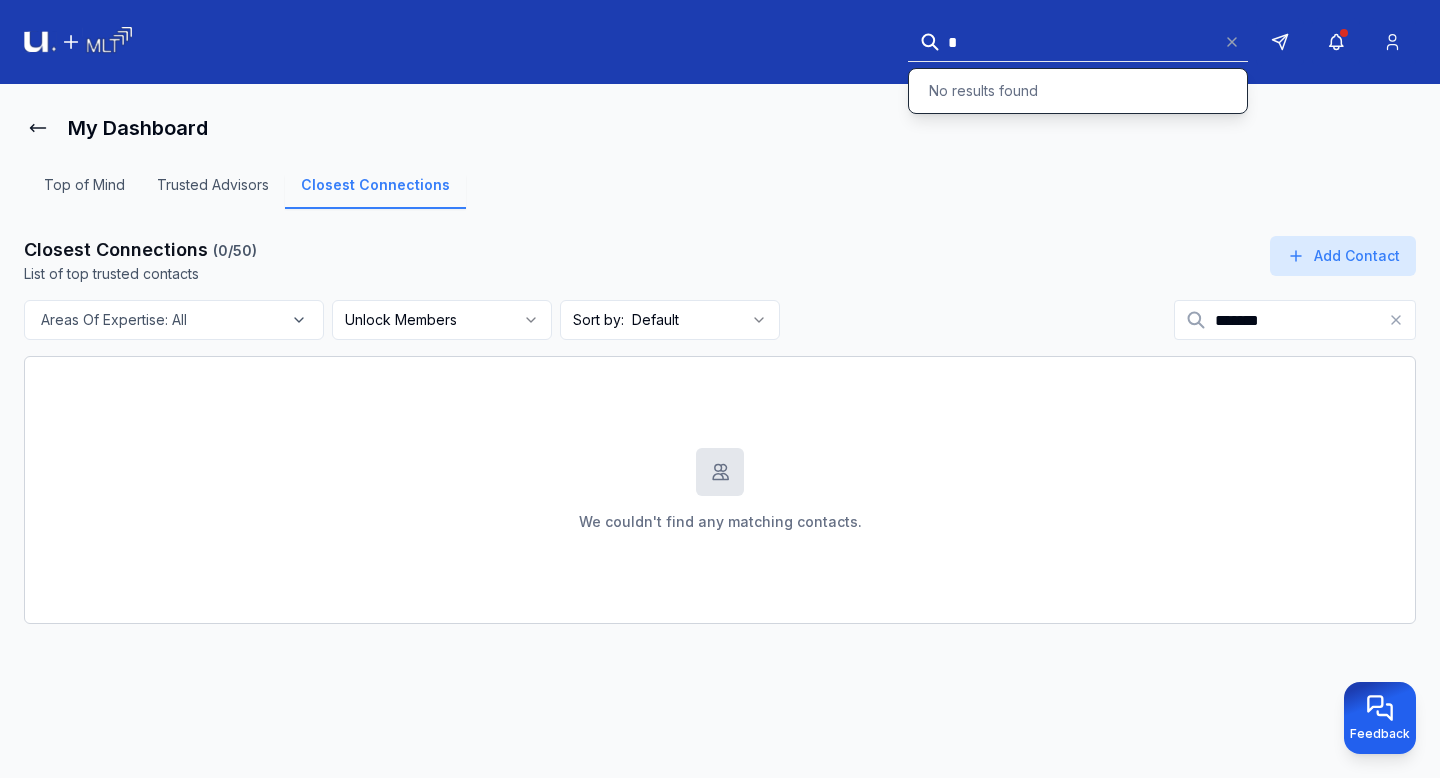 type 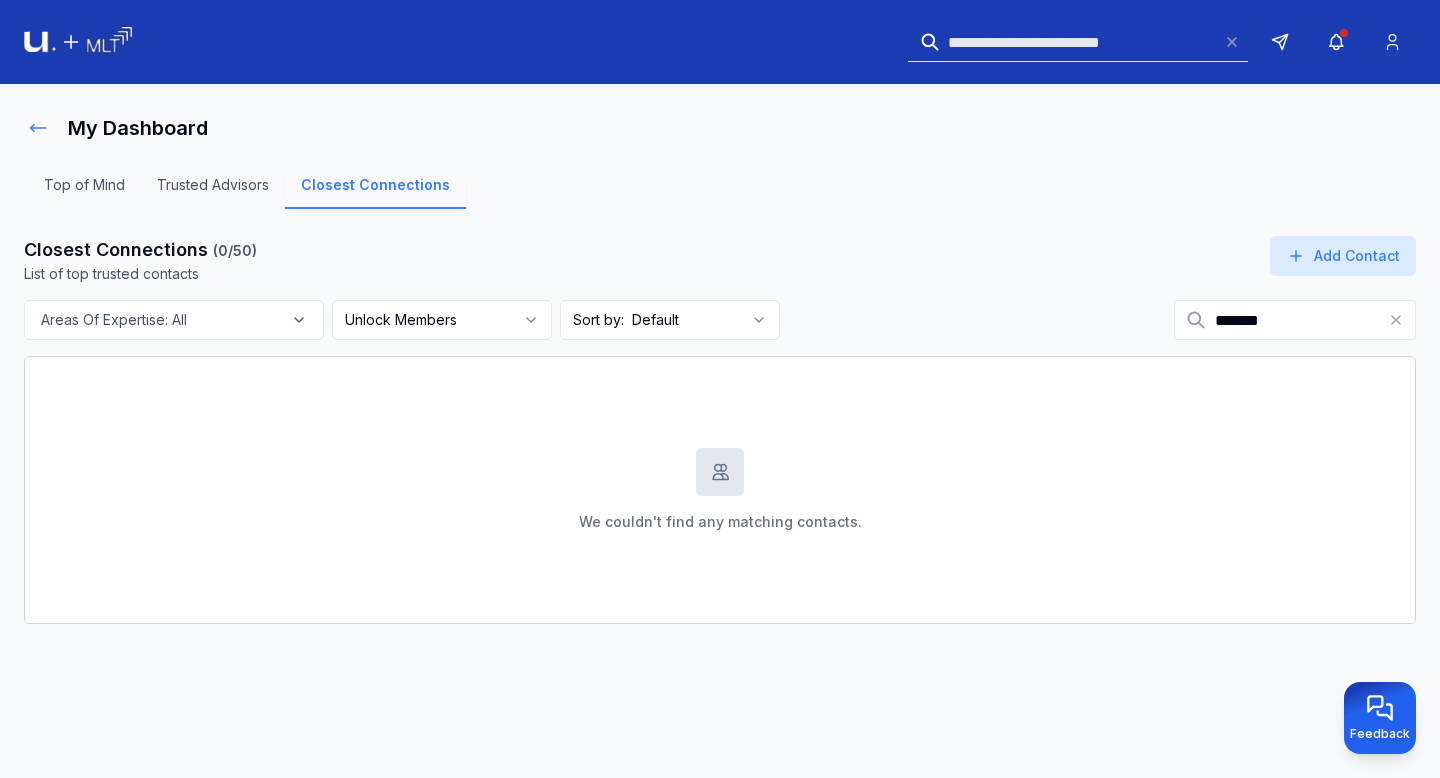 click 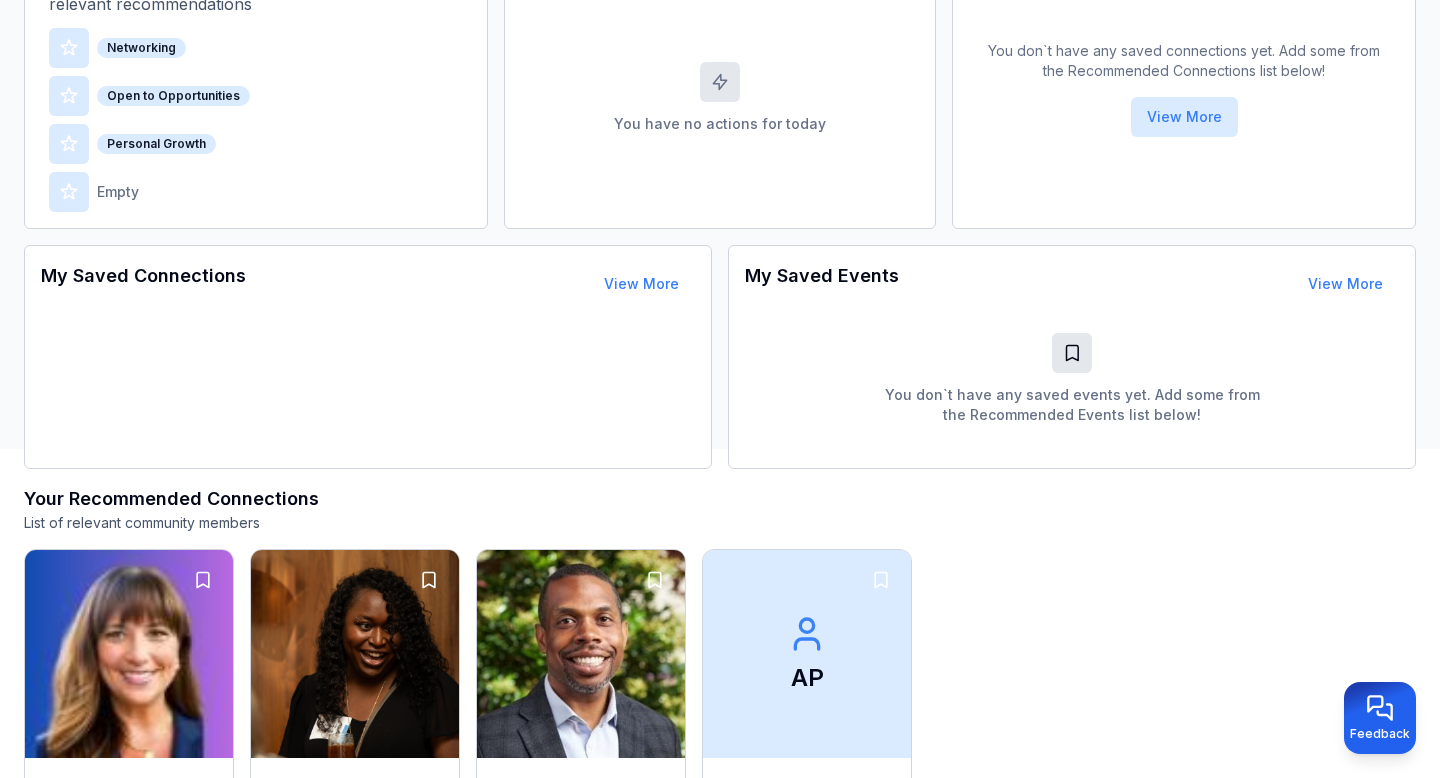 scroll, scrollTop: 341, scrollLeft: 0, axis: vertical 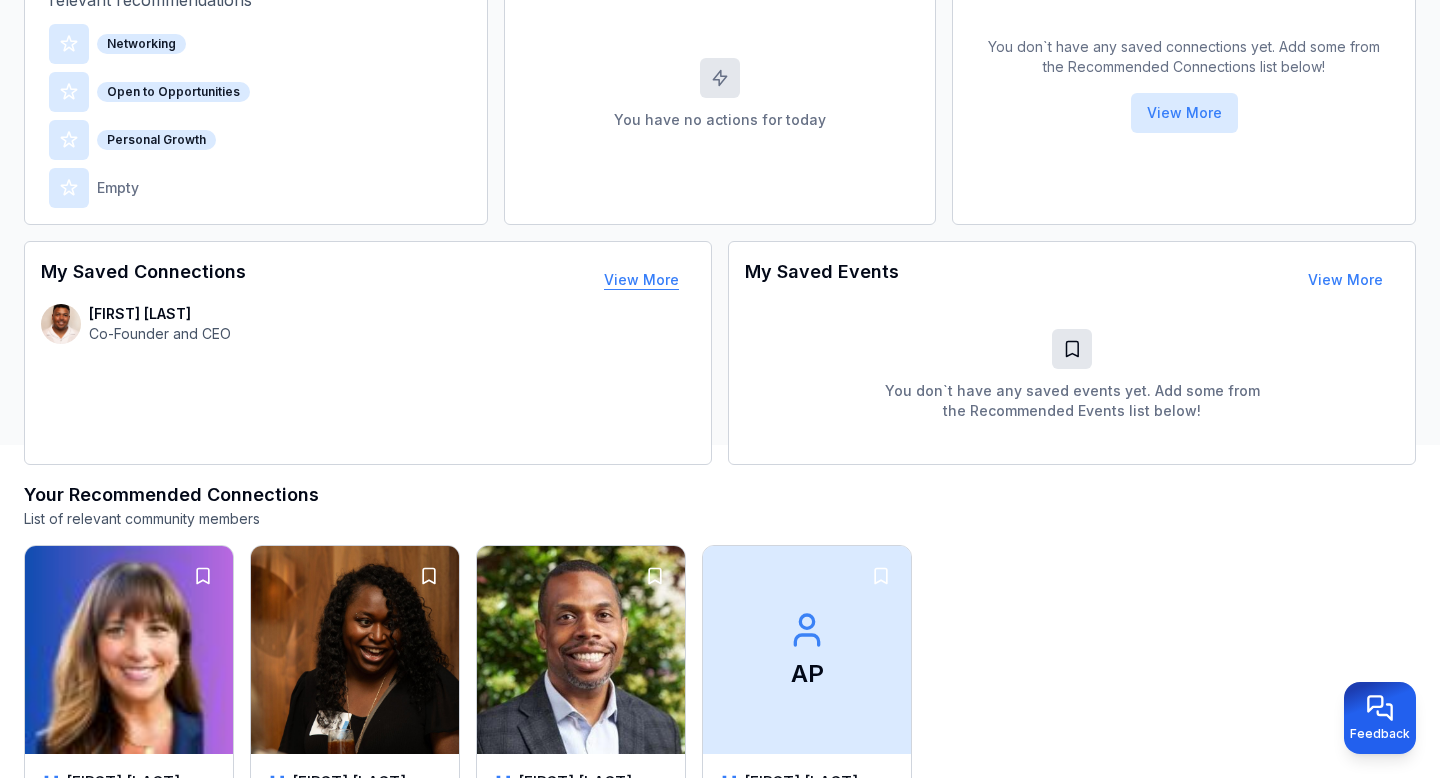 click on "View More" at bounding box center [641, 280] 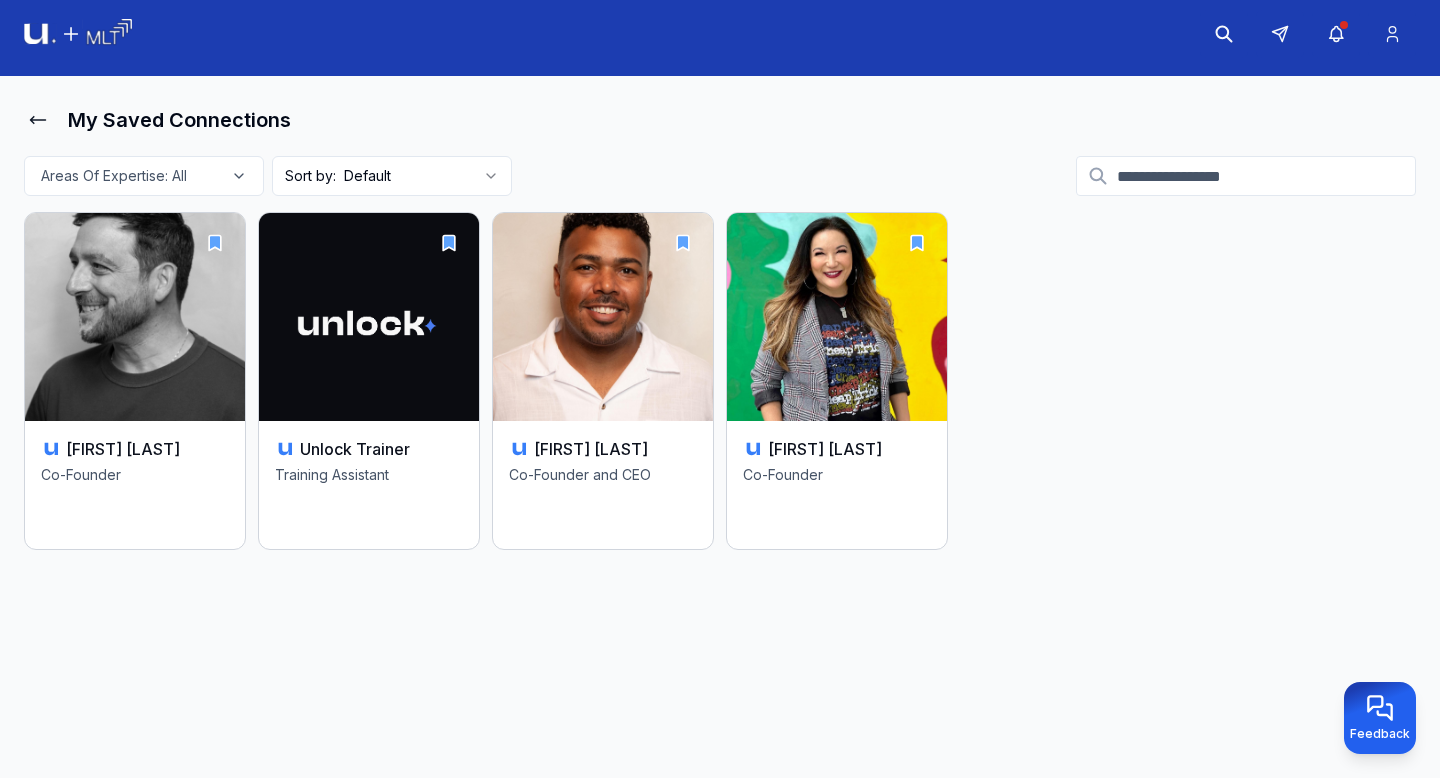 click at bounding box center (1246, 176) 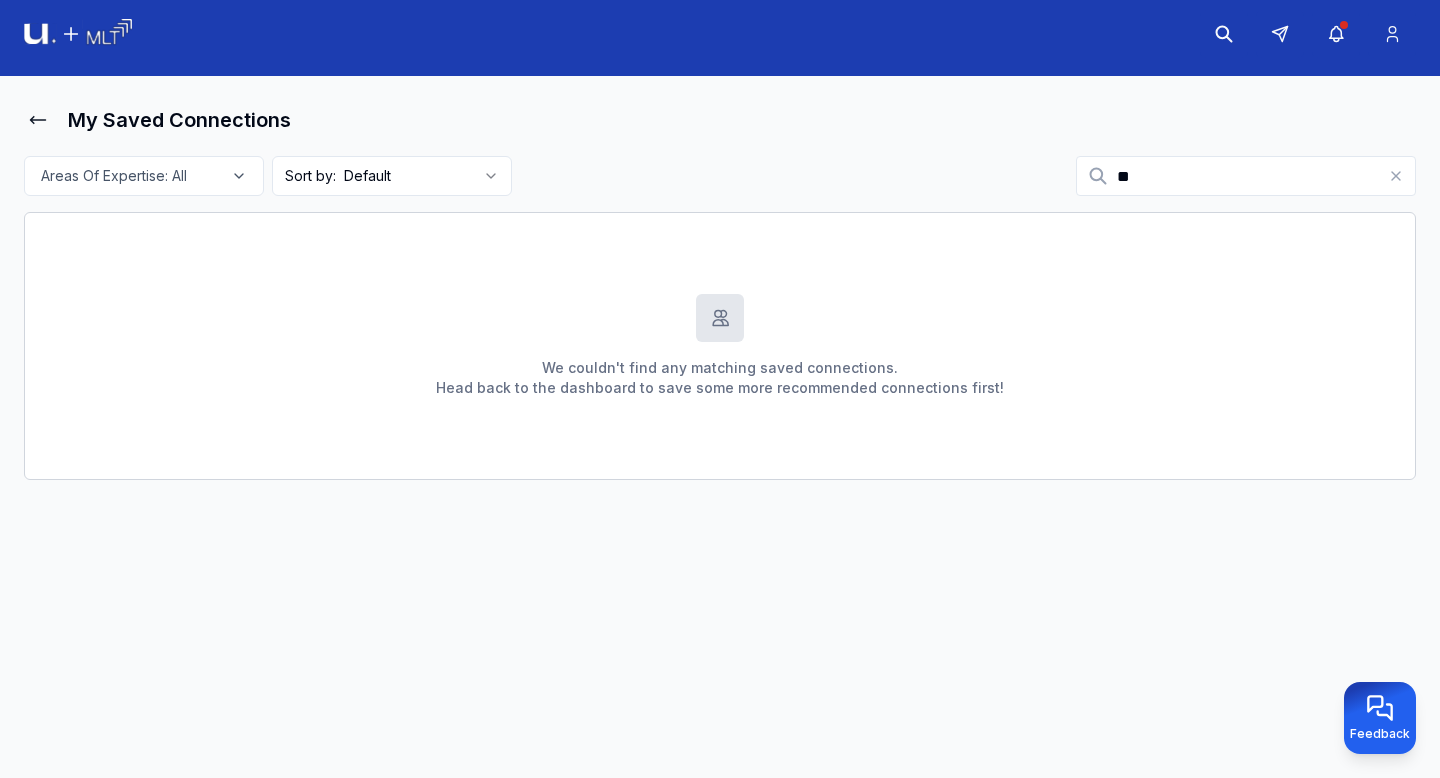 type on "*" 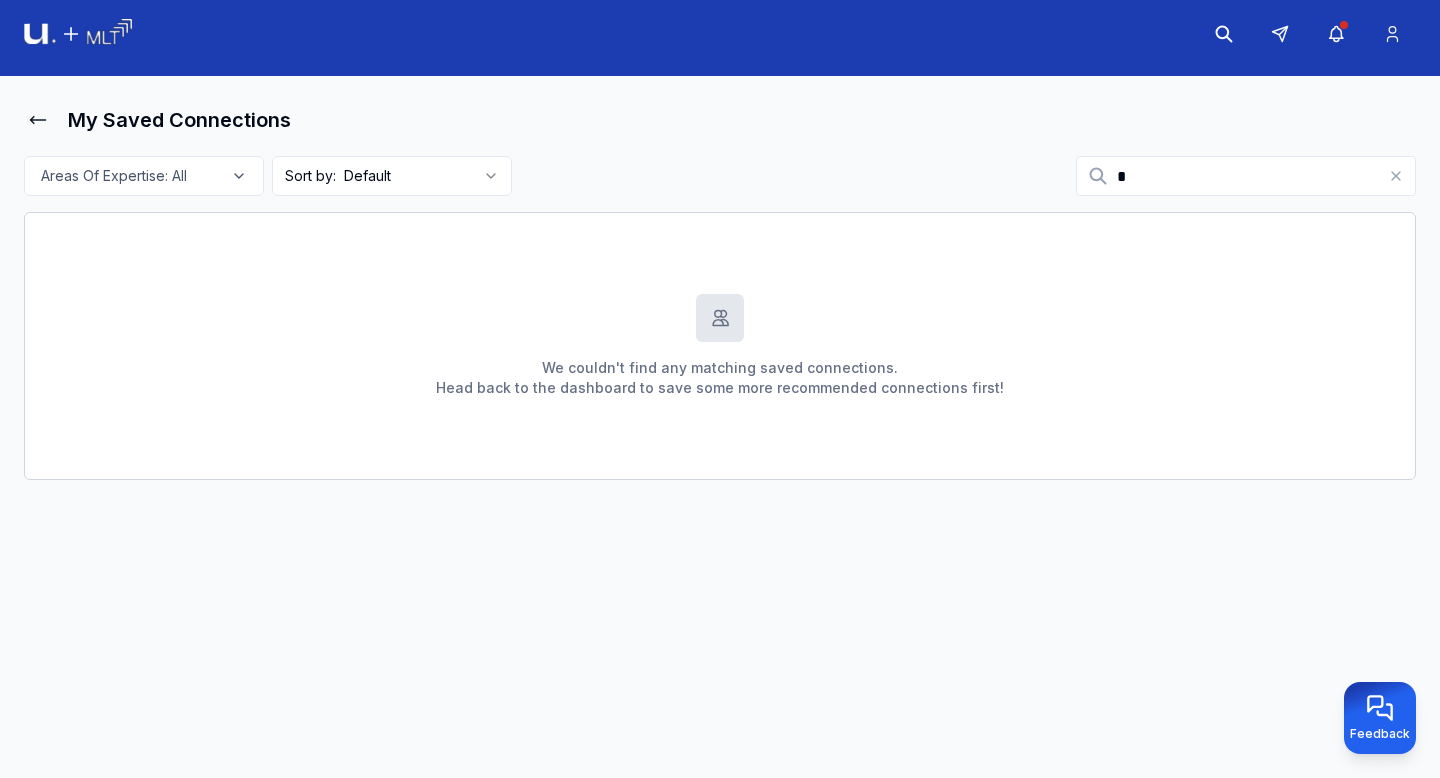 type 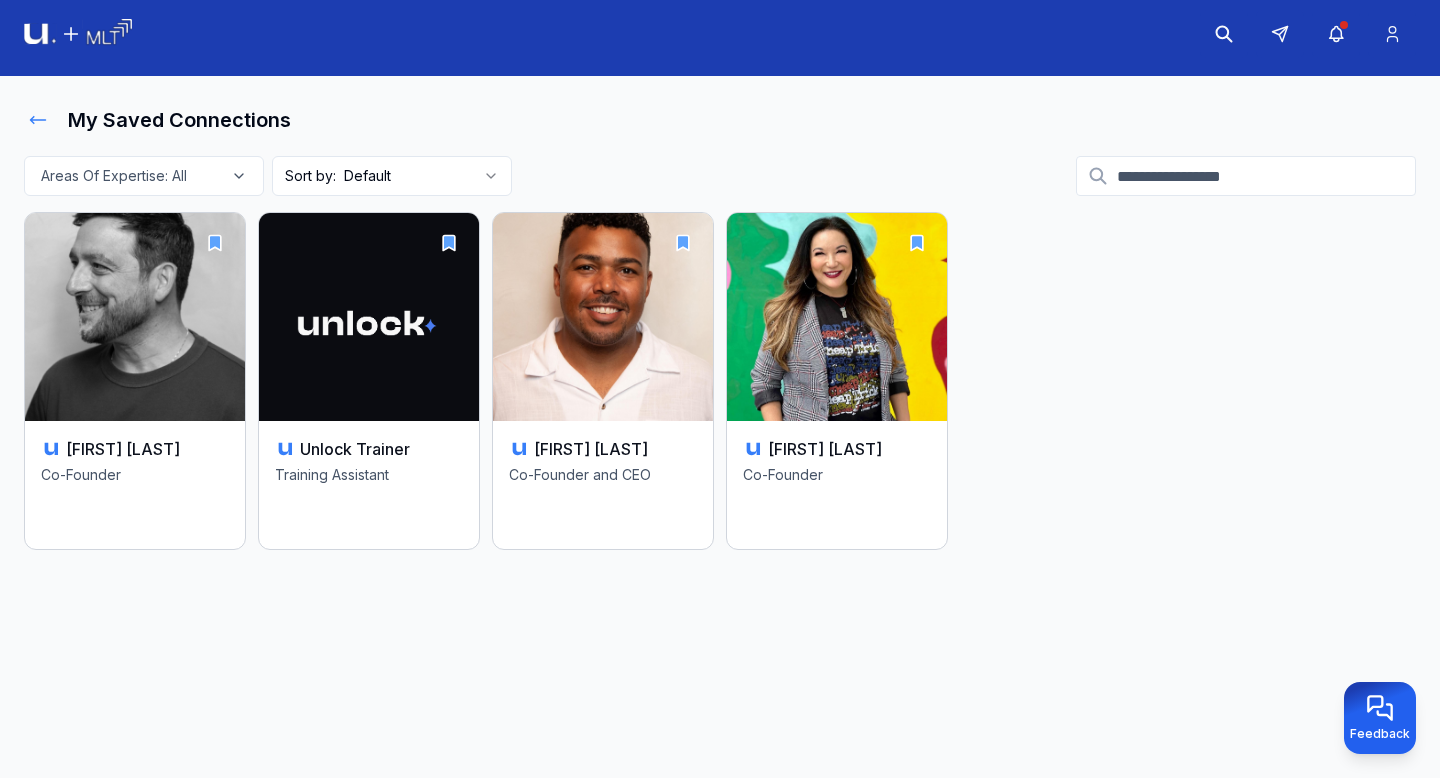 click 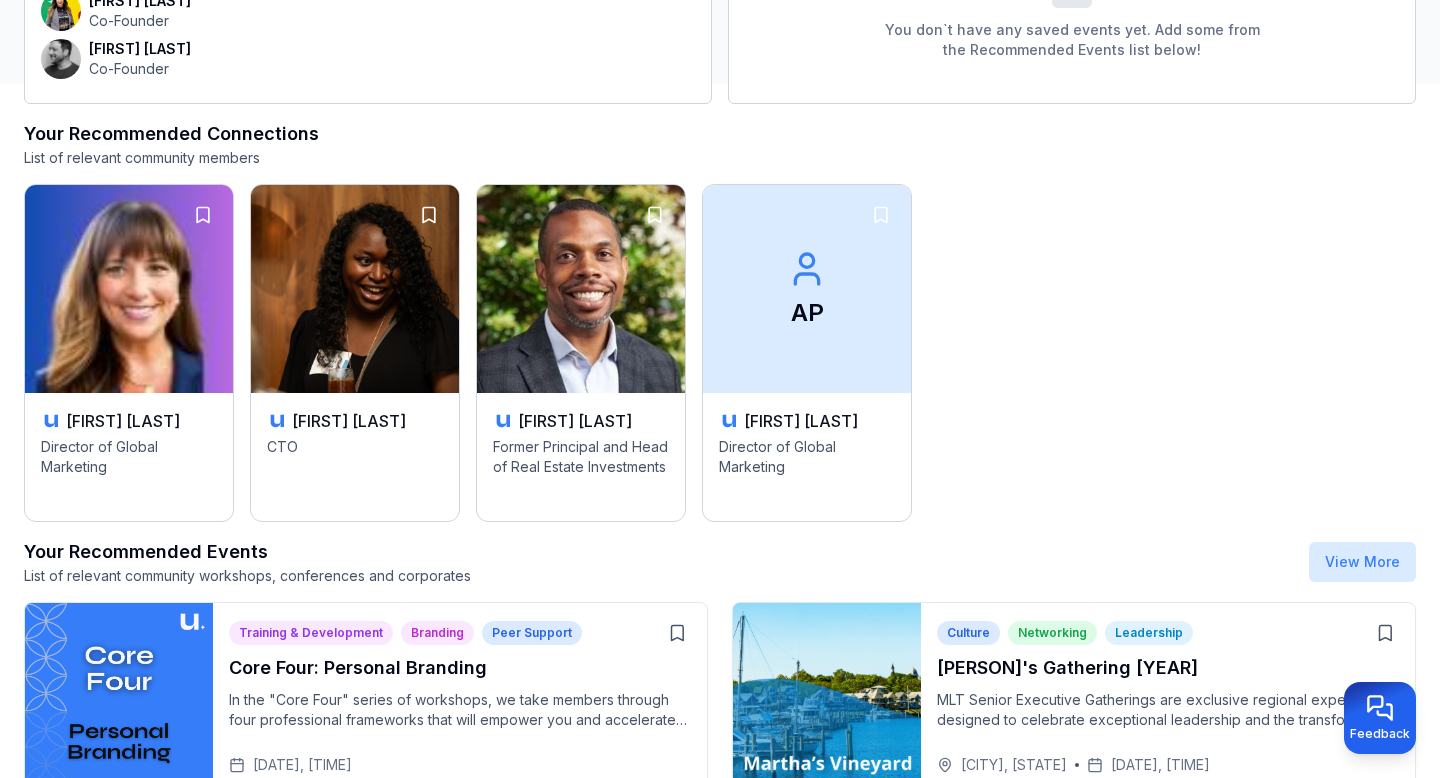 scroll, scrollTop: 701, scrollLeft: 0, axis: vertical 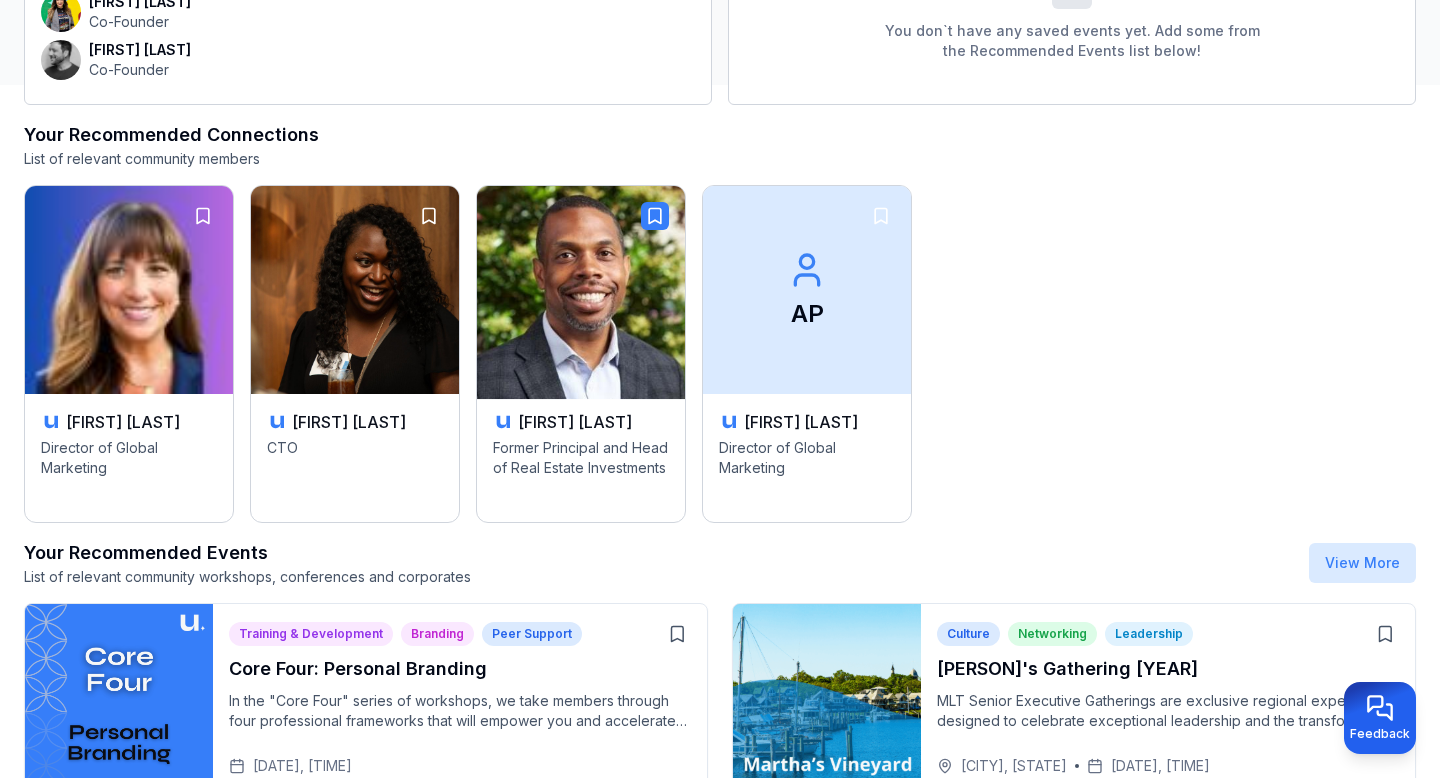 click 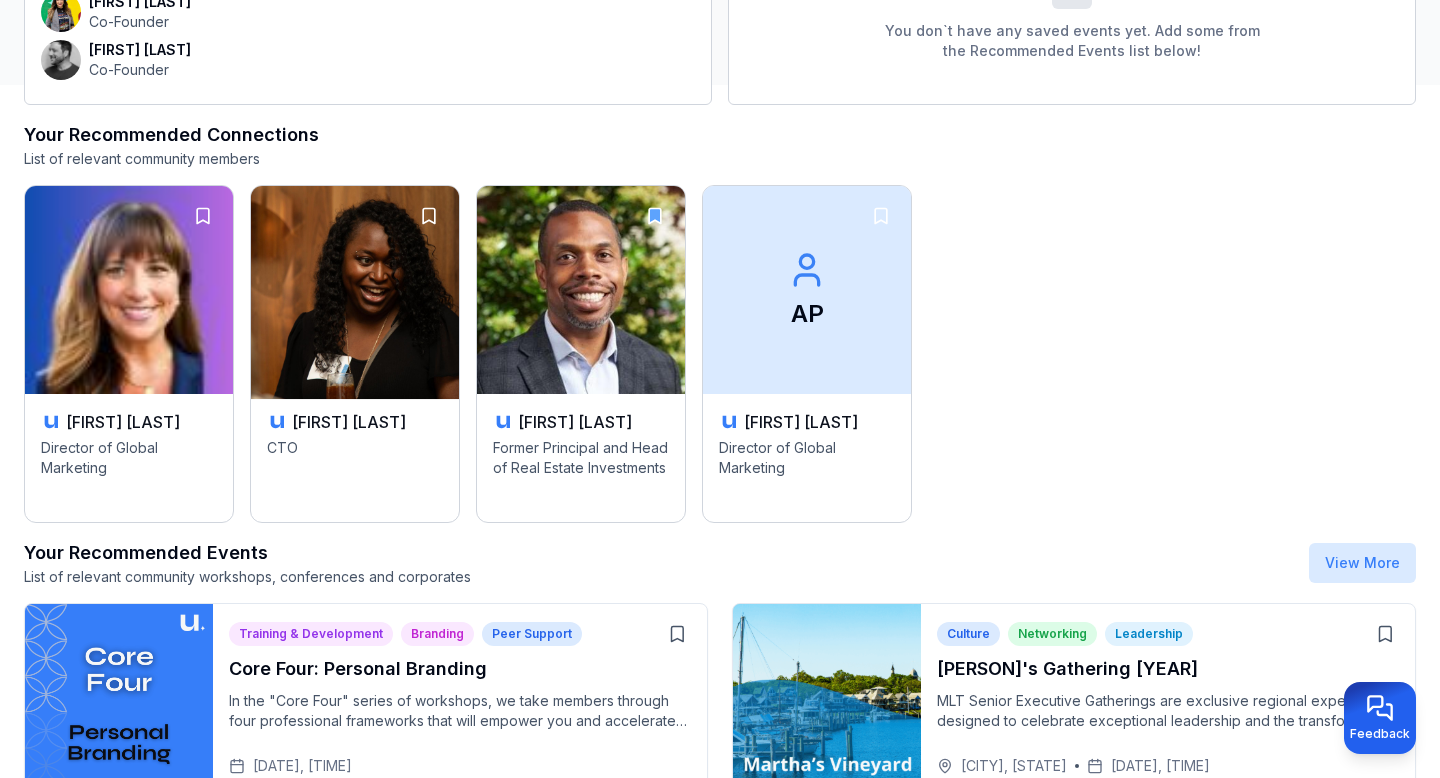 scroll, scrollTop: 749, scrollLeft: 0, axis: vertical 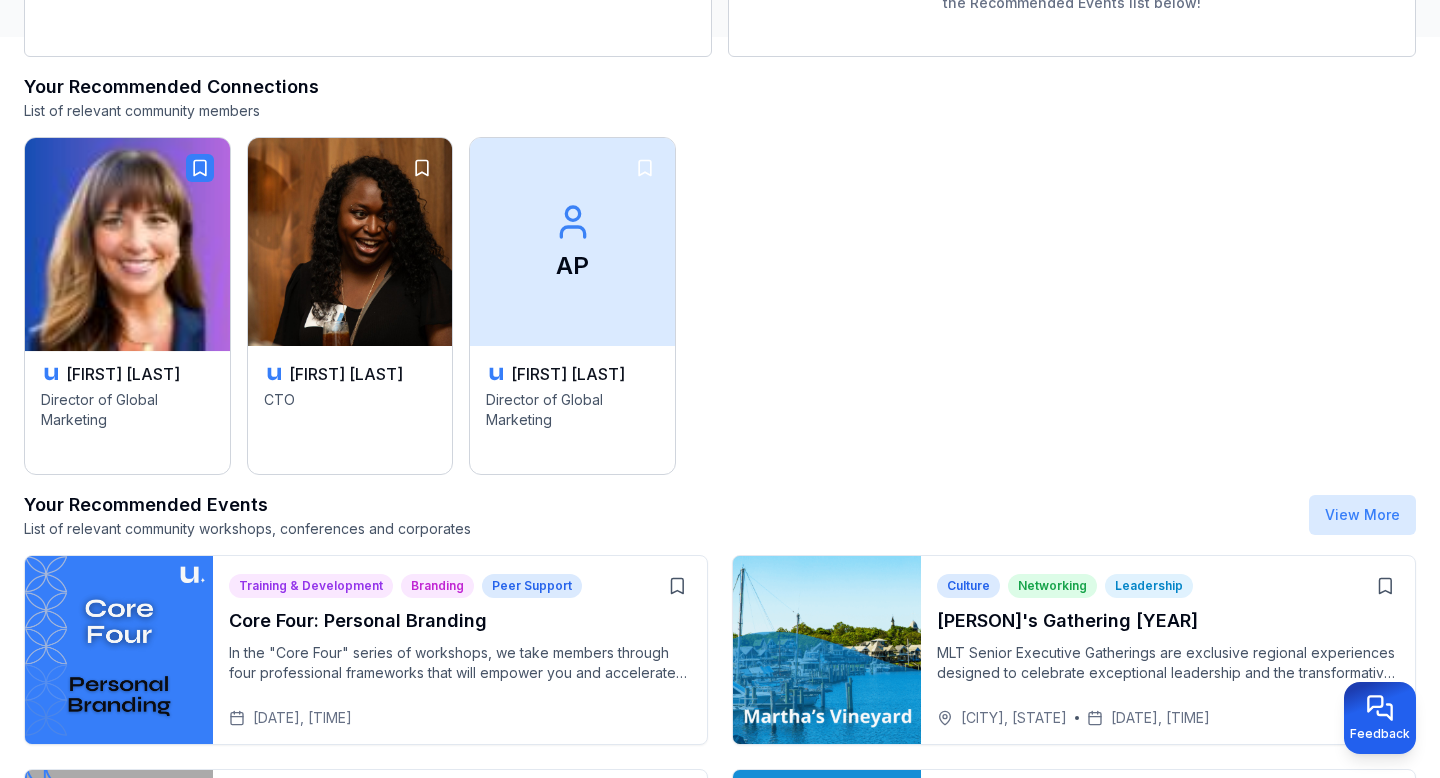 click 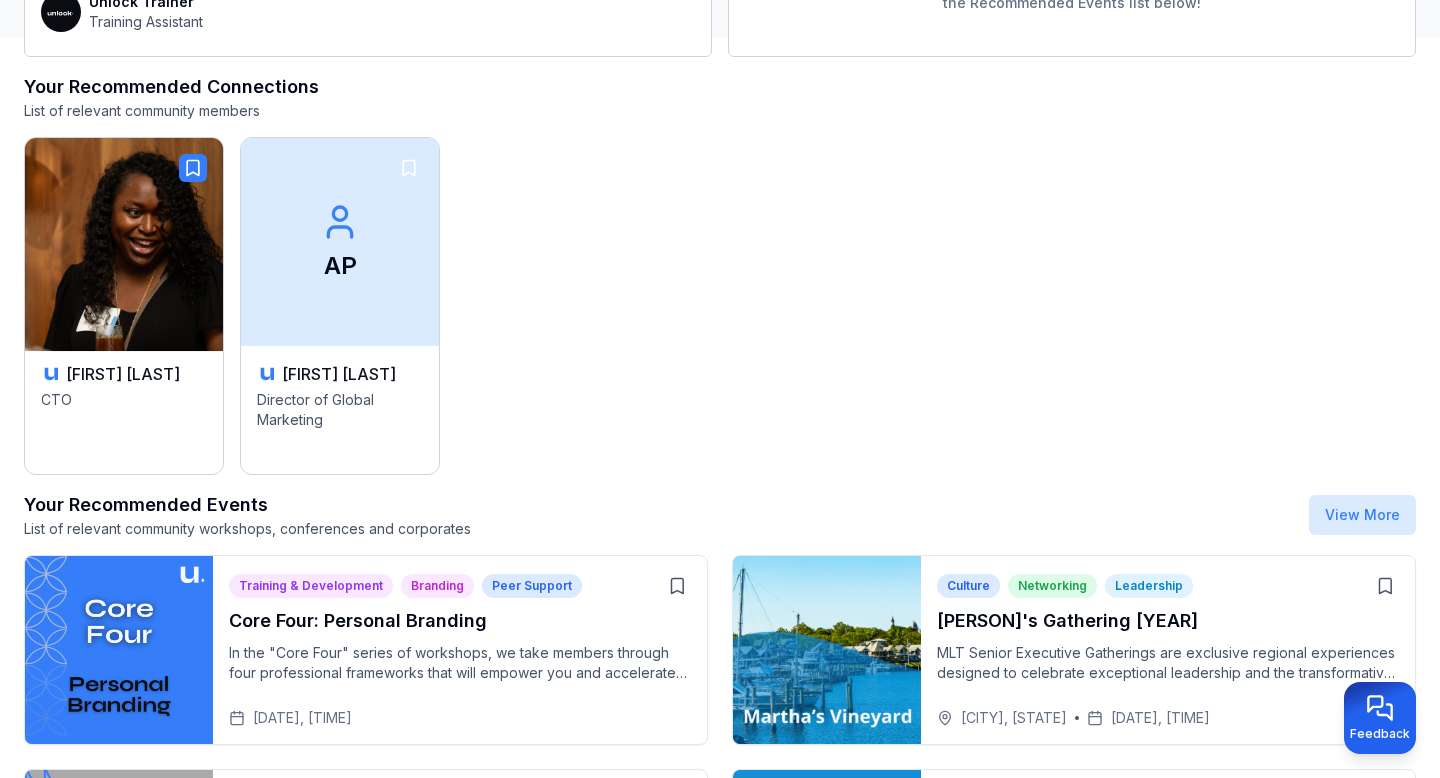 click 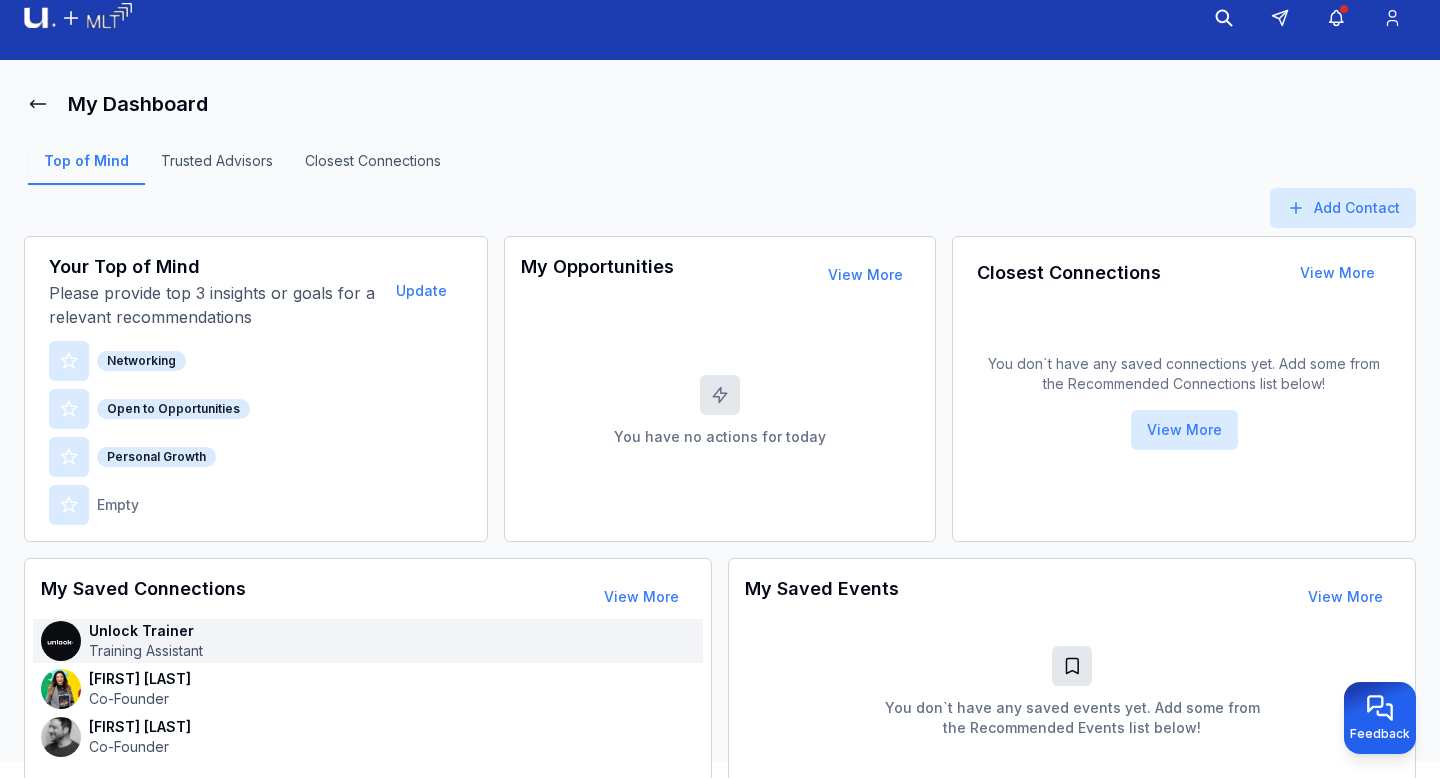 scroll, scrollTop: 0, scrollLeft: 0, axis: both 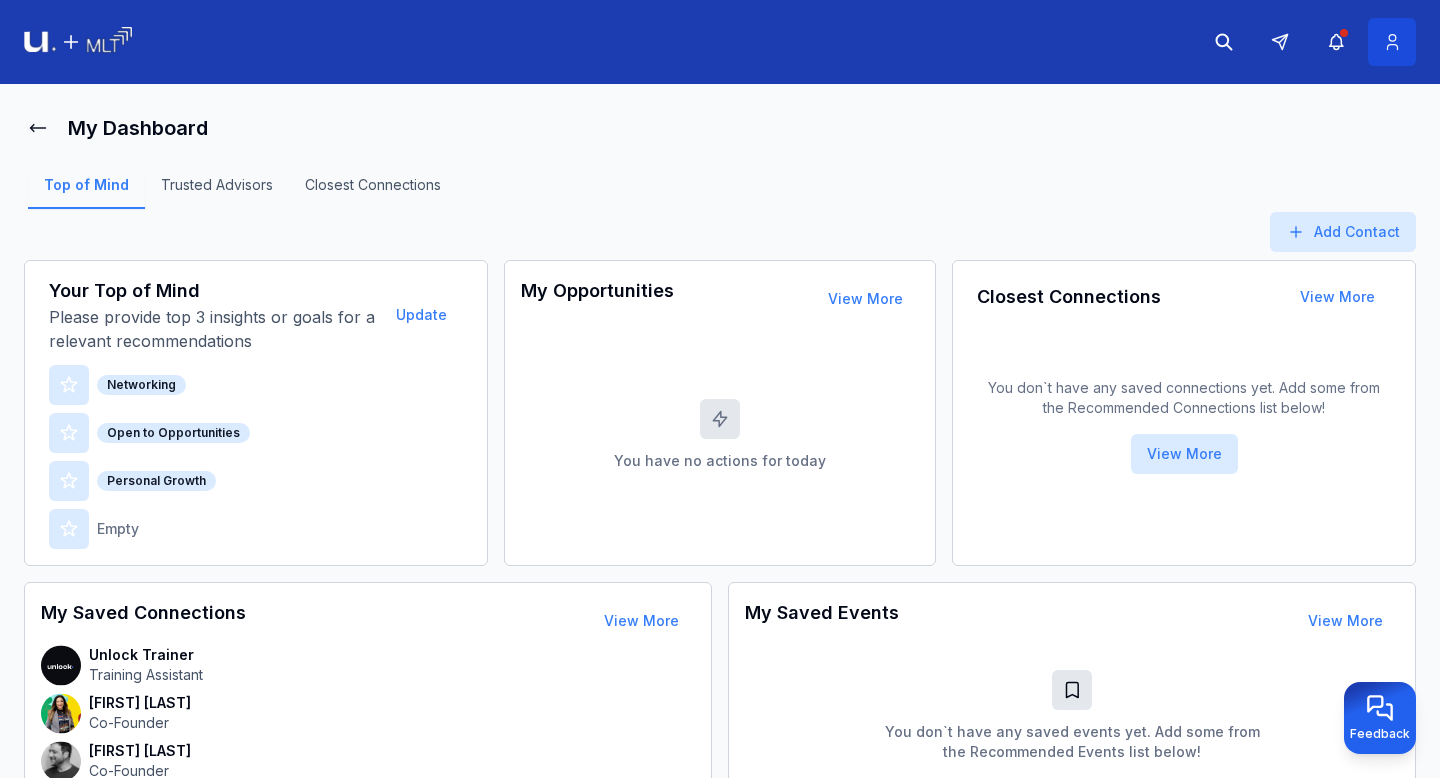 click 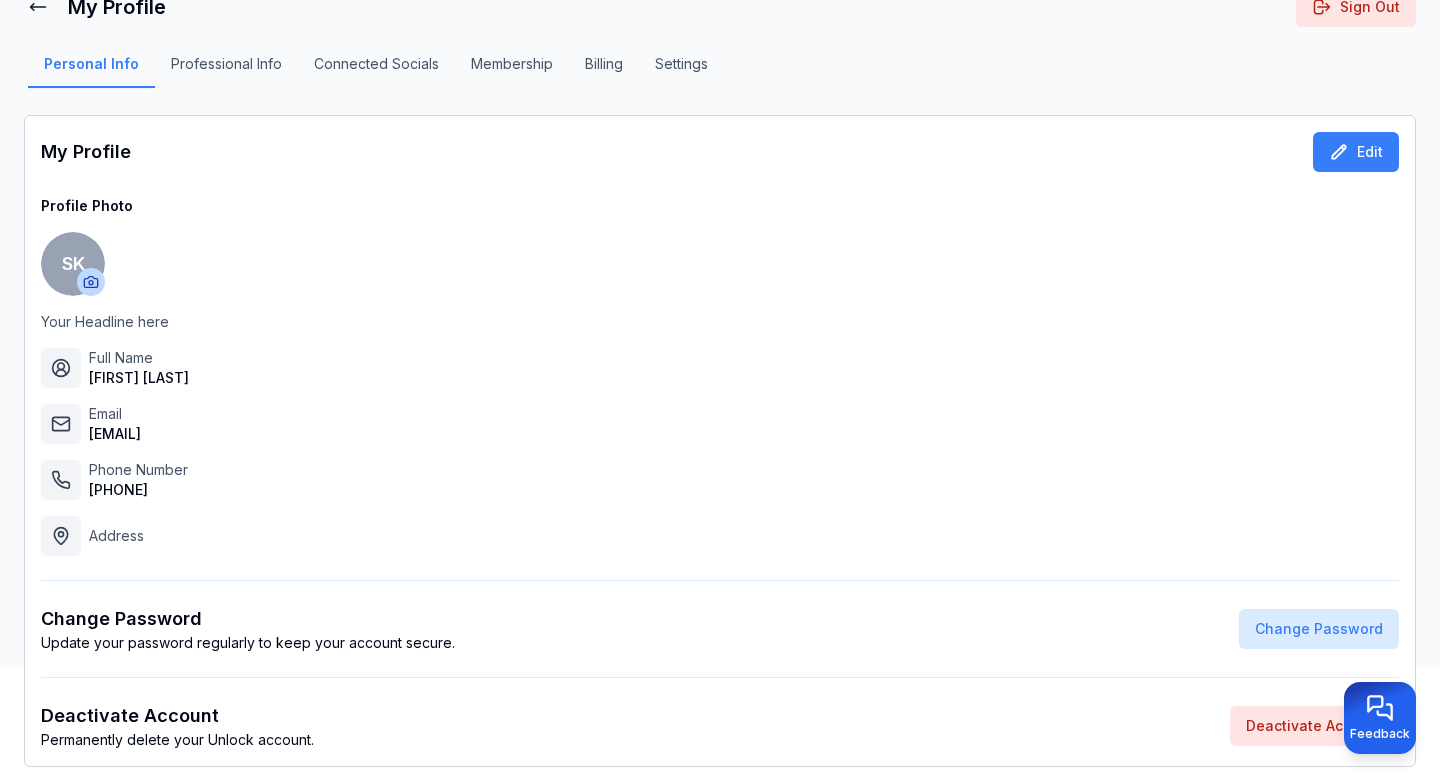 scroll, scrollTop: 0, scrollLeft: 0, axis: both 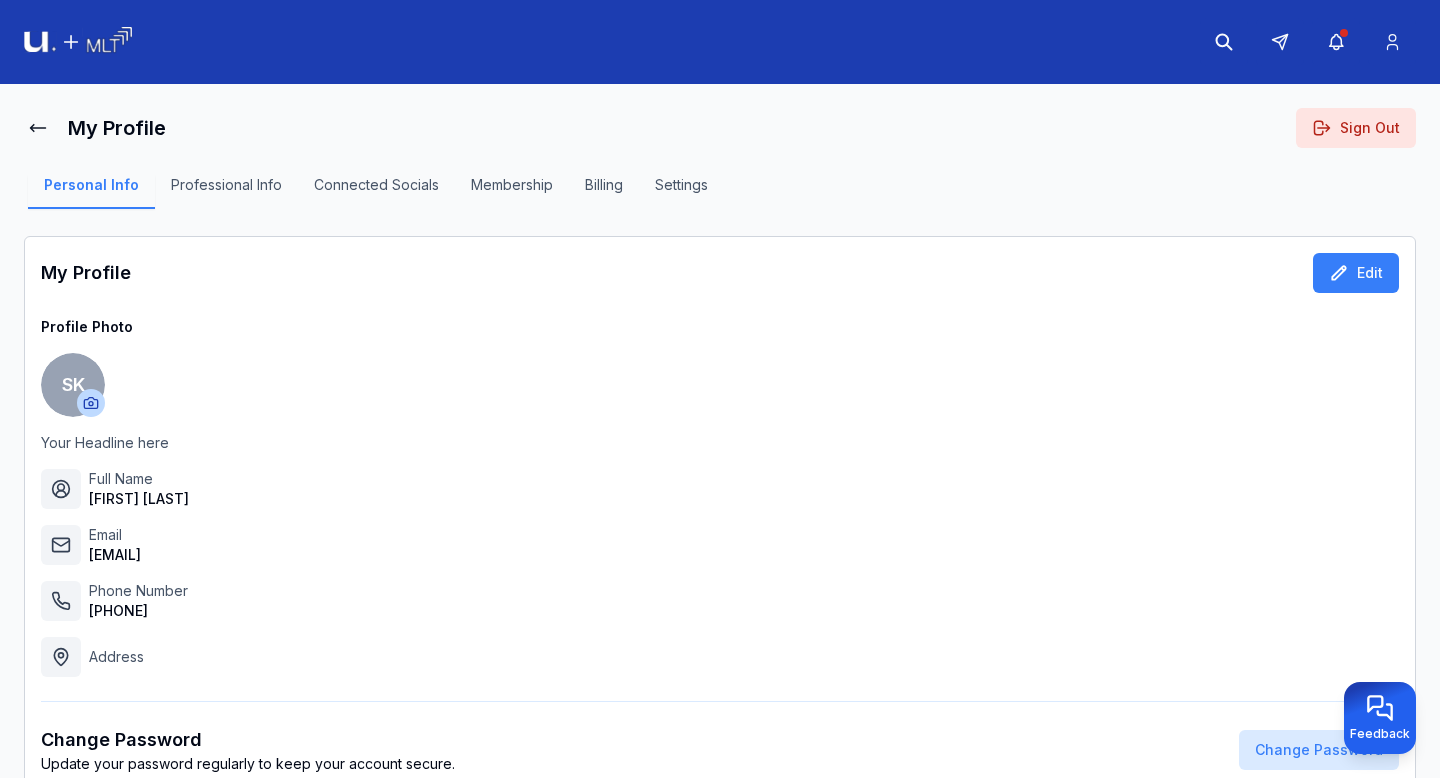 click on "Sign Out" at bounding box center (1356, 128) 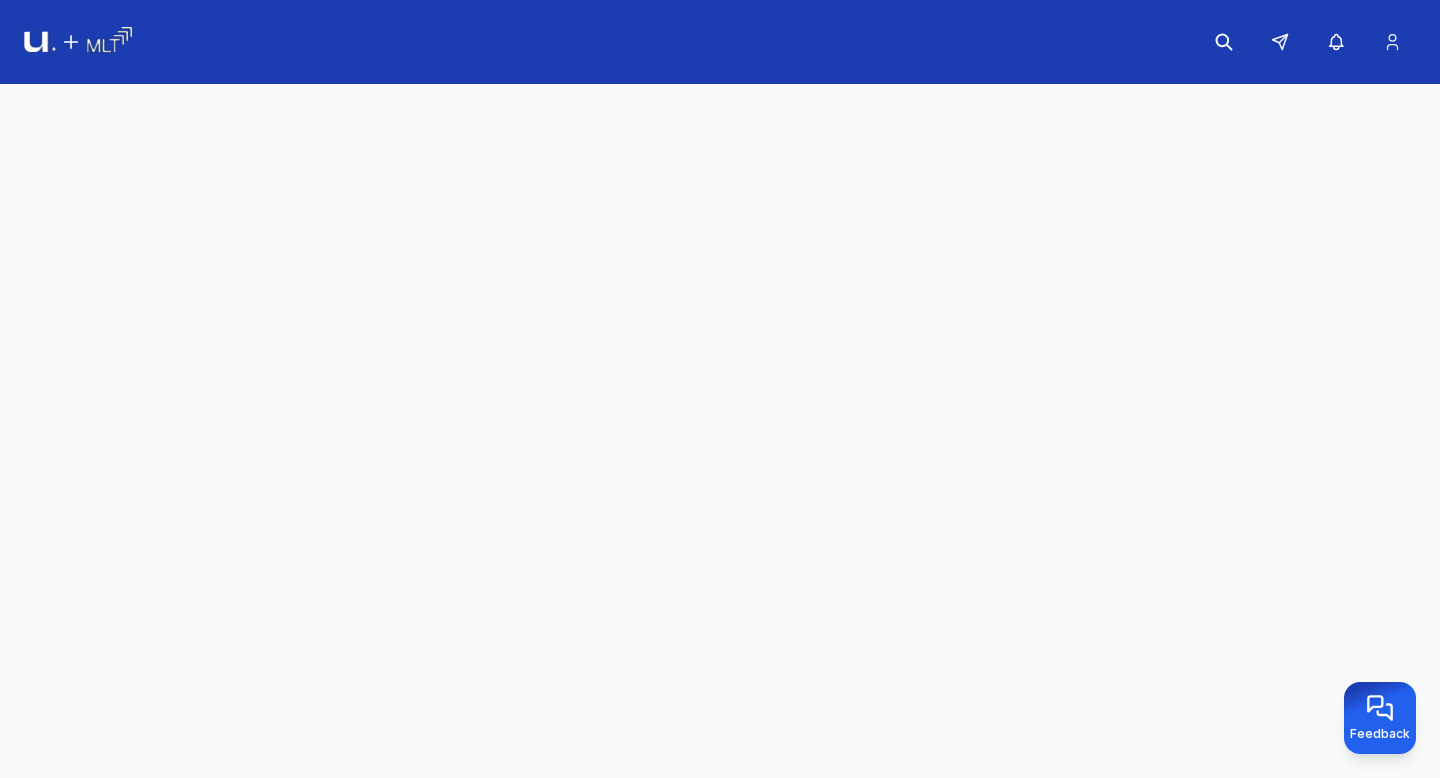 scroll, scrollTop: 0, scrollLeft: 0, axis: both 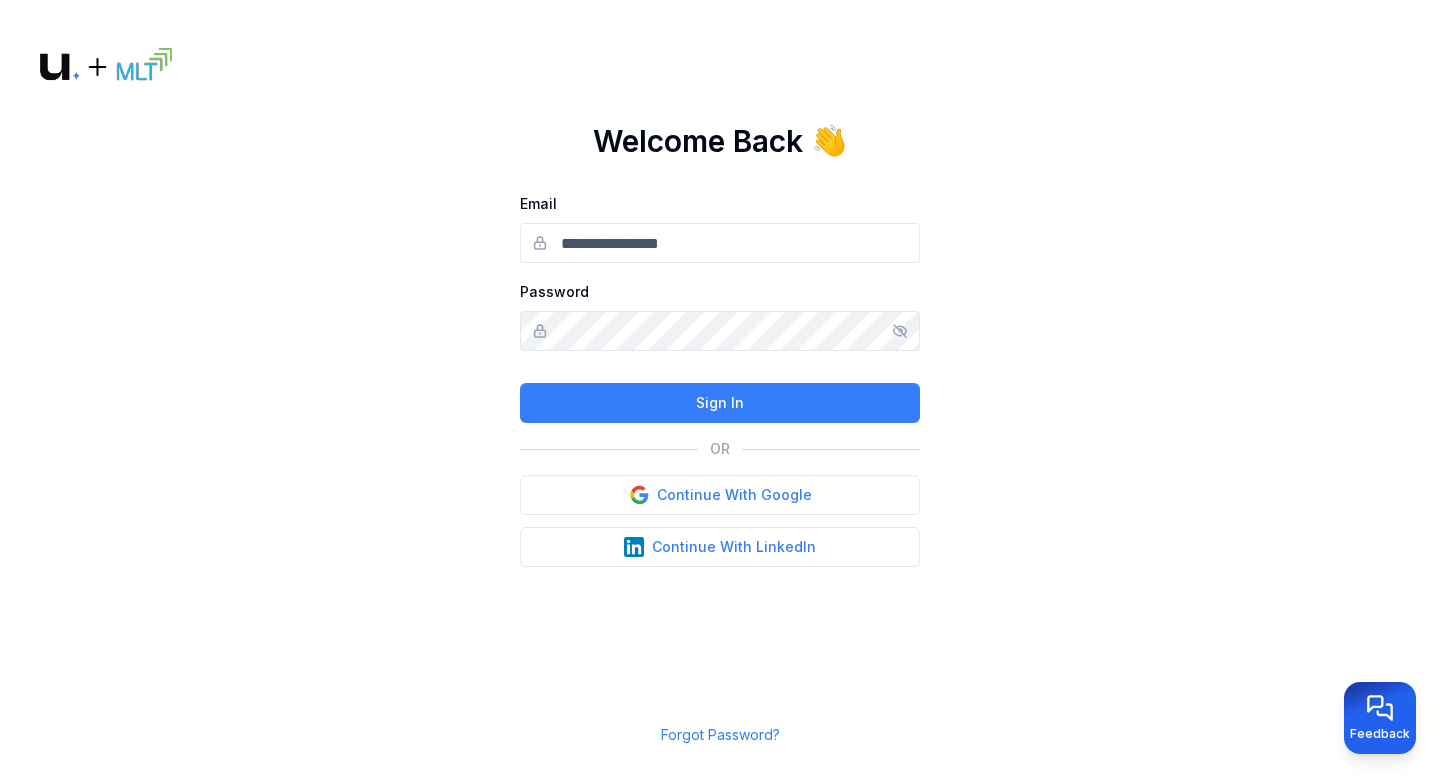 click on "Email" at bounding box center [720, 243] 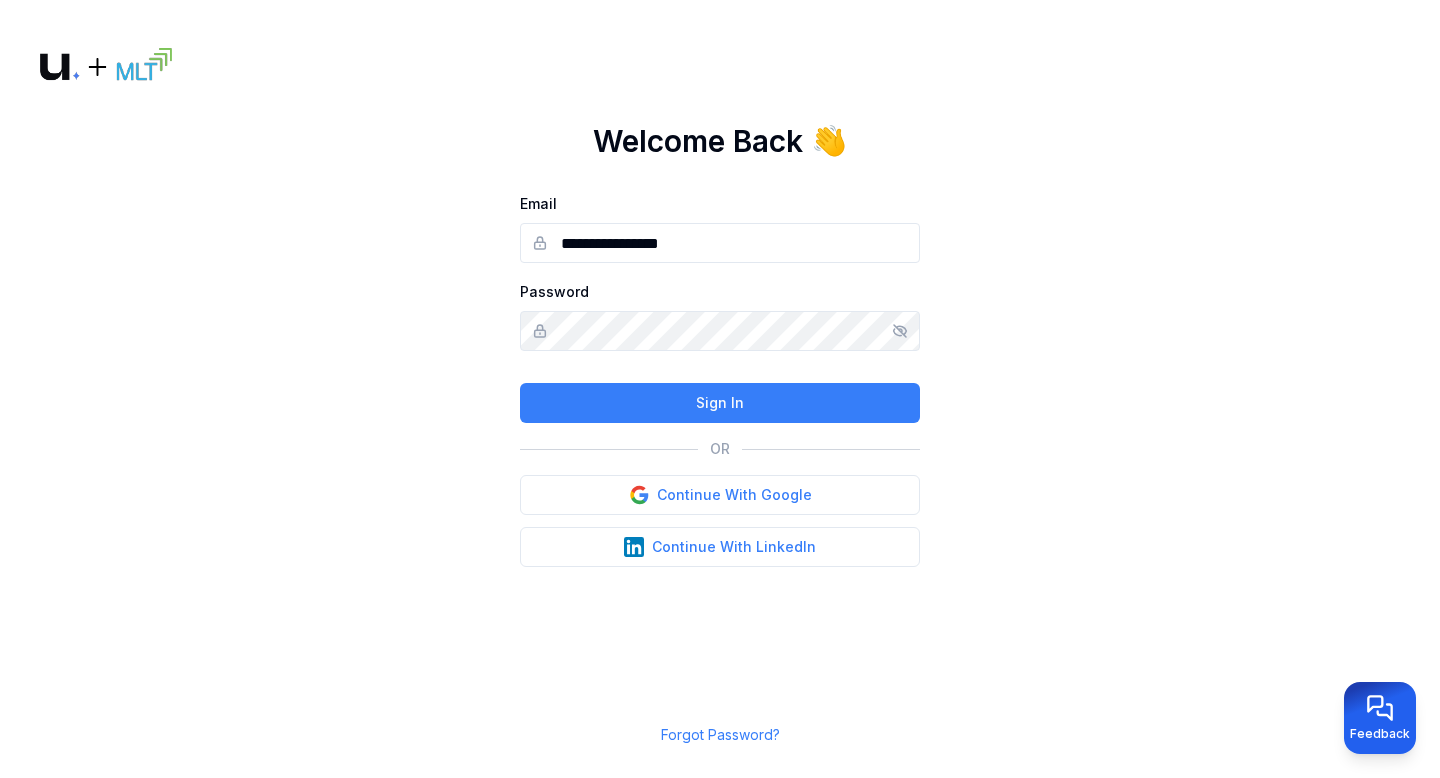 click on "Sign In" at bounding box center [720, 403] 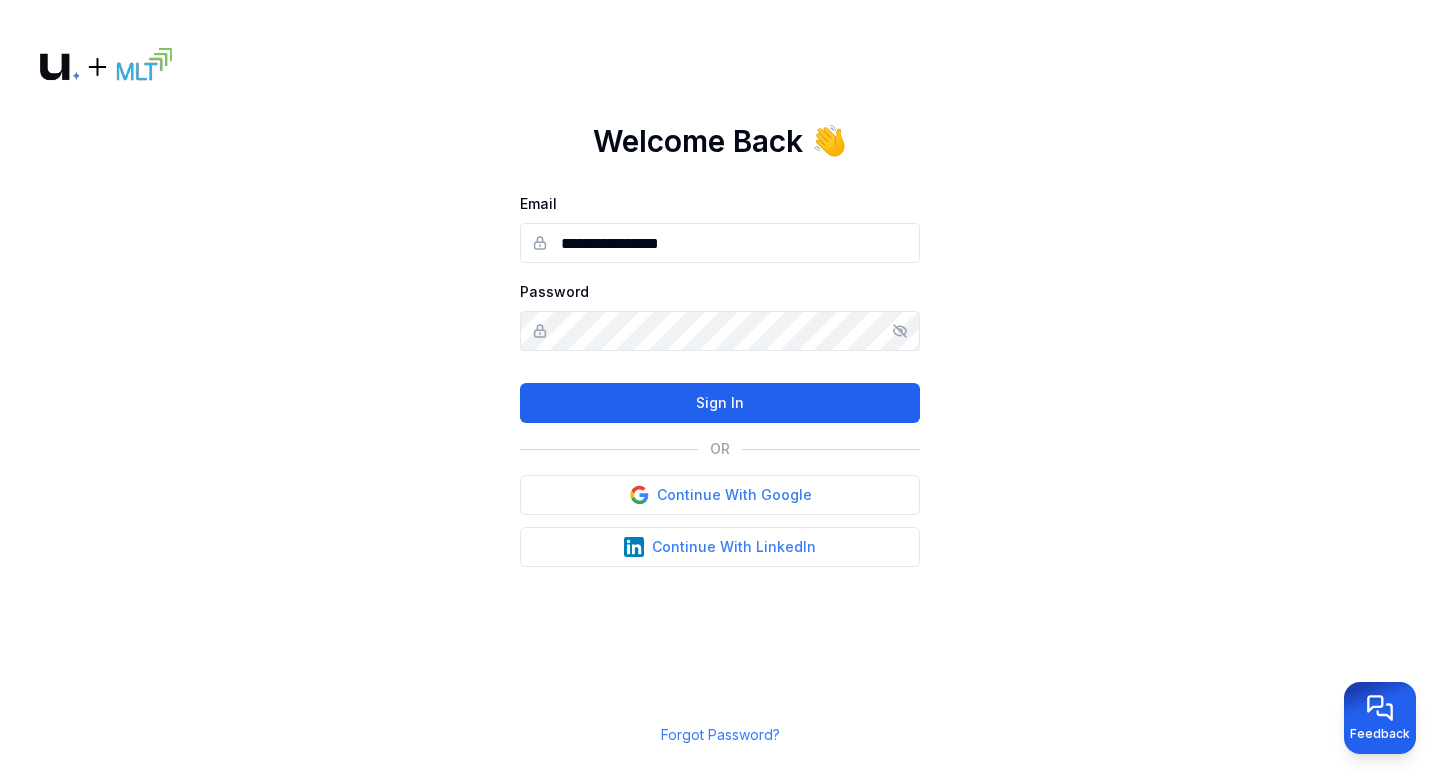 click on "Sign In" at bounding box center (720, 403) 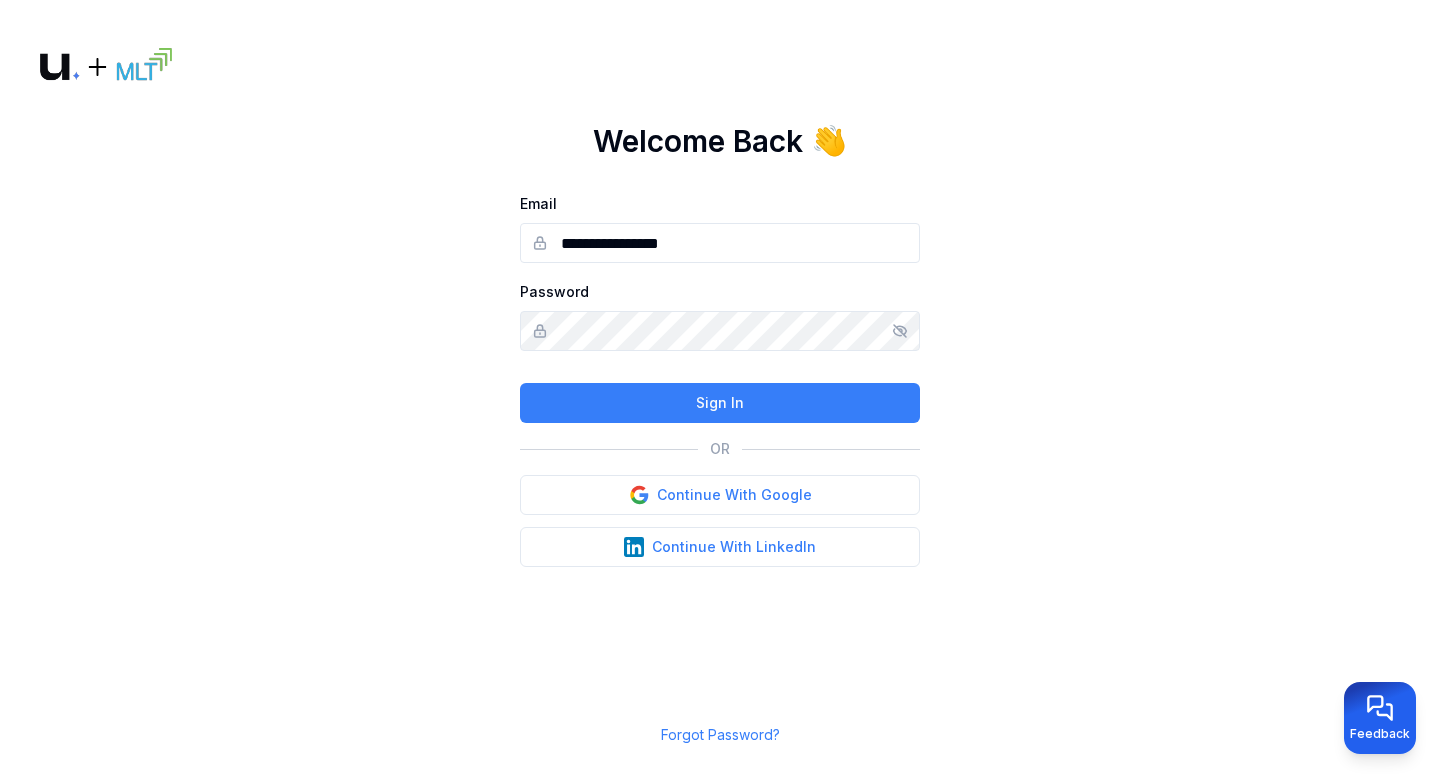 click on "**********" at bounding box center (720, 243) 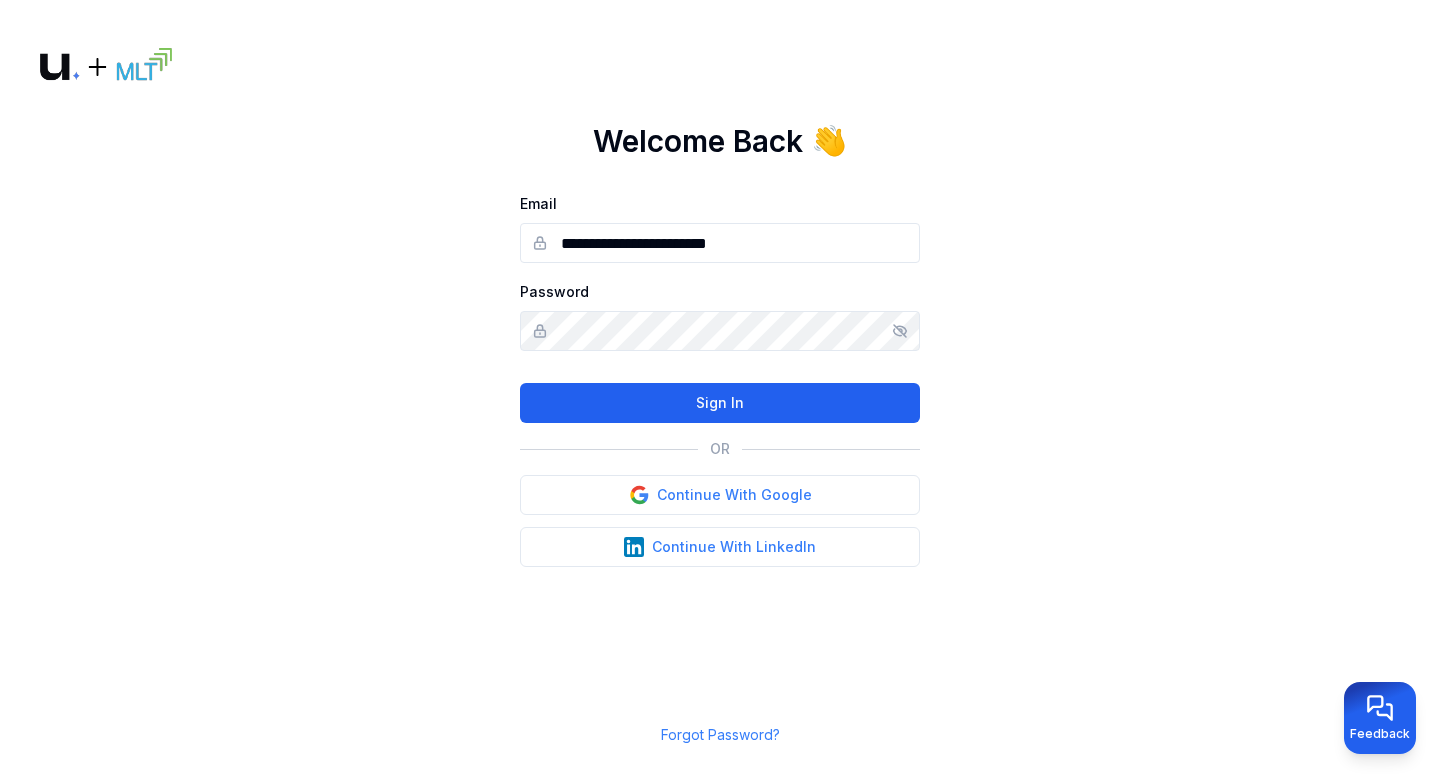 type on "**********" 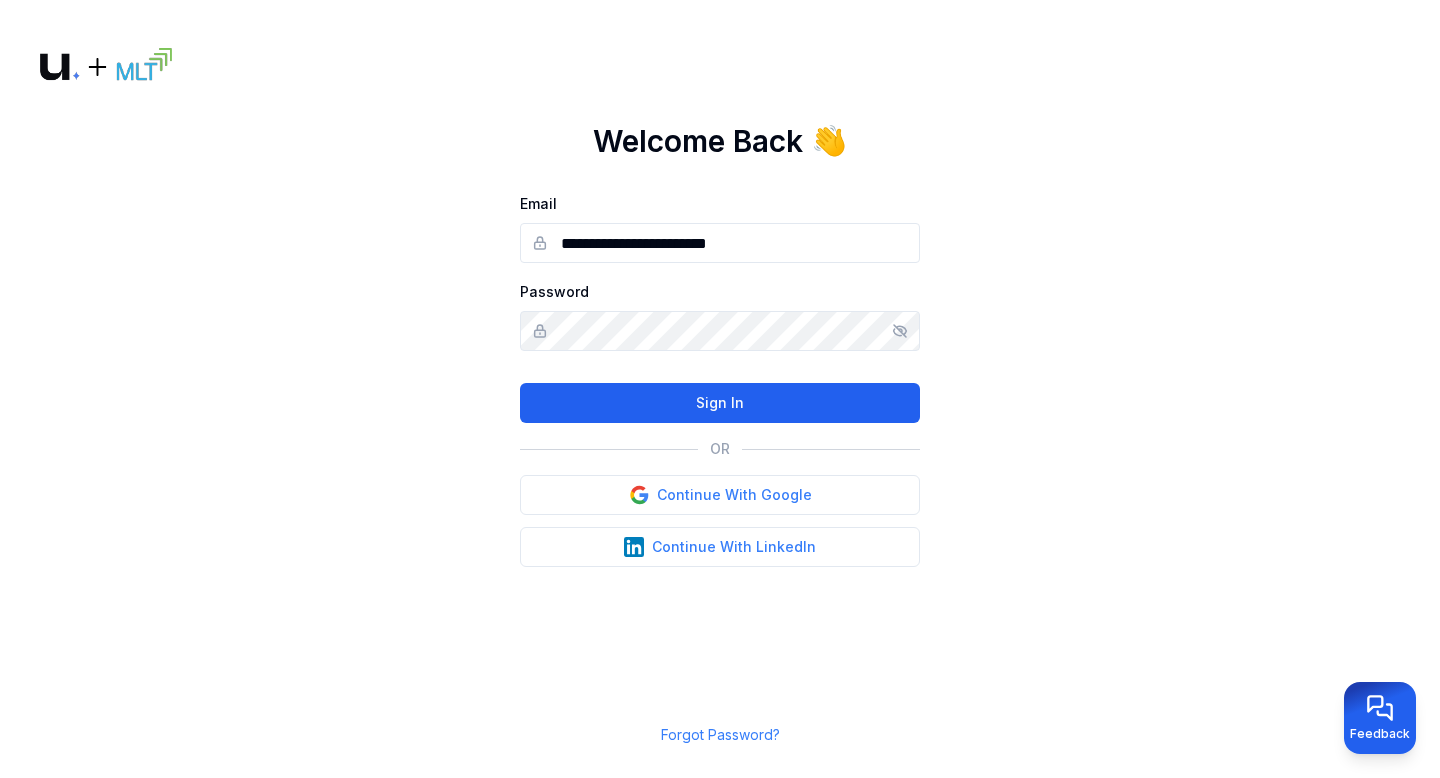 click on "Sign In" at bounding box center [720, 403] 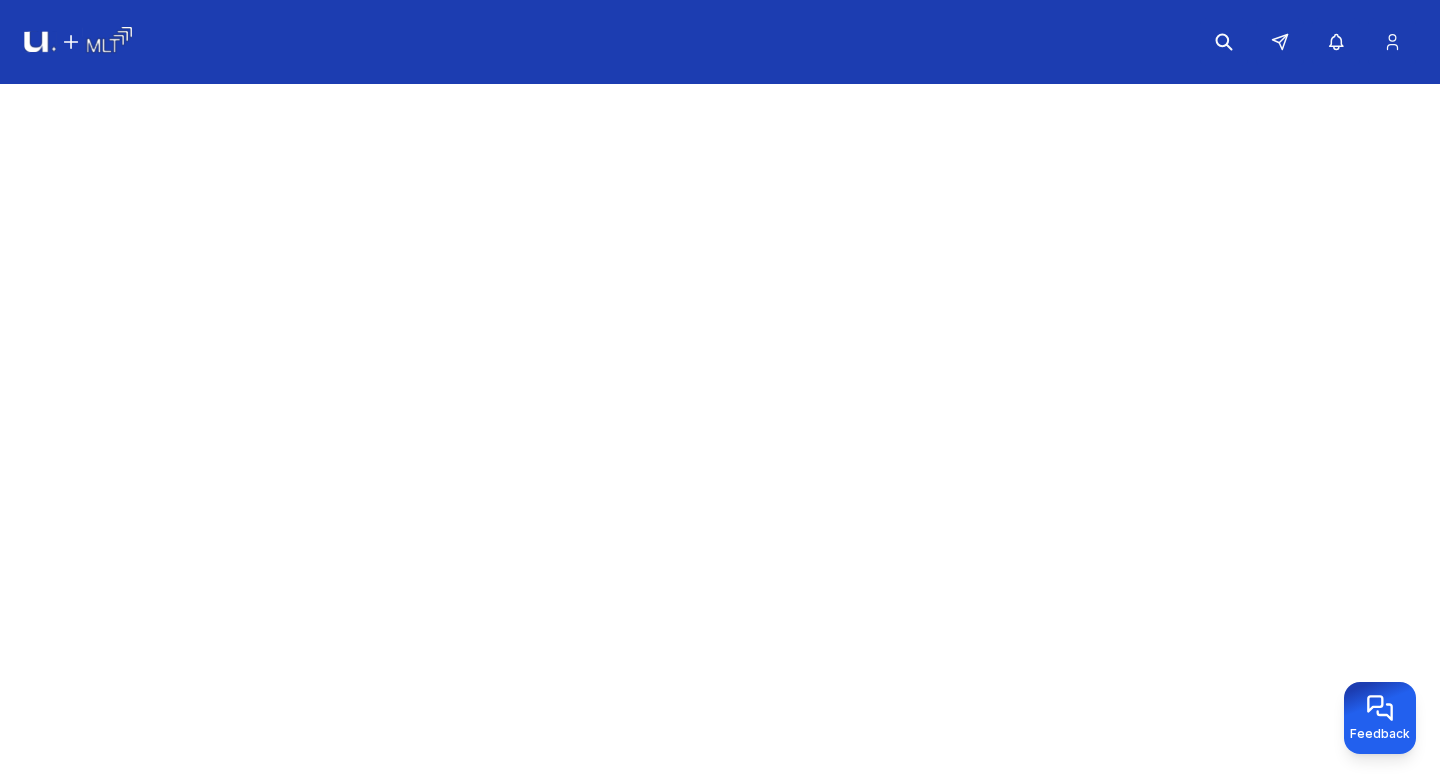 scroll, scrollTop: 0, scrollLeft: 0, axis: both 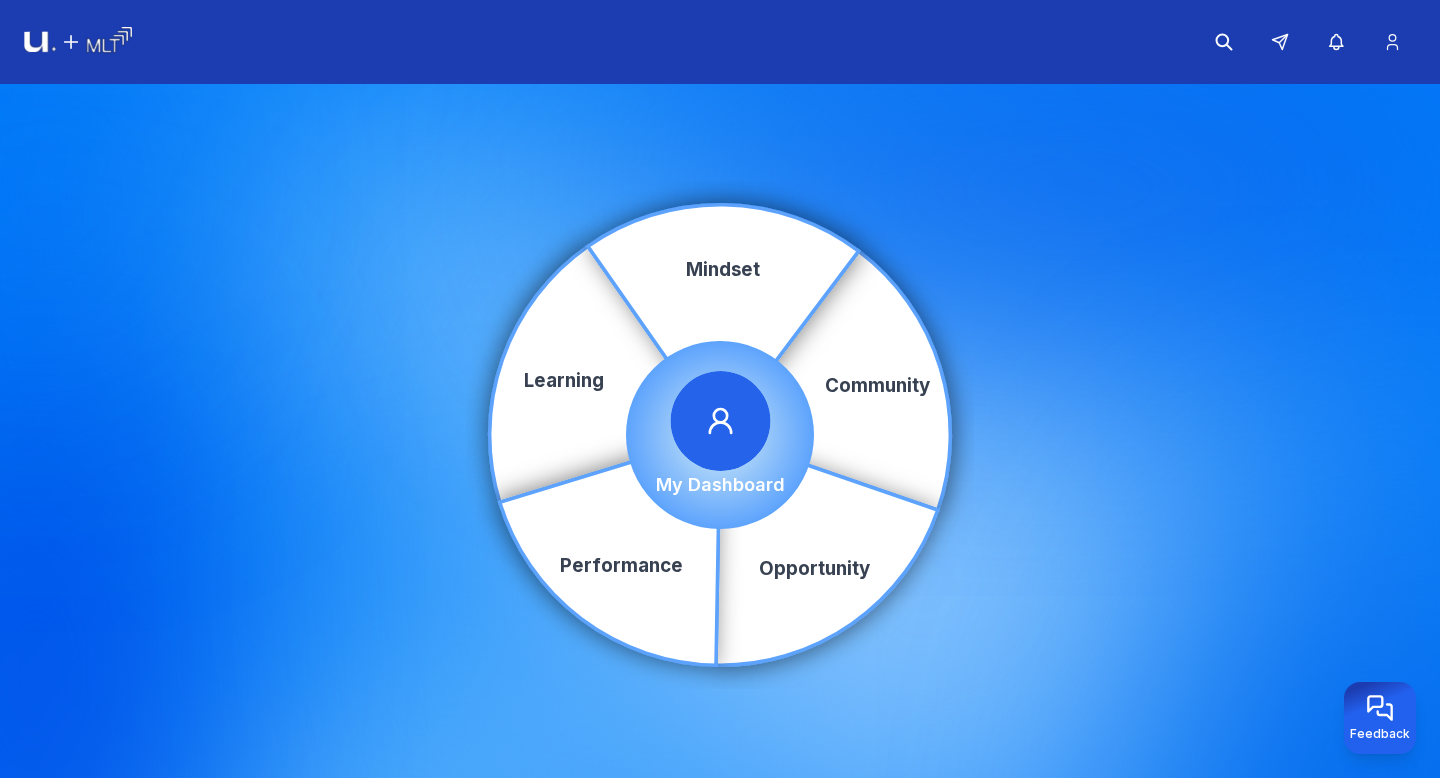 click 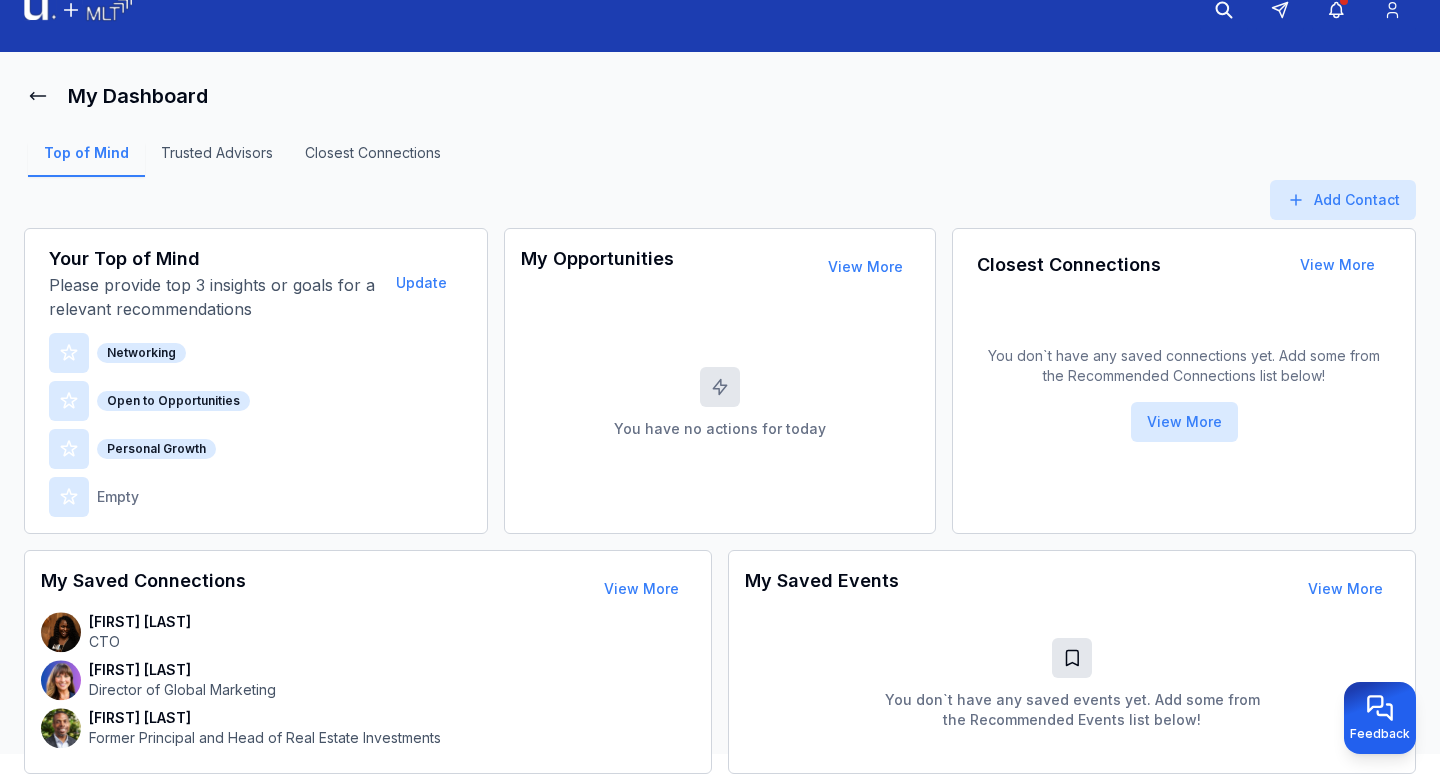 scroll, scrollTop: 28, scrollLeft: 0, axis: vertical 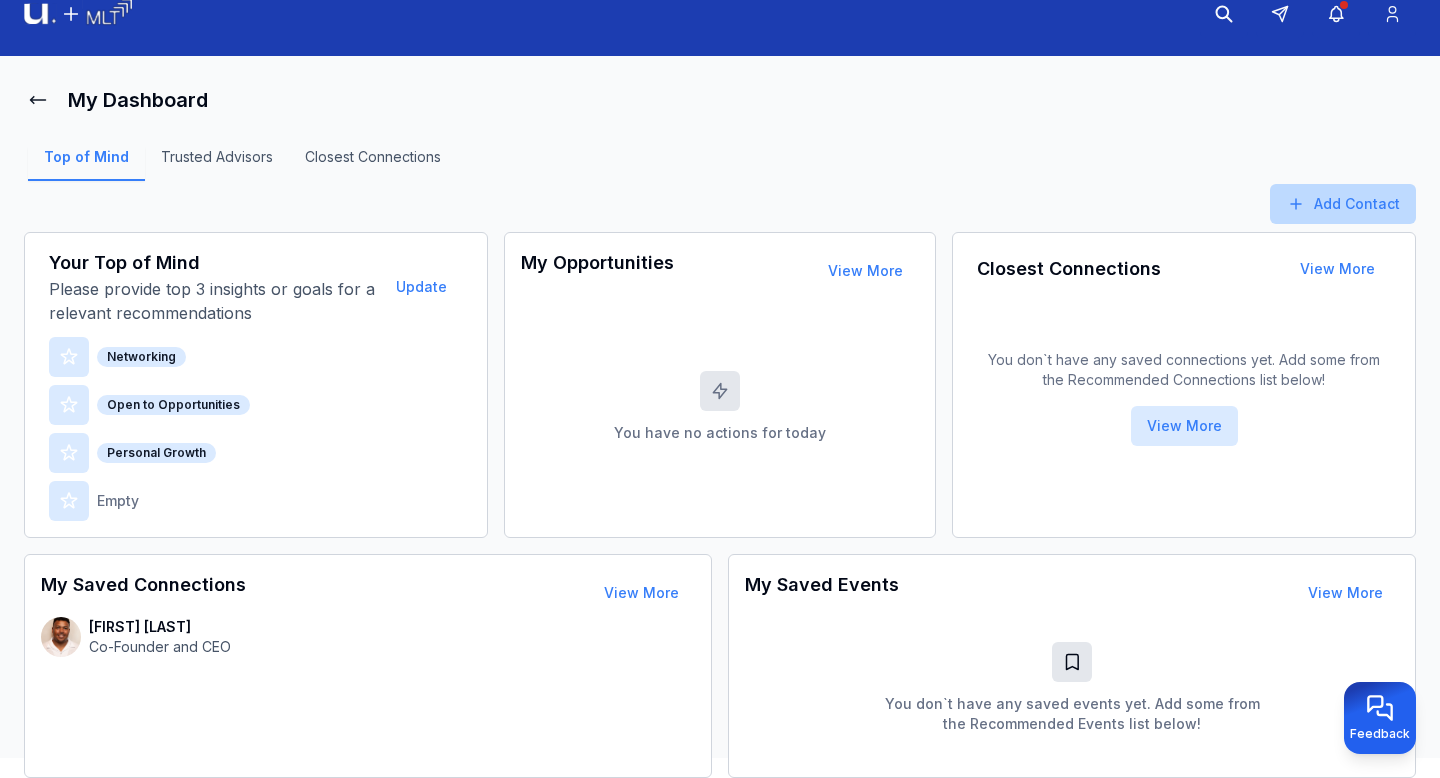click on "Add Contact" at bounding box center [1343, 204] 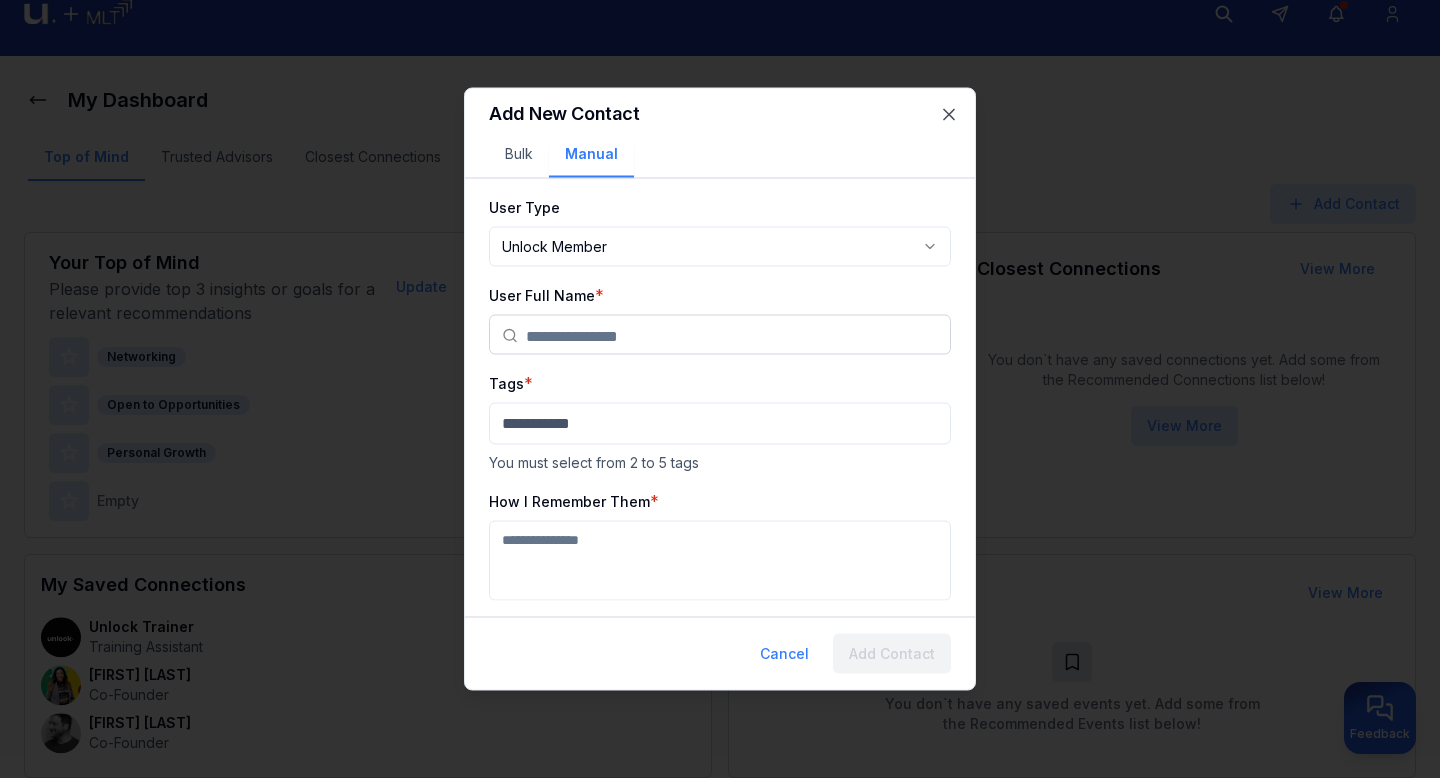 click on "Add New Contact Bulk Manual" at bounding box center (720, 134) 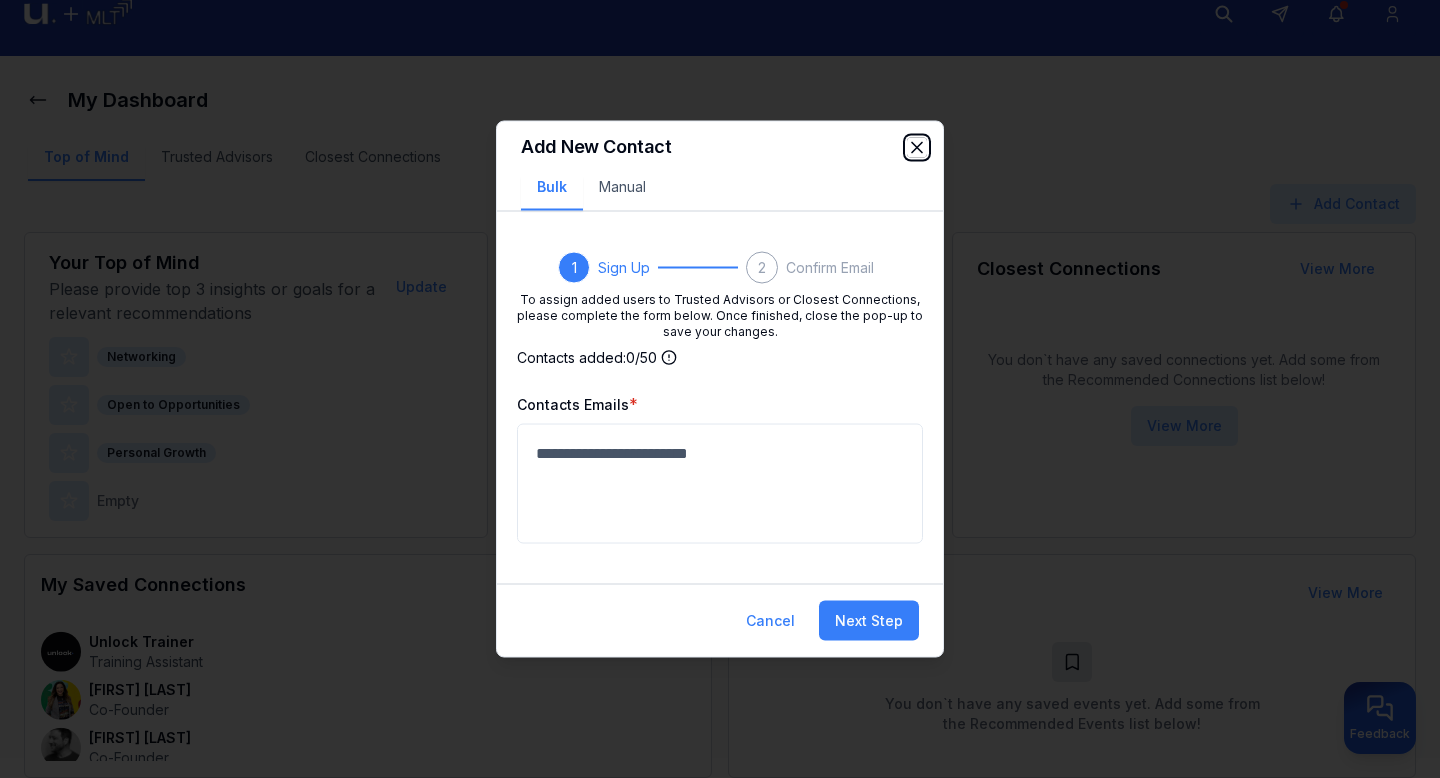 click 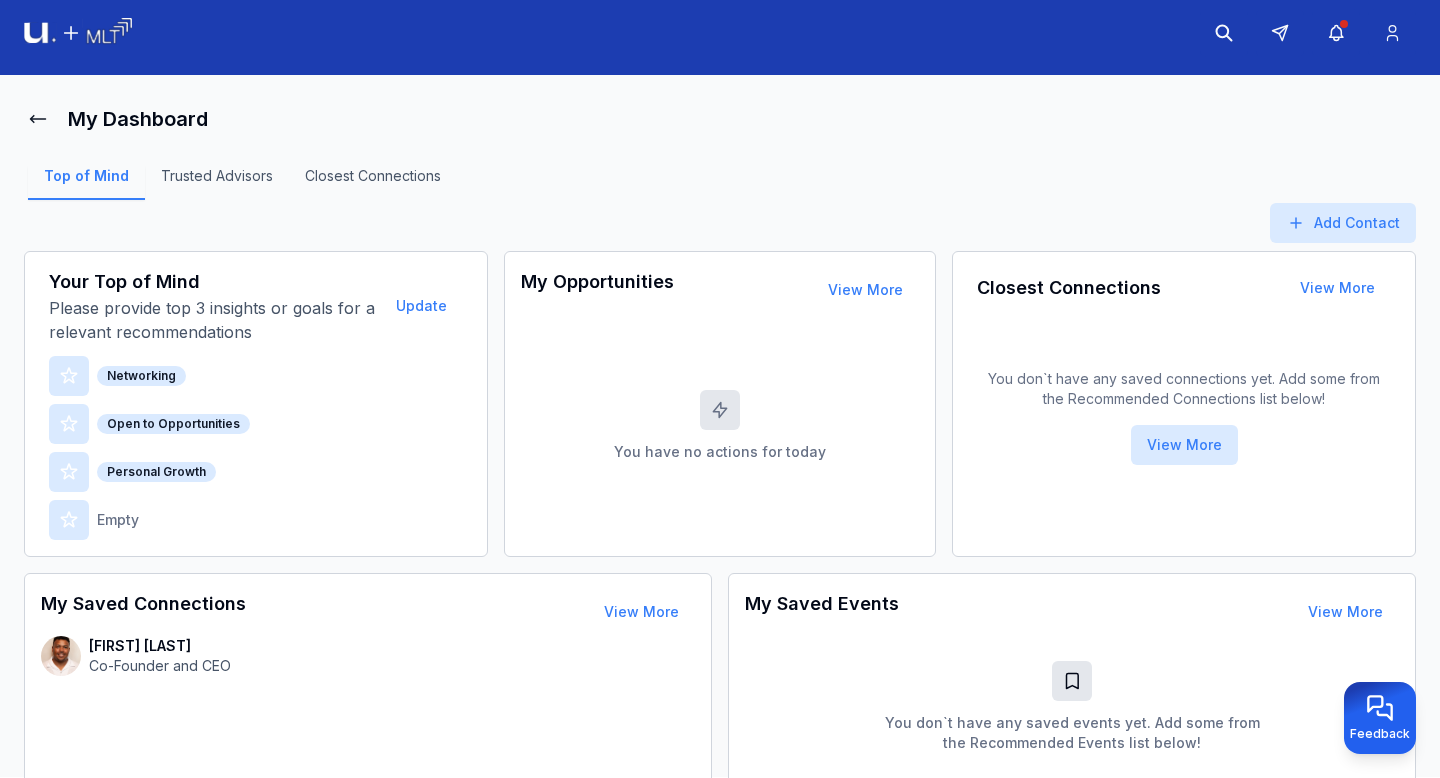 scroll, scrollTop: 0, scrollLeft: 0, axis: both 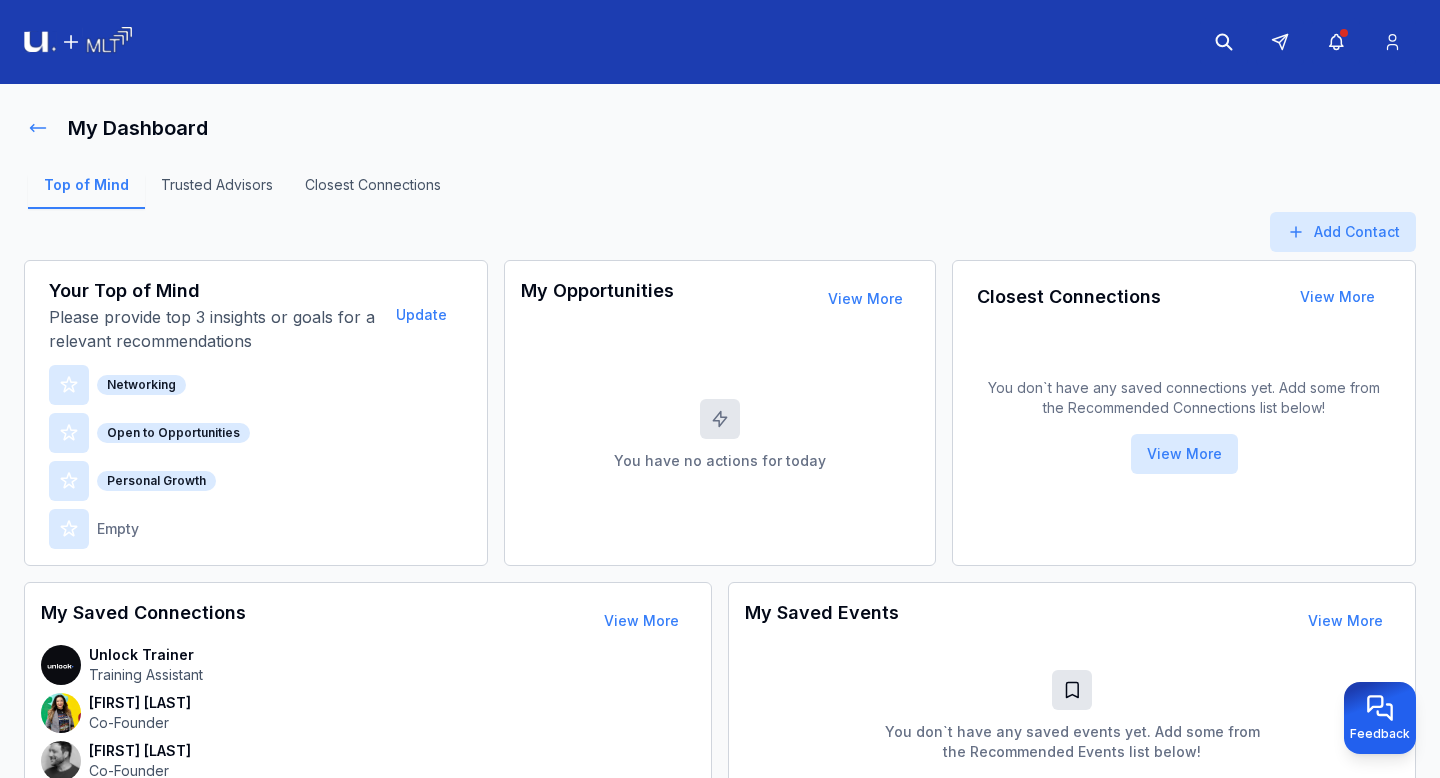 click 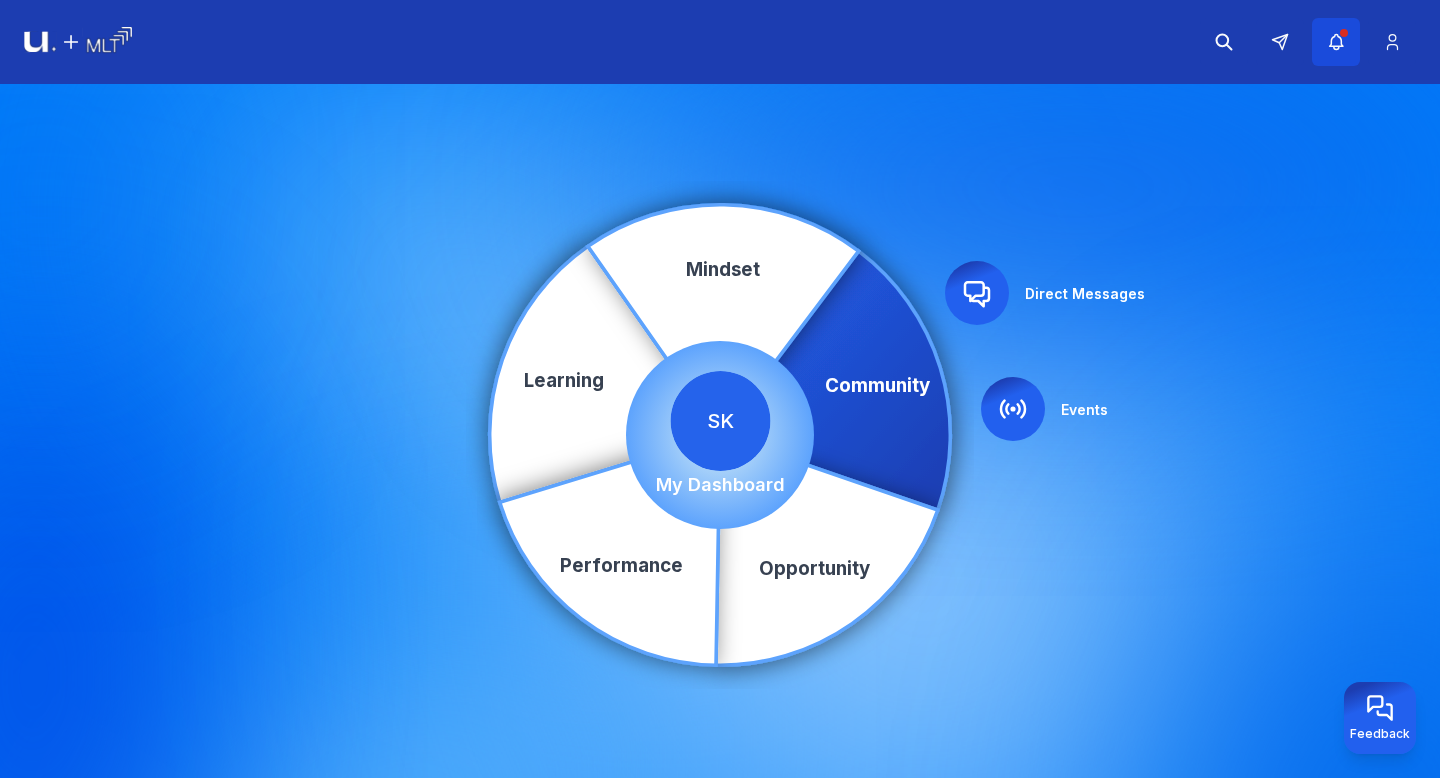 click 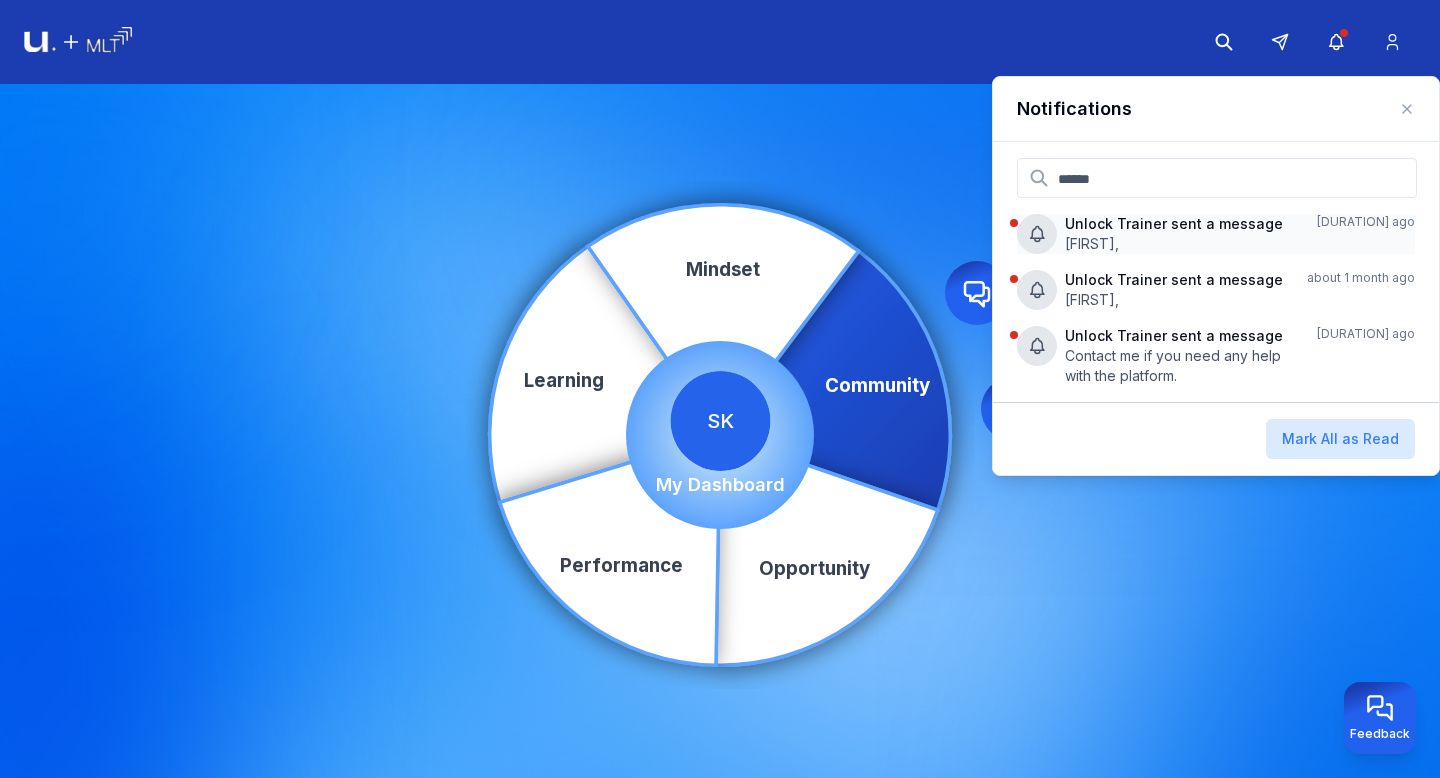 scroll, scrollTop: 0, scrollLeft: 0, axis: both 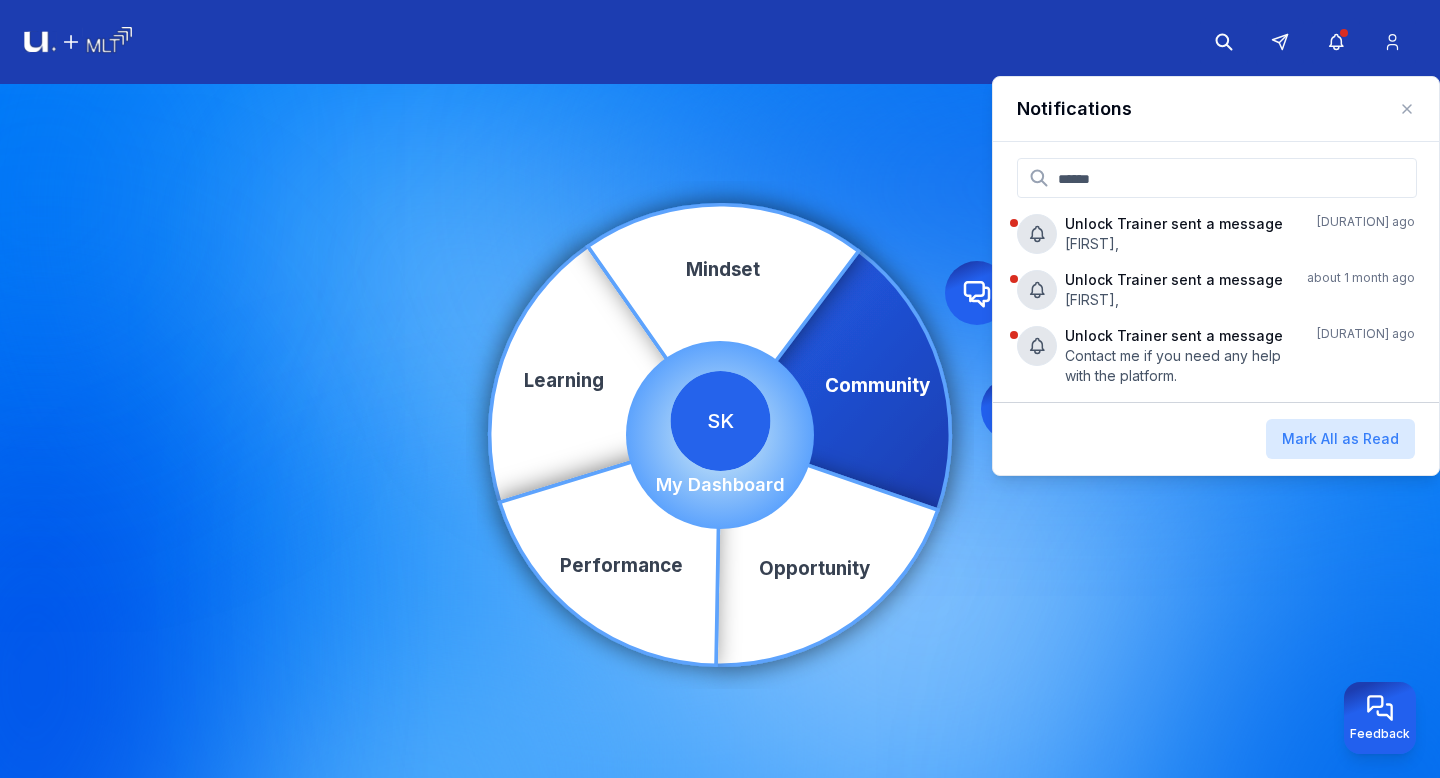 click on "Community Learning Opportunity Performance Mindset Direct Messages Events SK My Dashboard" at bounding box center [720, 435] 